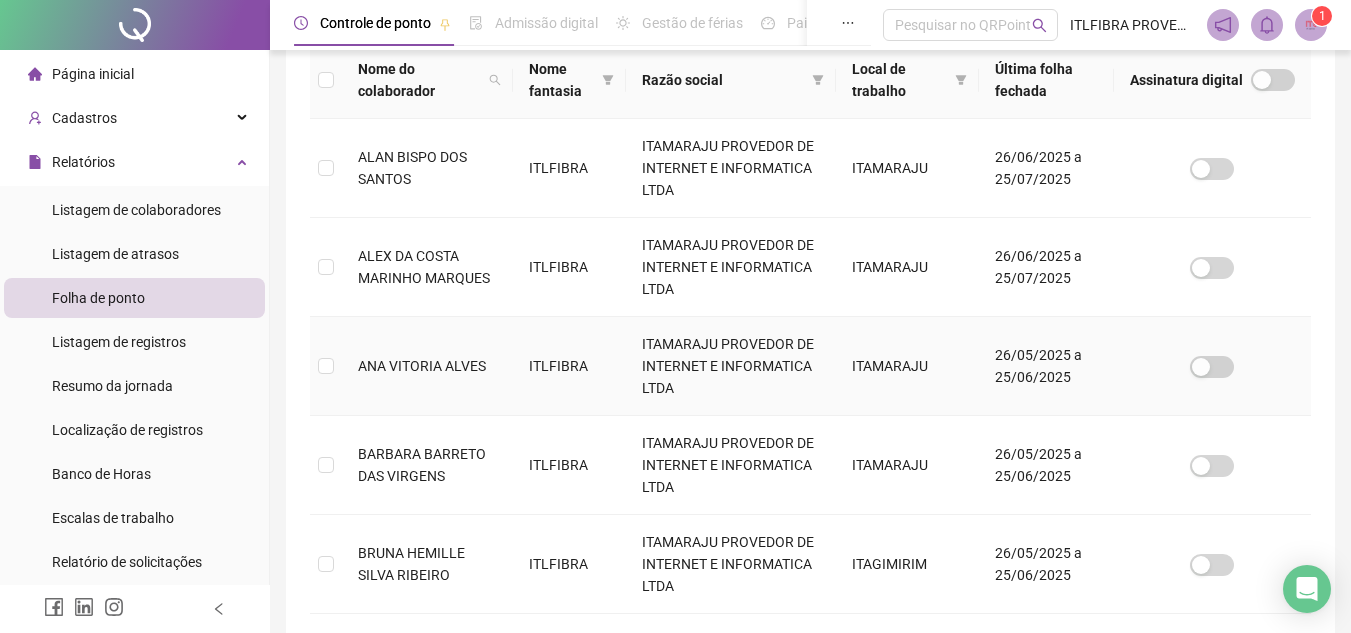scroll, scrollTop: 393, scrollLeft: 0, axis: vertical 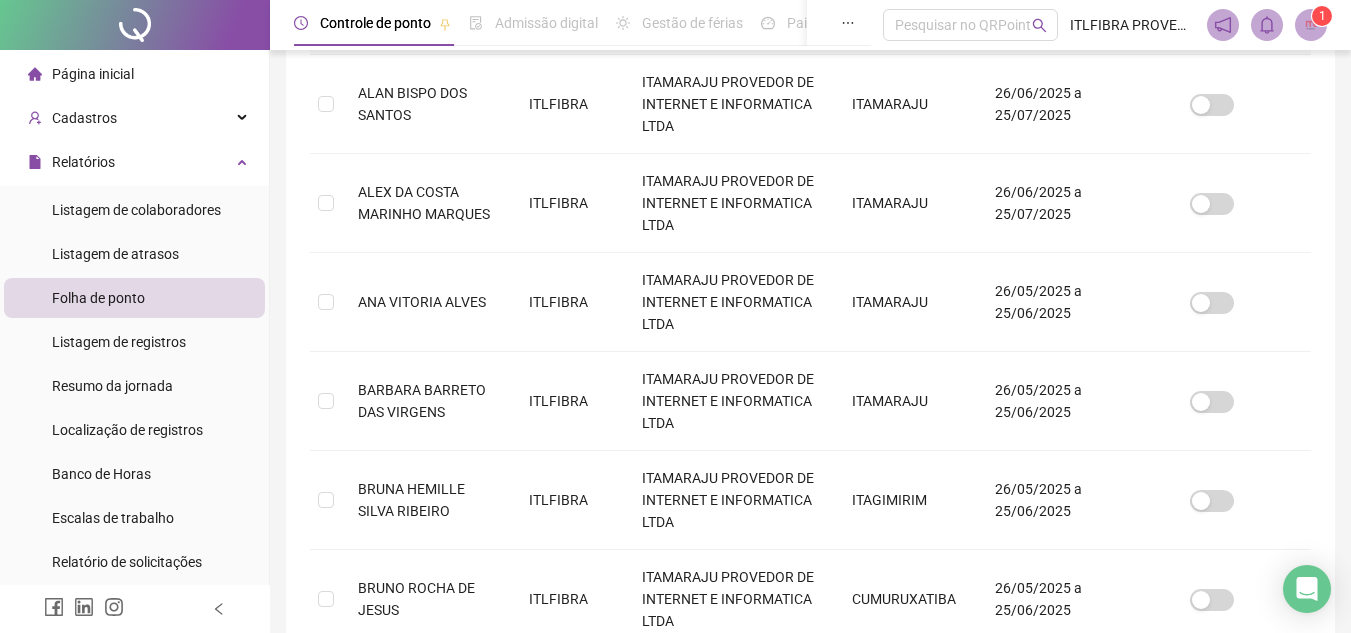 click at bounding box center [1267, 25] 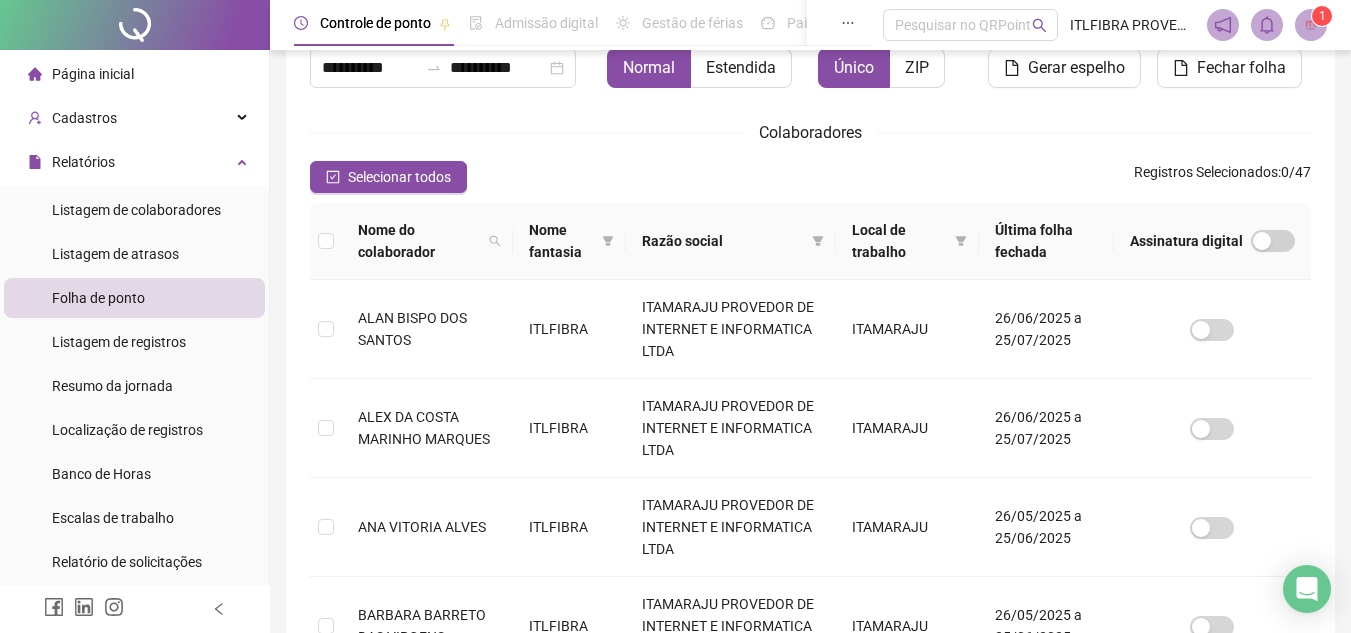 scroll, scrollTop: 0, scrollLeft: 0, axis: both 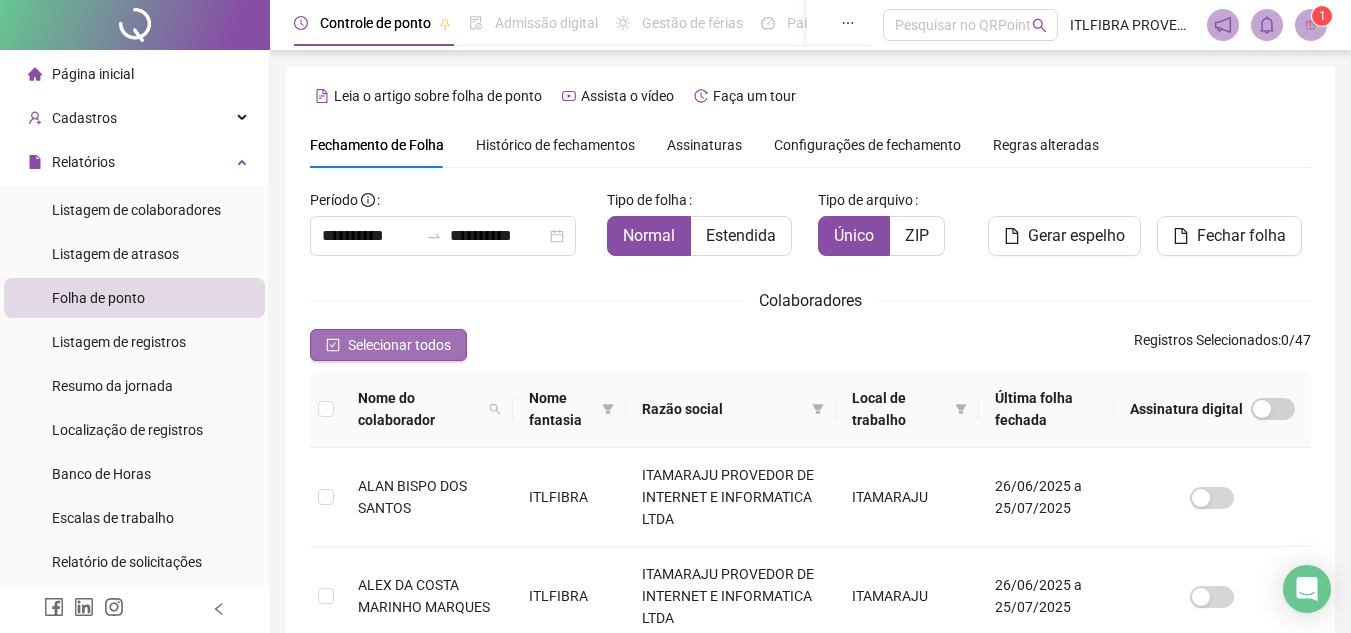 click on "Selecionar todos" at bounding box center [399, 345] 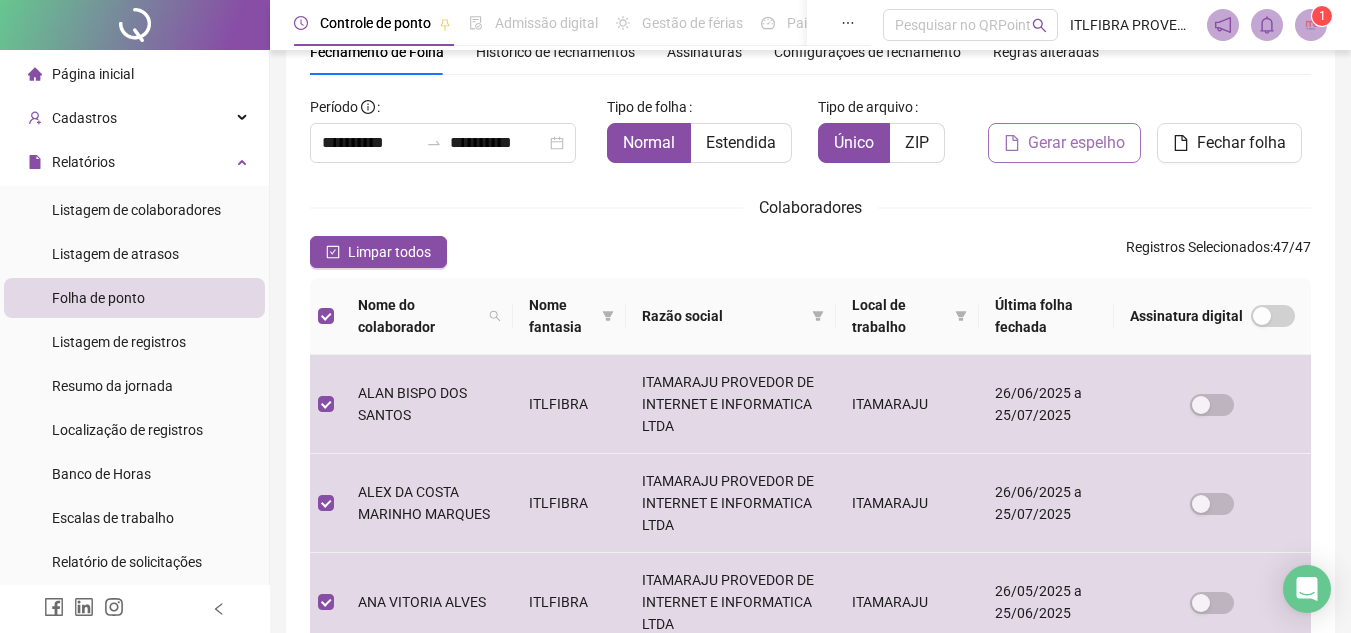click on "Gerar espelho" at bounding box center (1076, 143) 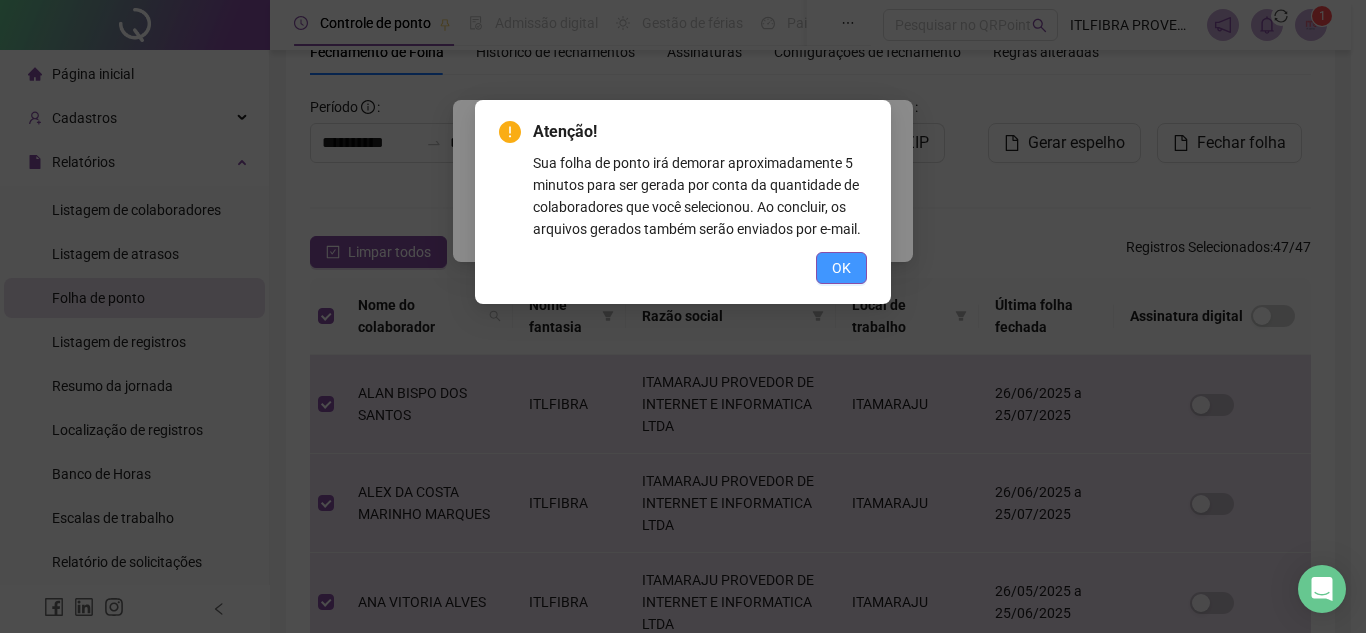click on "OK" at bounding box center (841, 268) 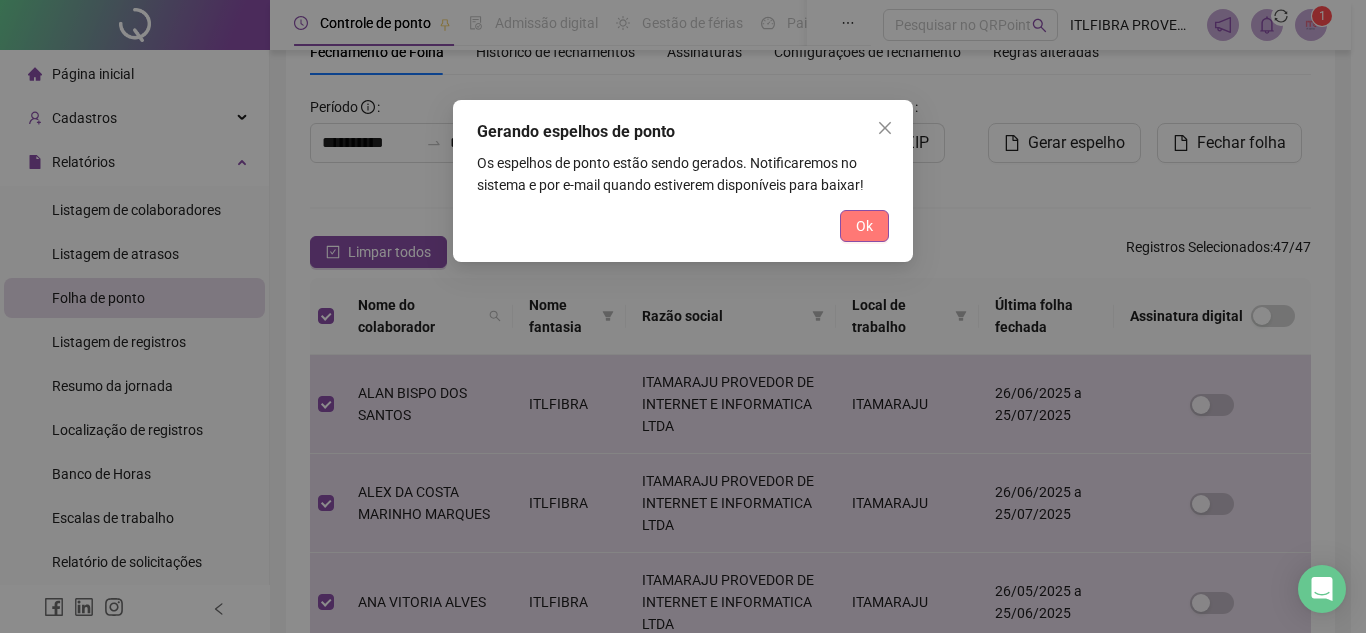 click on "Ok" at bounding box center (864, 226) 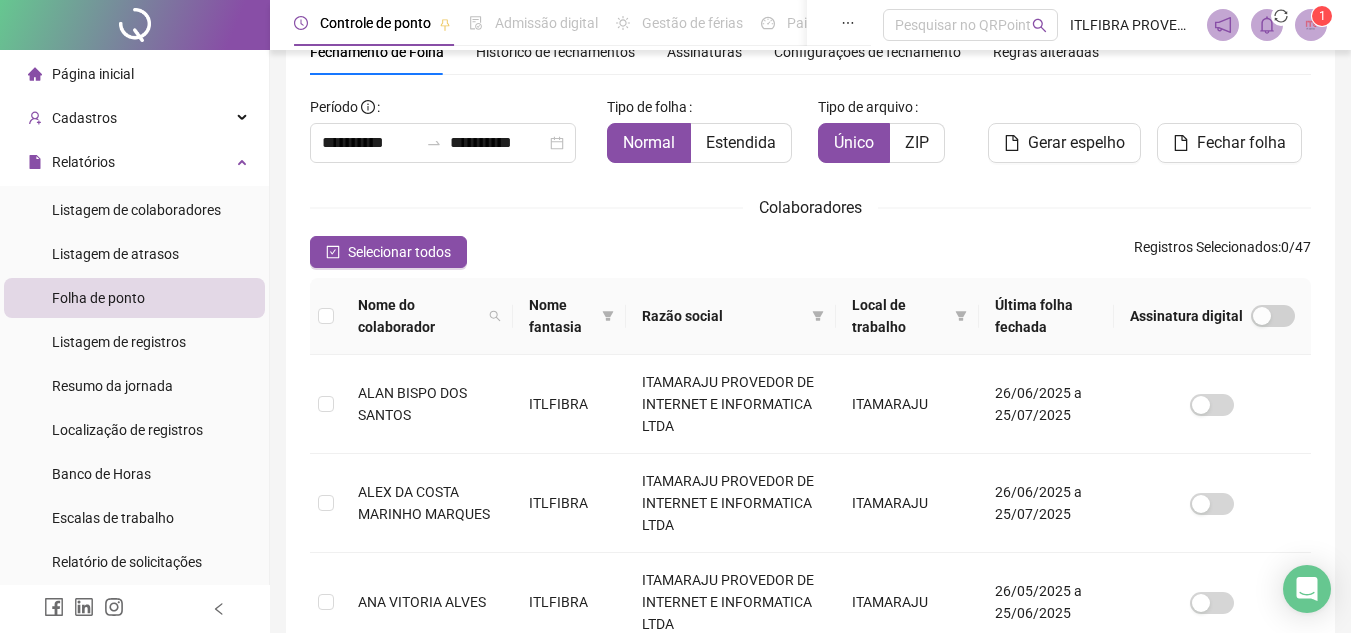 type 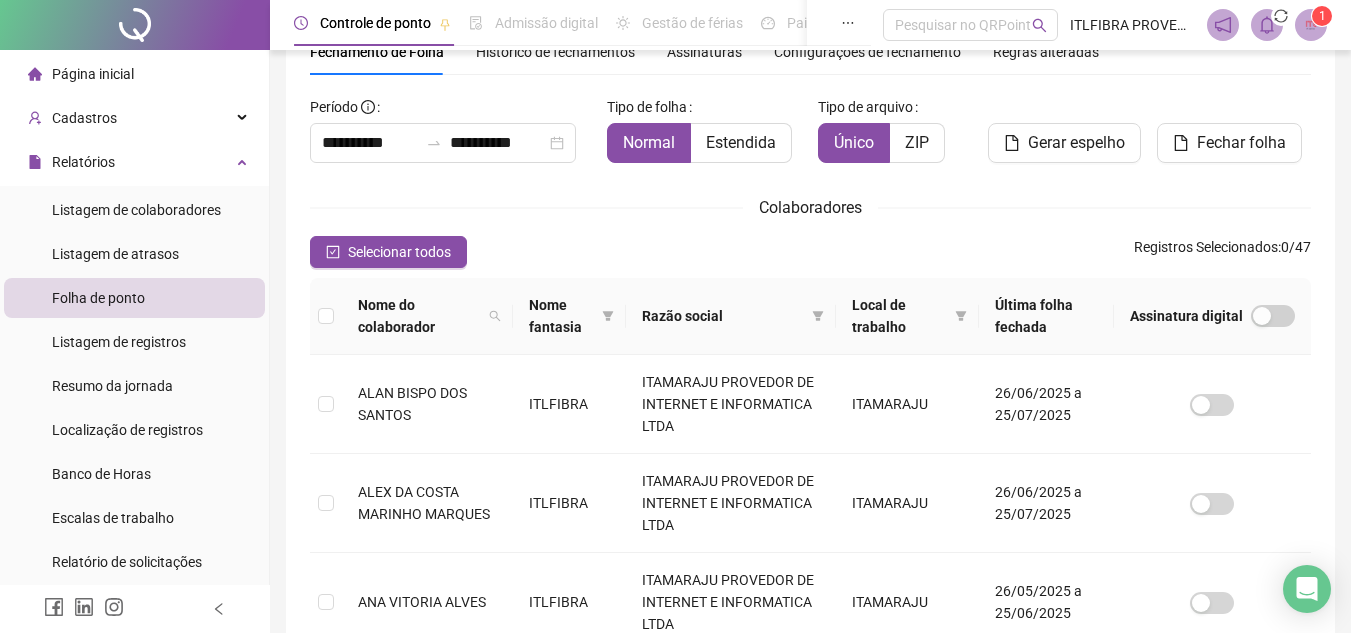 click 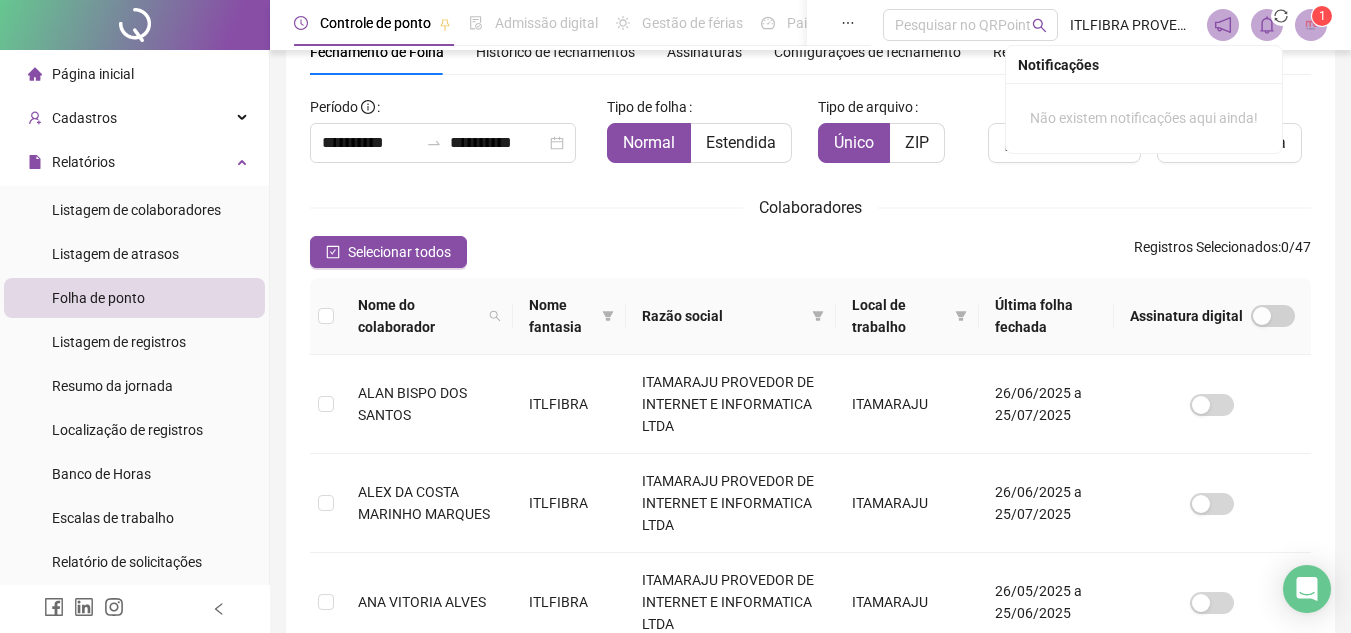 click 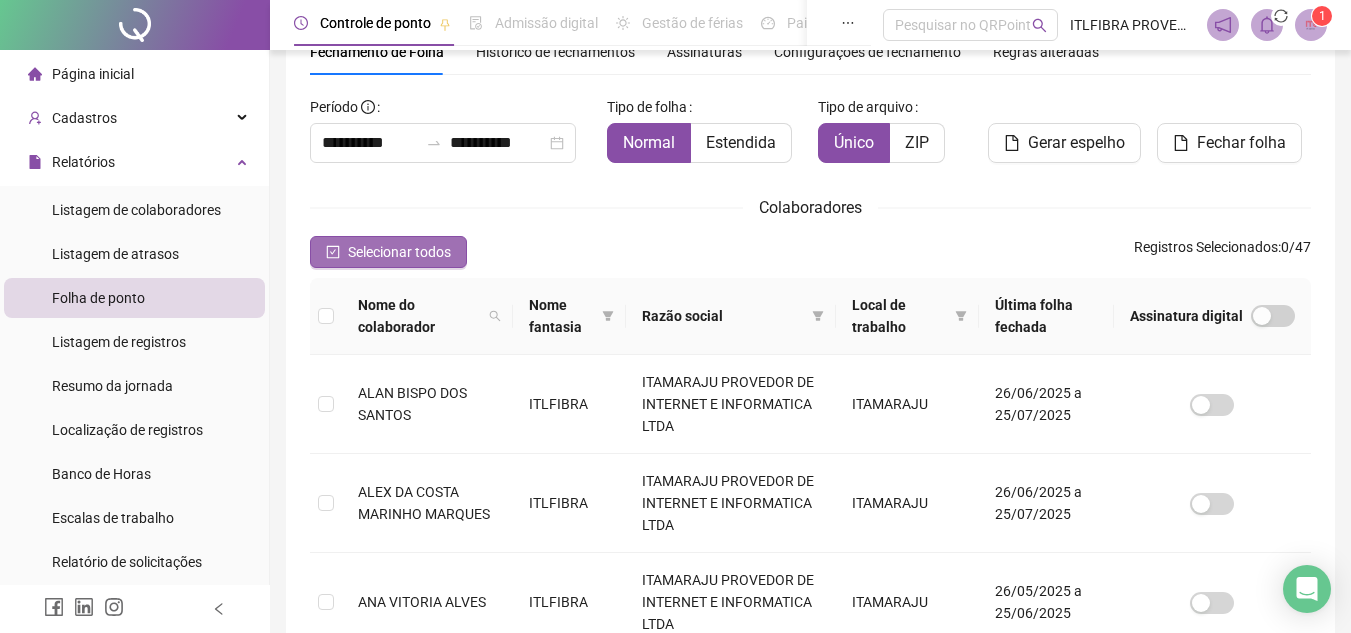 click on "Selecionar todos" at bounding box center (388, 252) 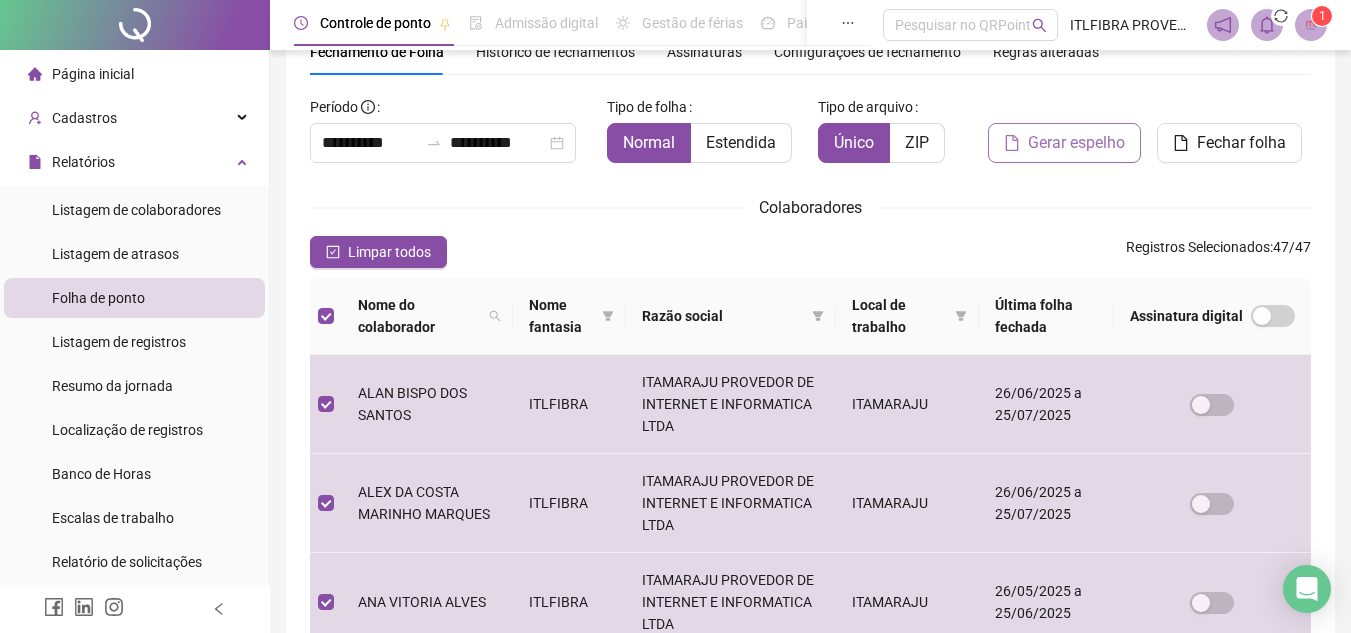 click on "Gerar espelho" at bounding box center (1076, 143) 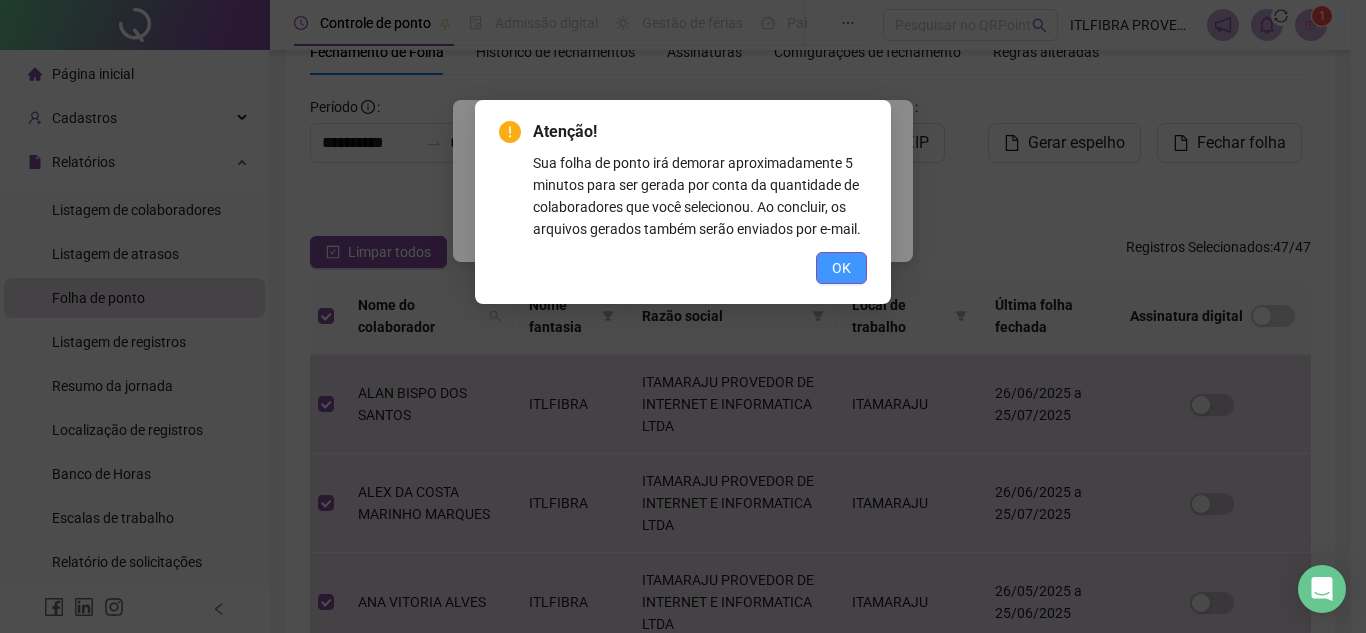 click on "OK" at bounding box center [841, 268] 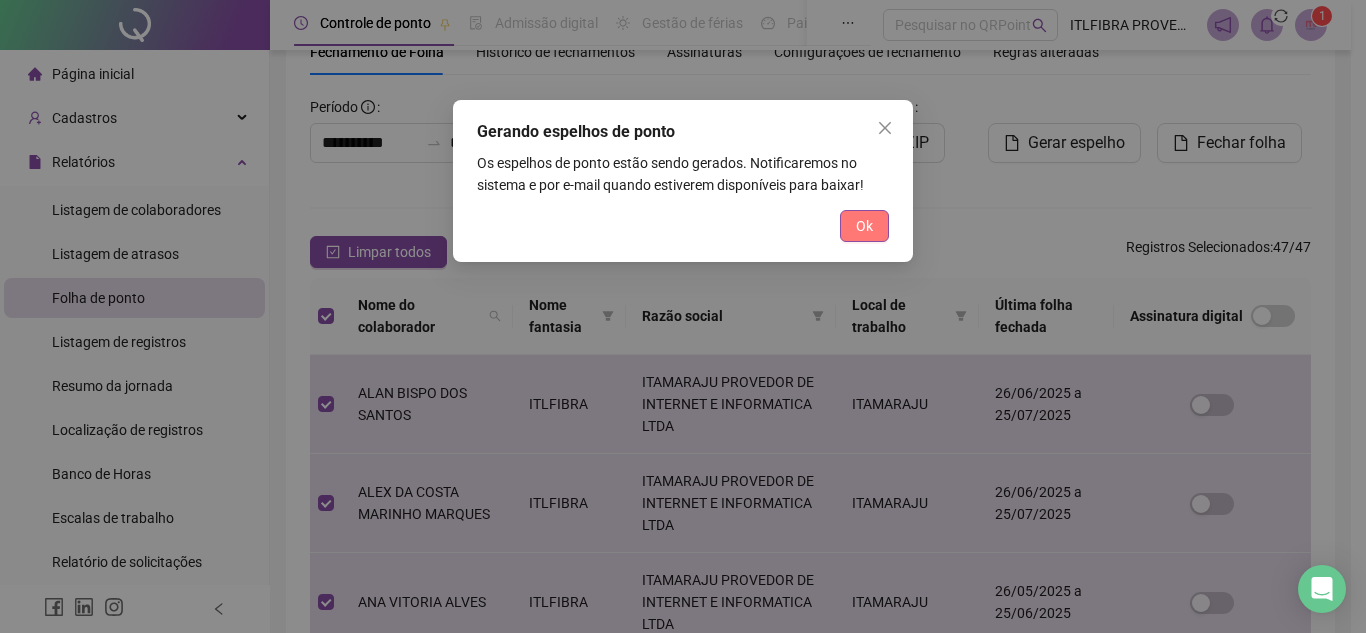 click on "Ok" at bounding box center [864, 226] 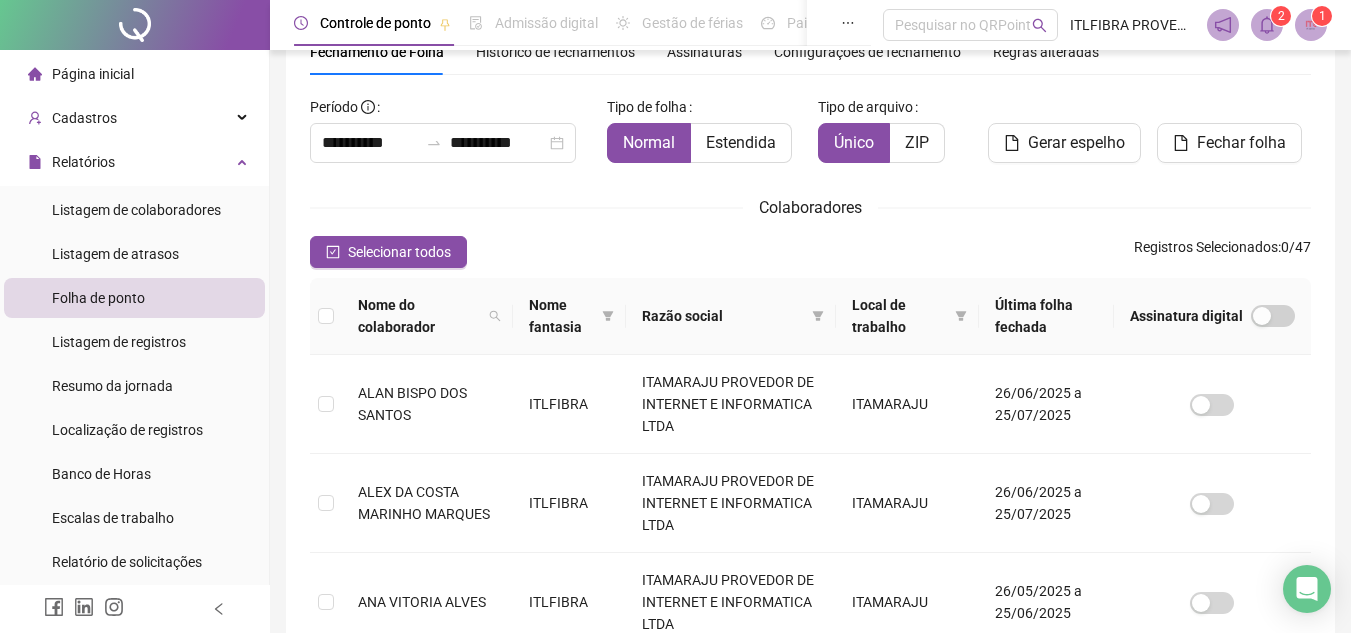 click 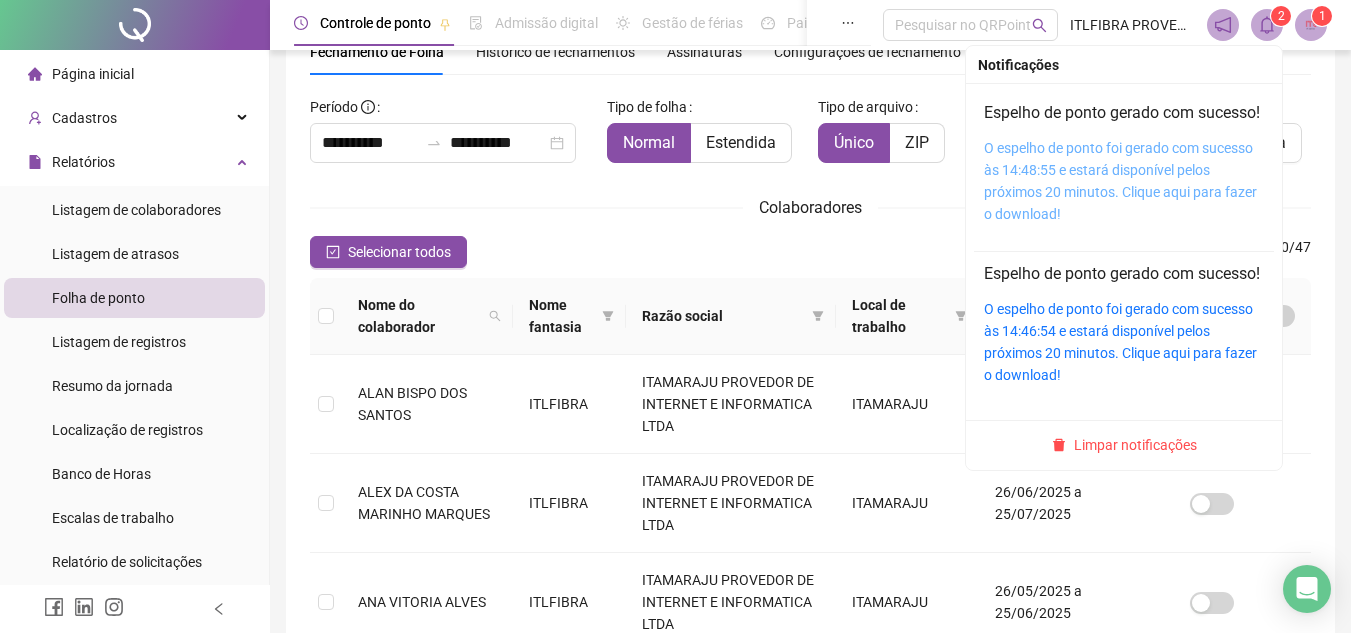 click on "O espelho de ponto foi gerado com sucesso às 14:48:55 e estará disponível pelos próximos 20 minutos.
Clique aqui para fazer o download!" at bounding box center [1120, 181] 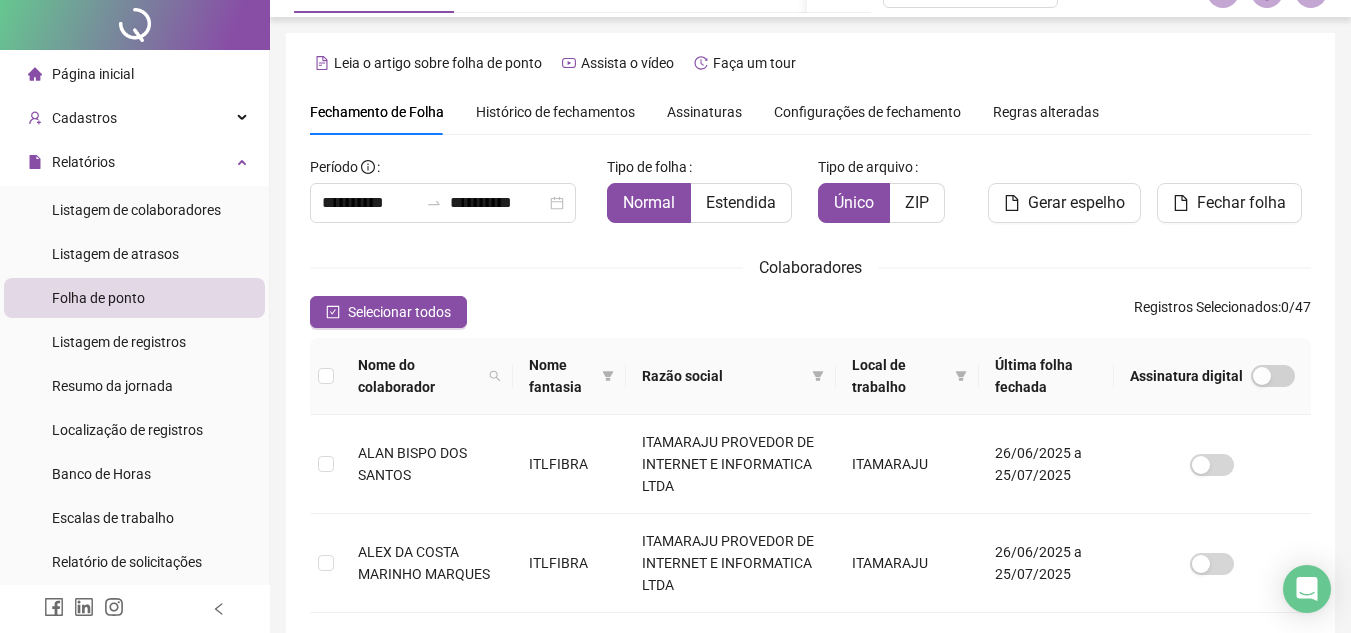 scroll, scrollTop: 0, scrollLeft: 0, axis: both 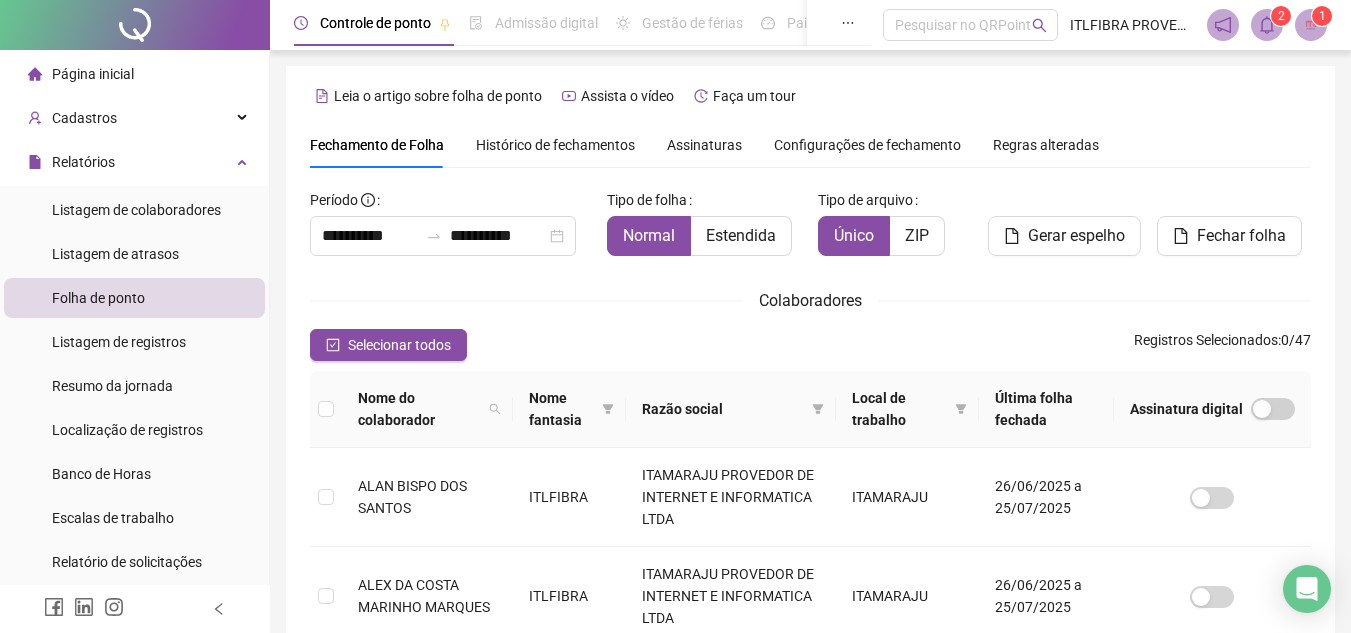 click on "Página inicial" at bounding box center [93, 74] 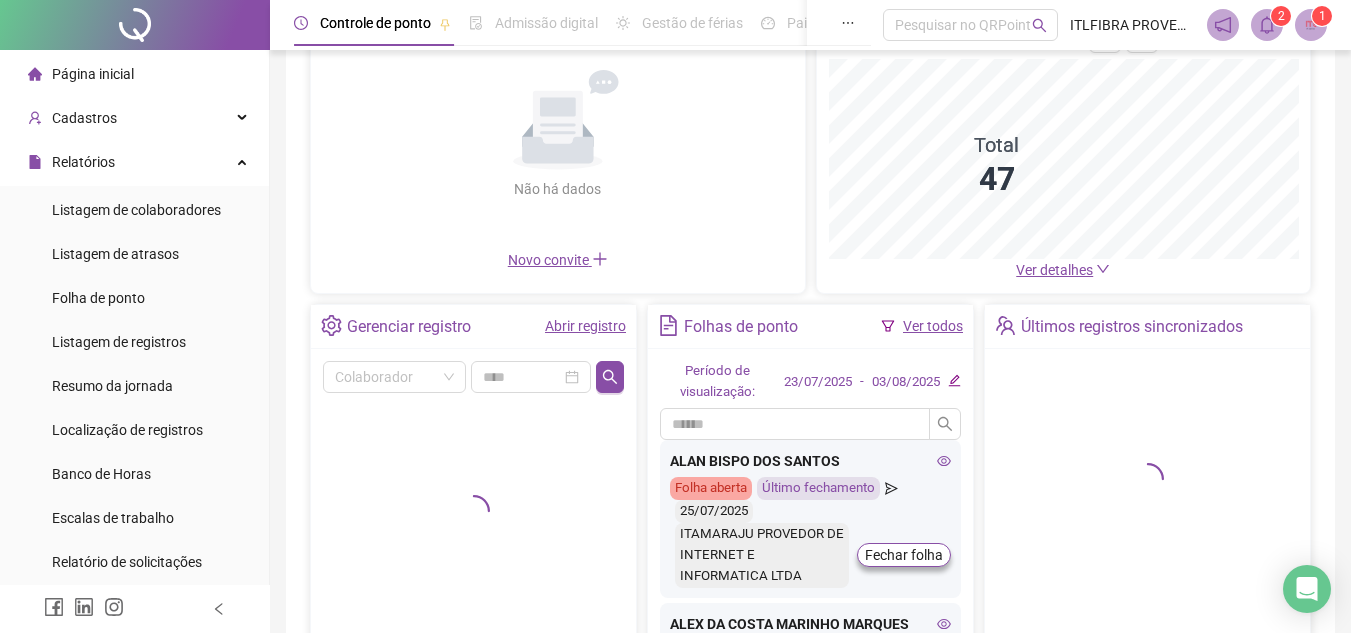 scroll, scrollTop: 352, scrollLeft: 0, axis: vertical 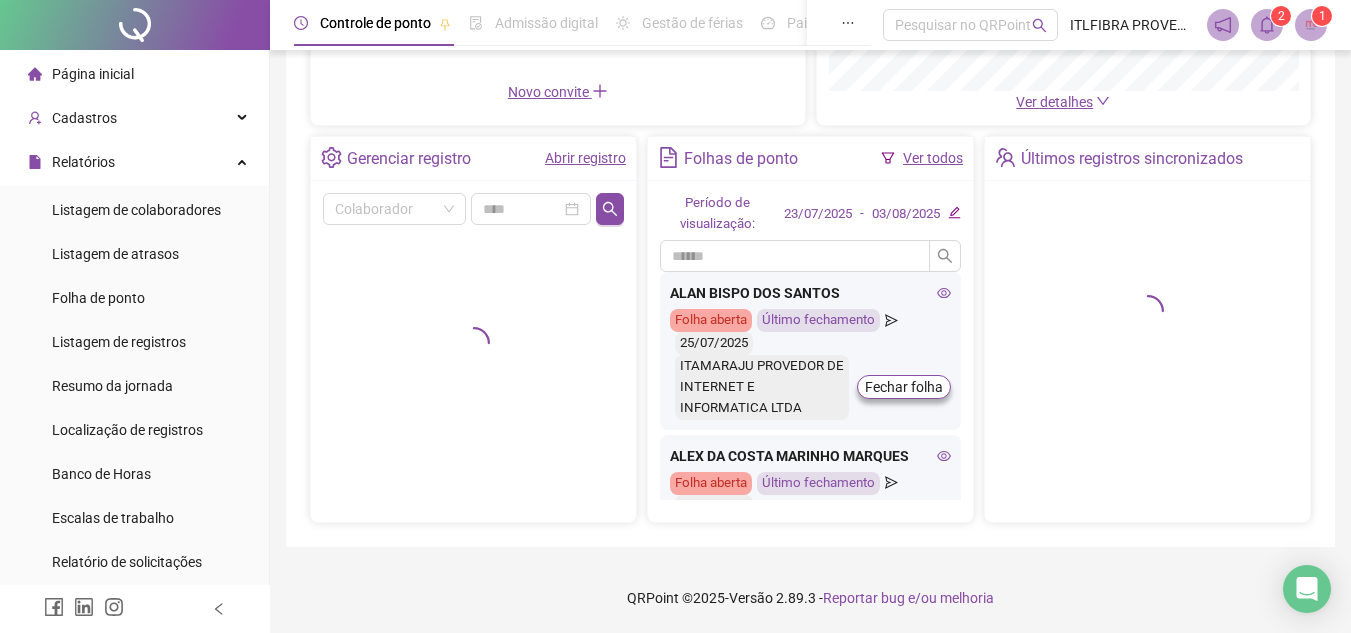 click on "Abrir registro" at bounding box center [585, 158] 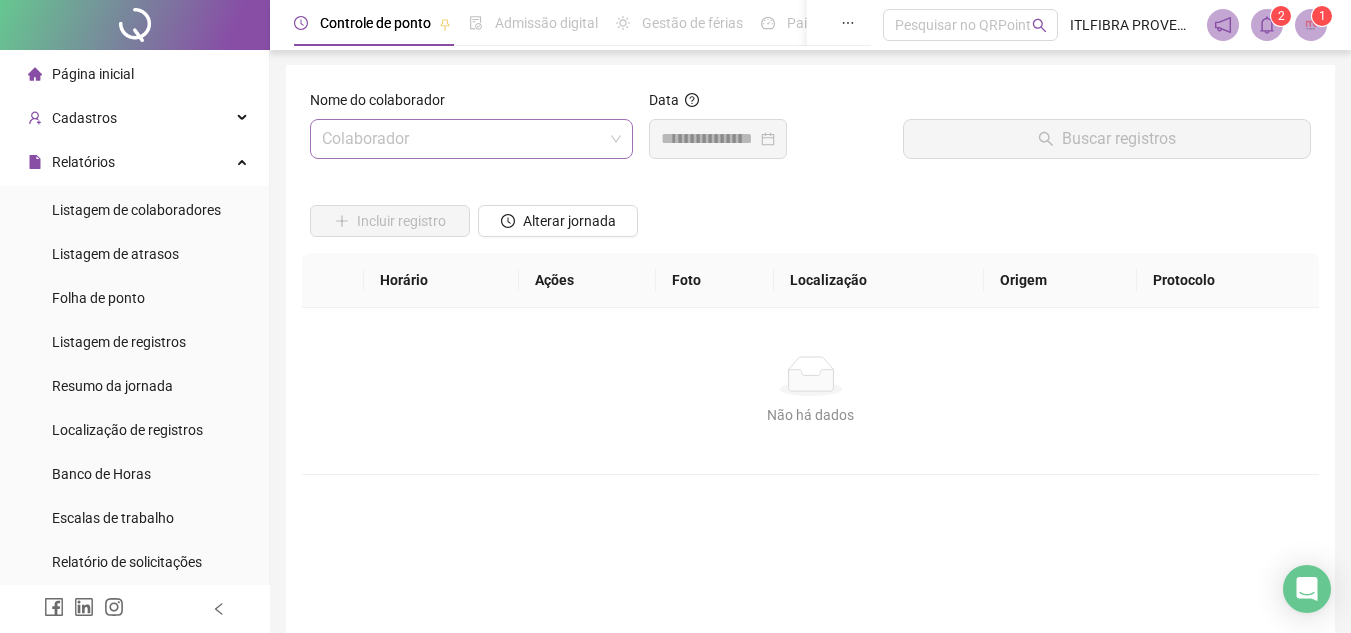 scroll, scrollTop: 0, scrollLeft: 0, axis: both 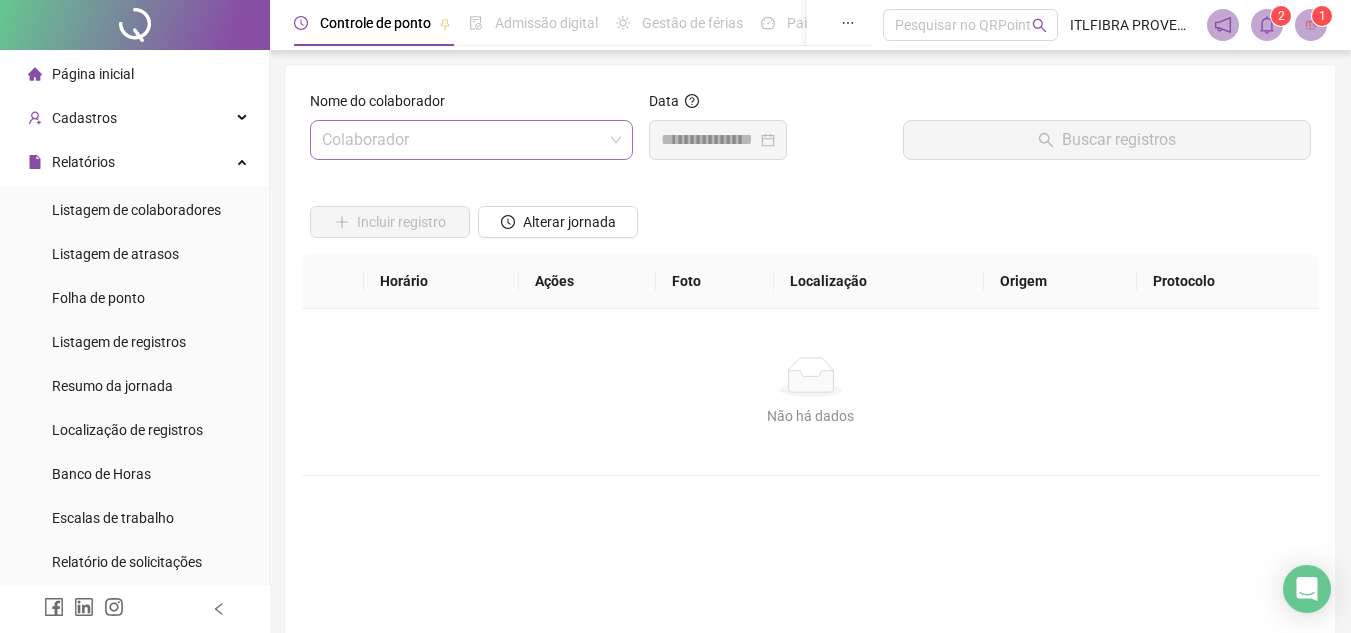 click at bounding box center (462, 140) 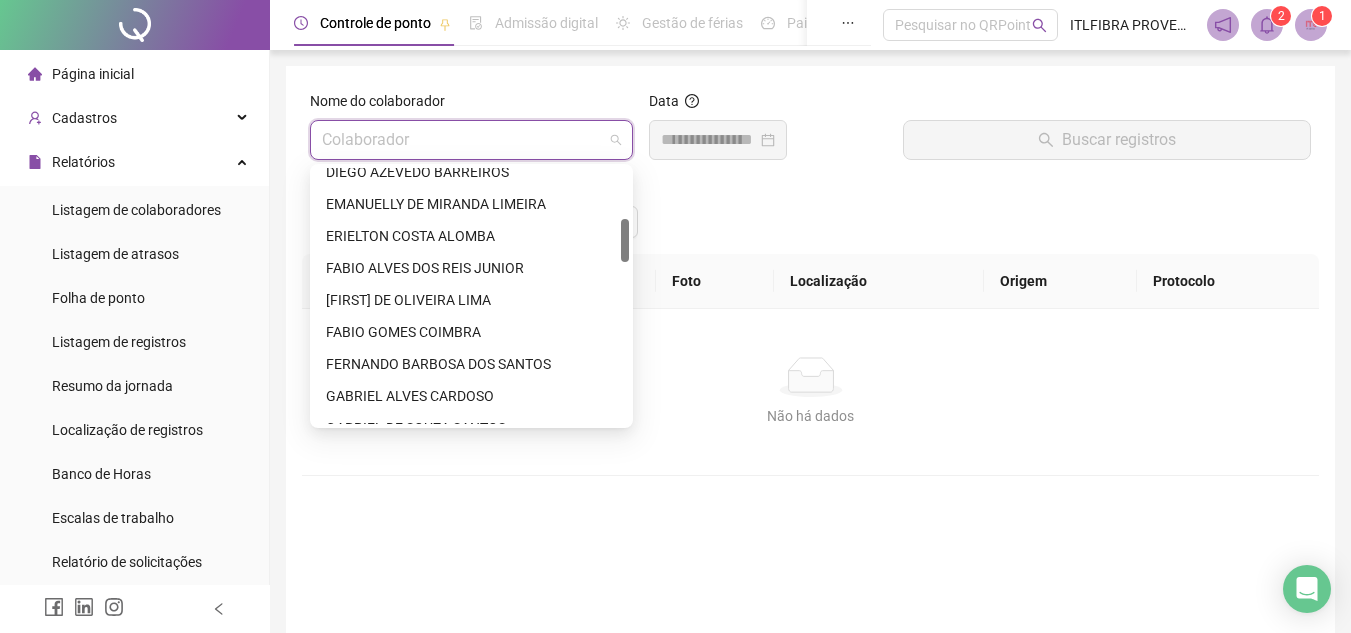 scroll, scrollTop: 500, scrollLeft: 0, axis: vertical 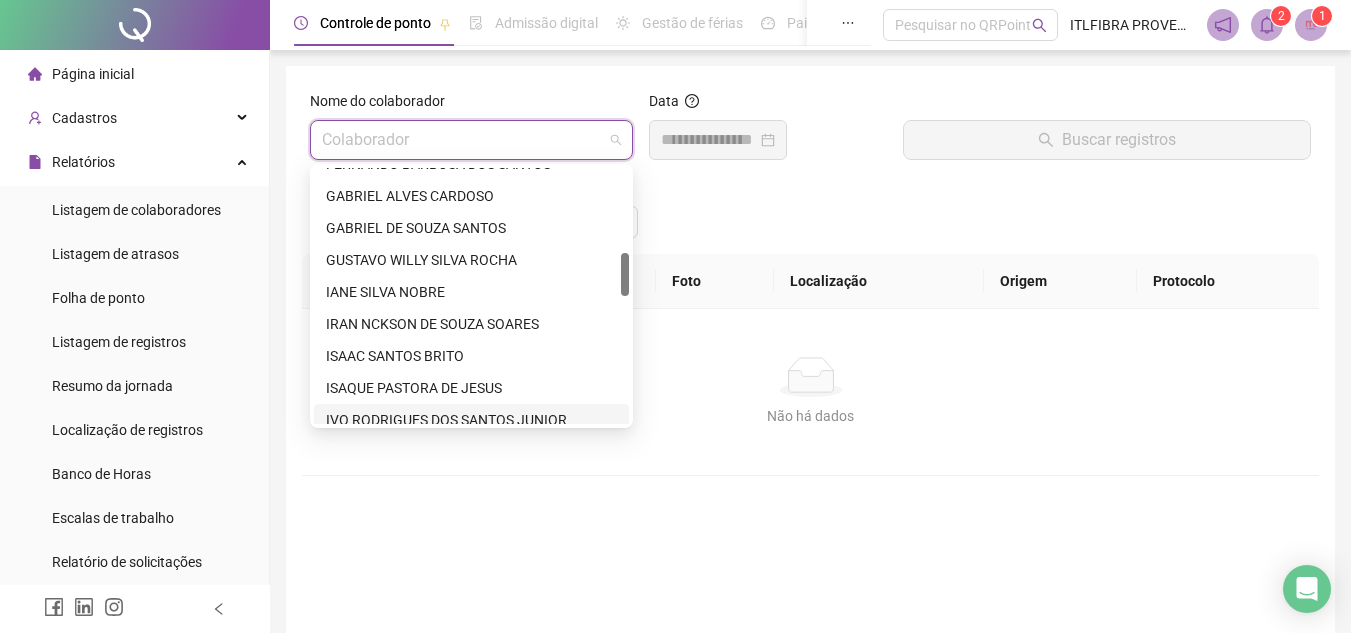click on "[FIRST] [LAST]" at bounding box center (471, 420) 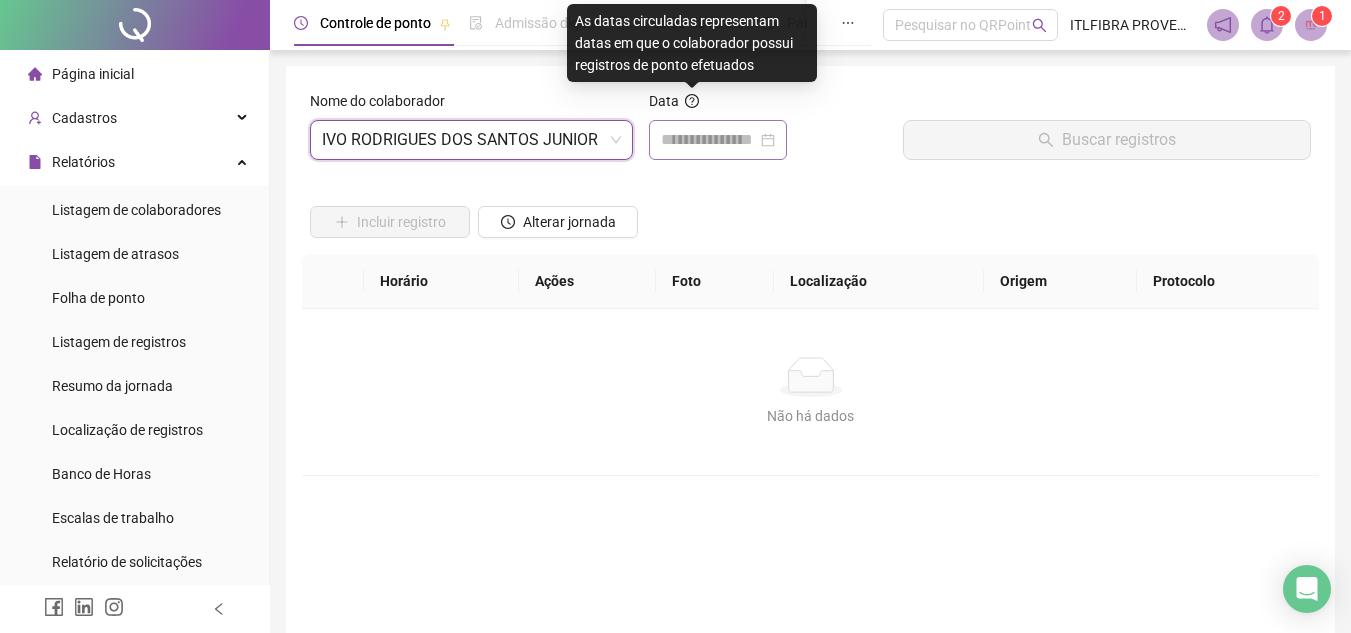 click at bounding box center (718, 140) 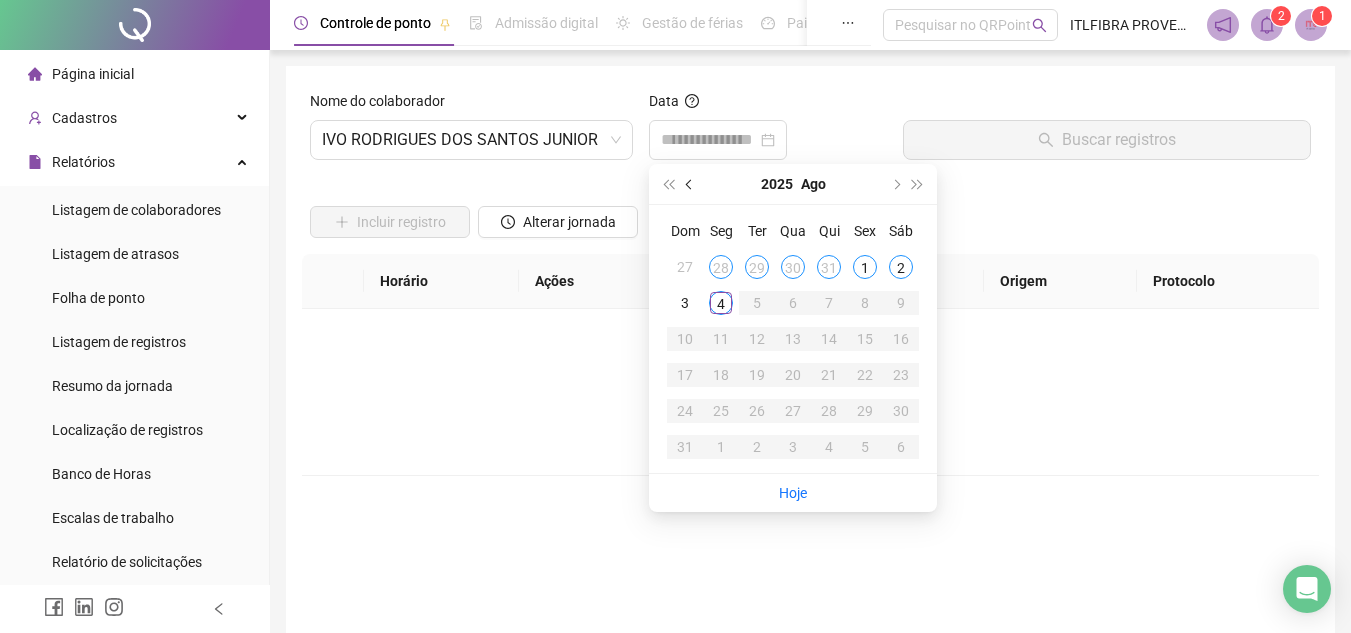 click at bounding box center [691, 184] 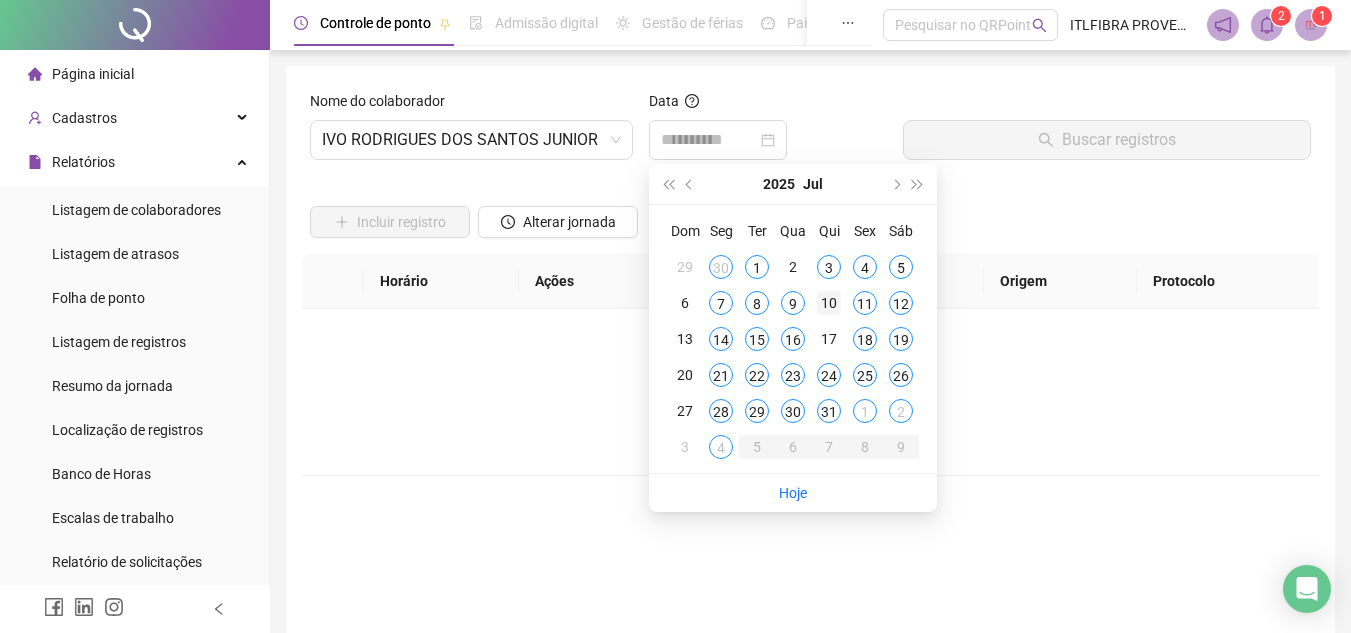 type on "**********" 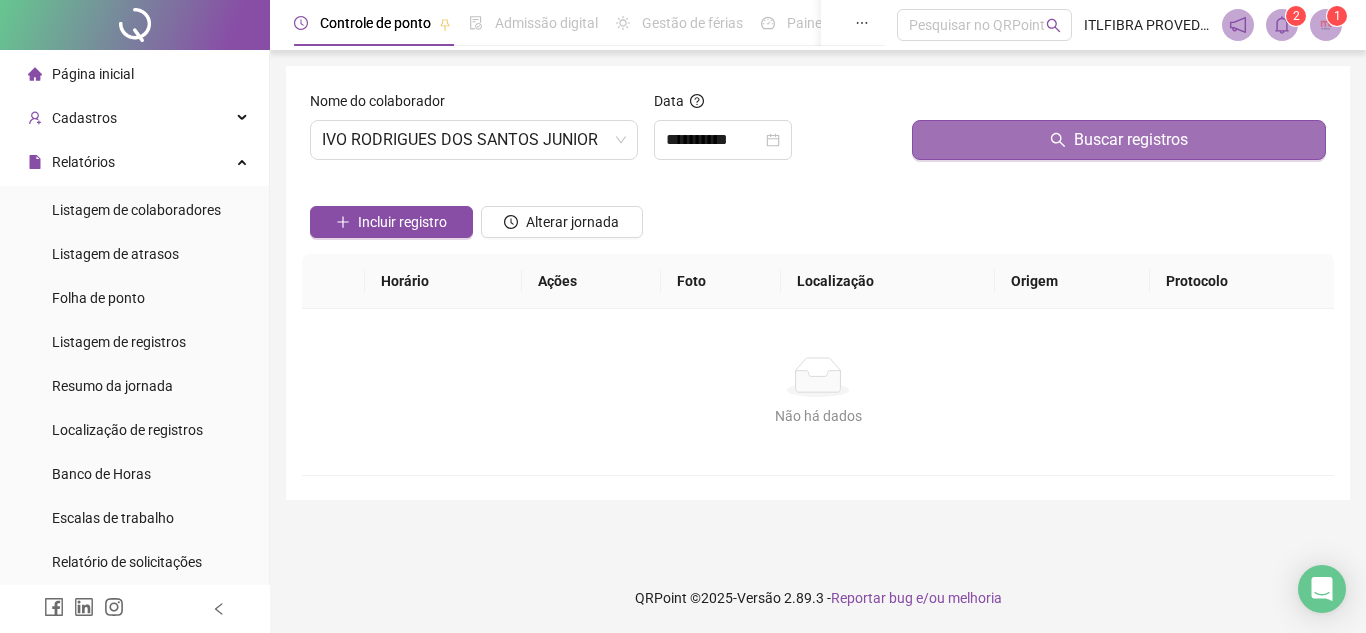 click 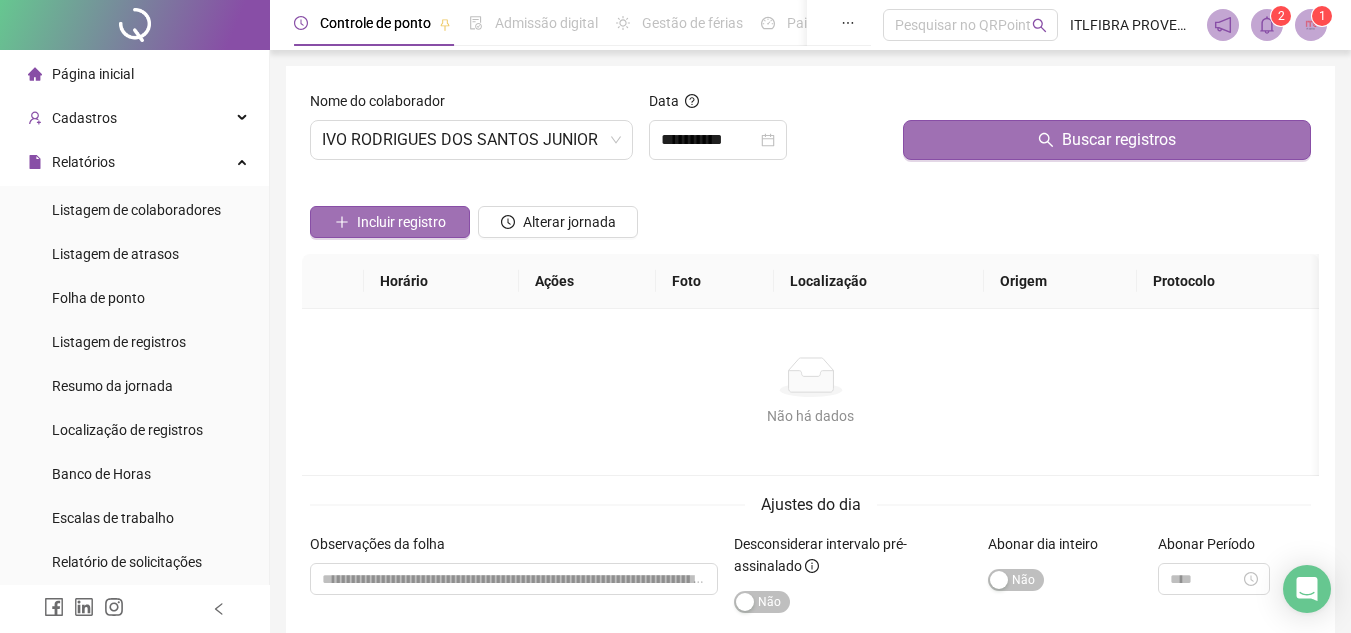 click on "Incluir registro" at bounding box center (390, 222) 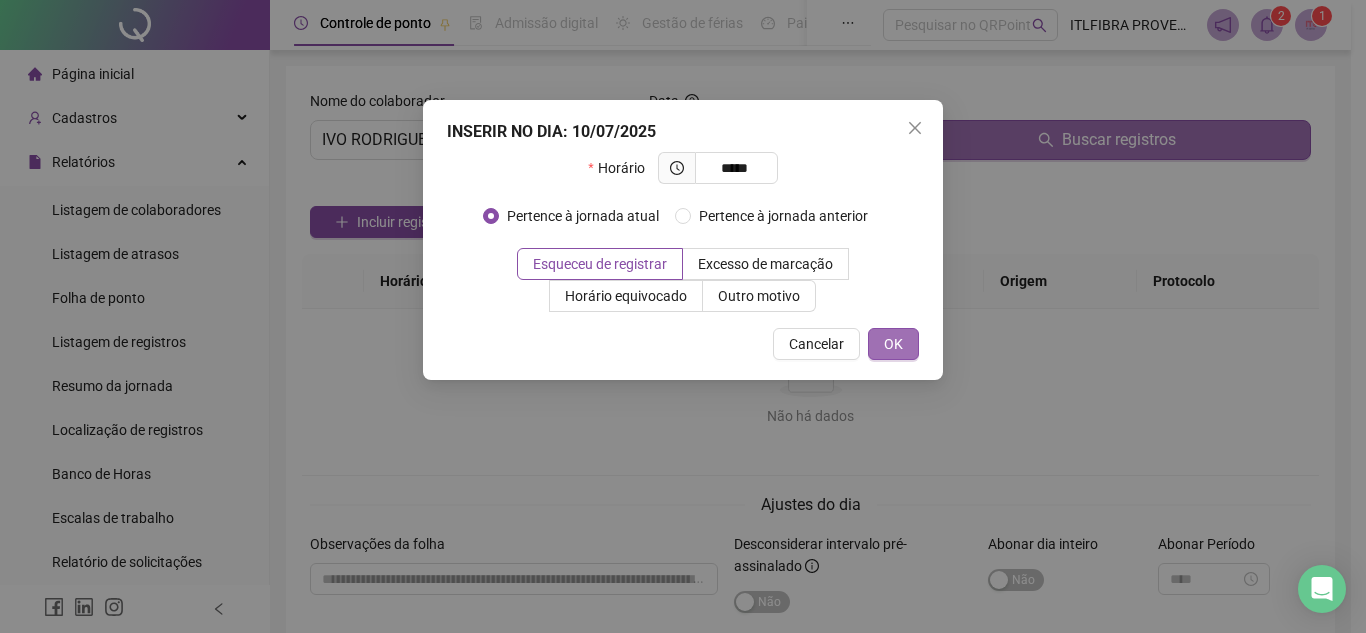 type on "*****" 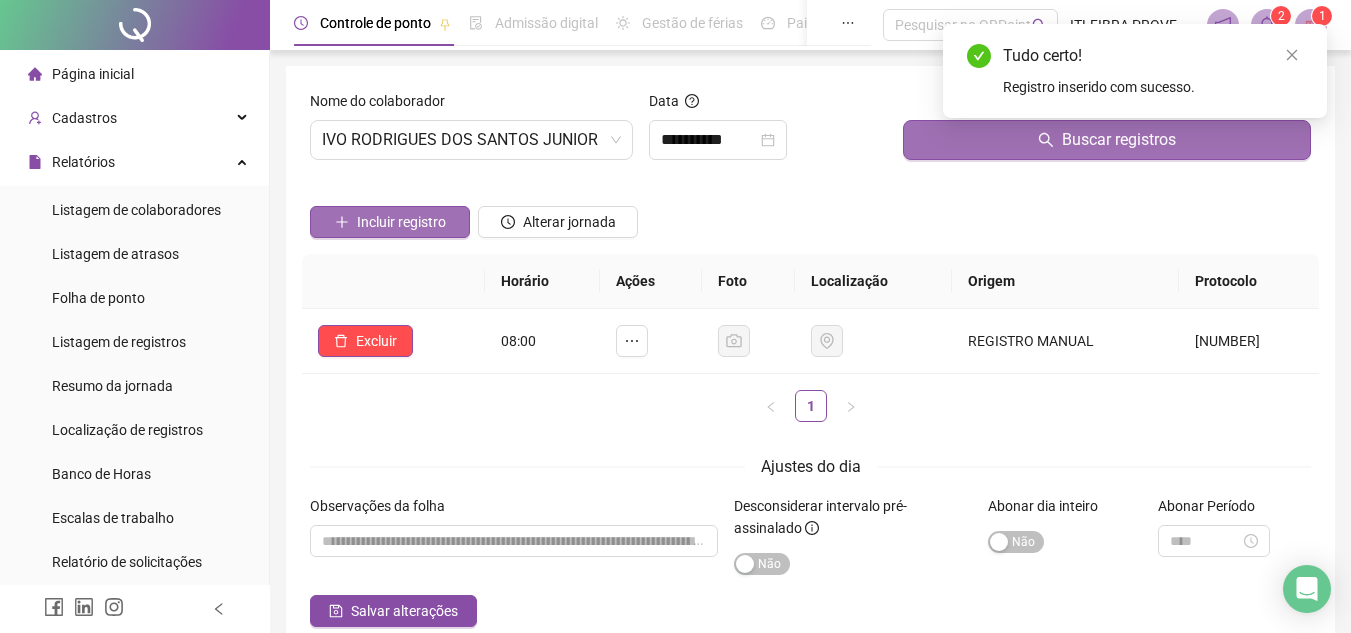 click on "Incluir registro" at bounding box center [401, 222] 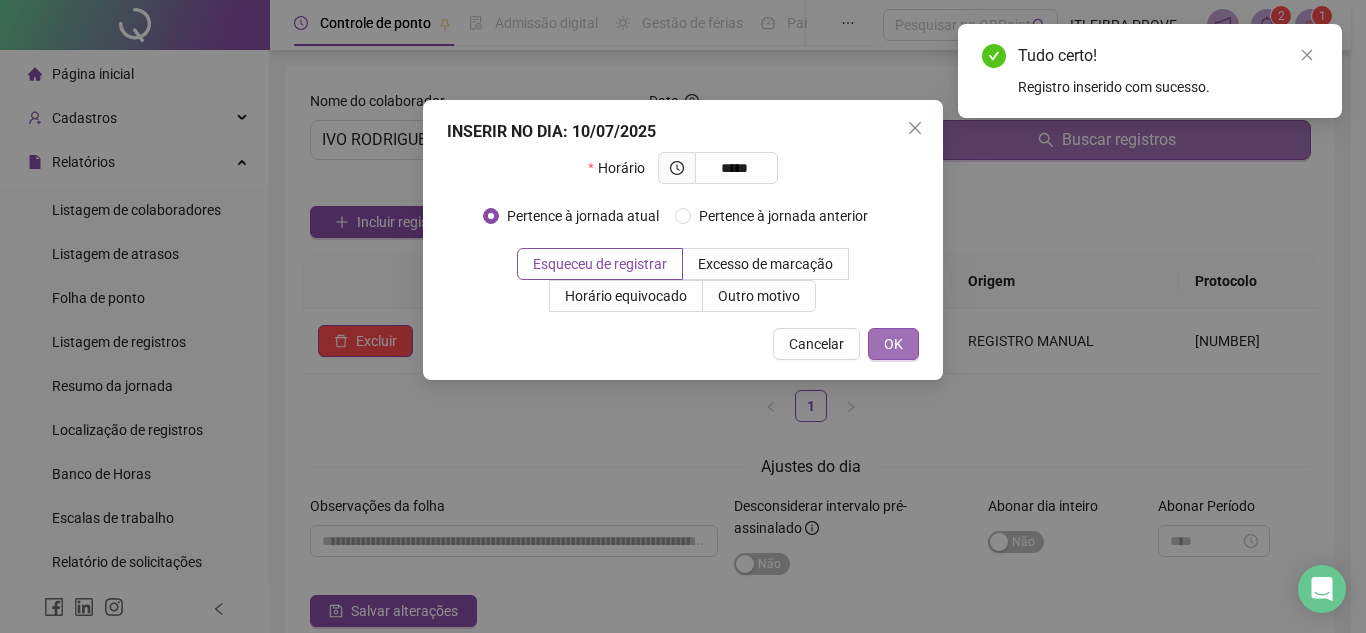 type on "*****" 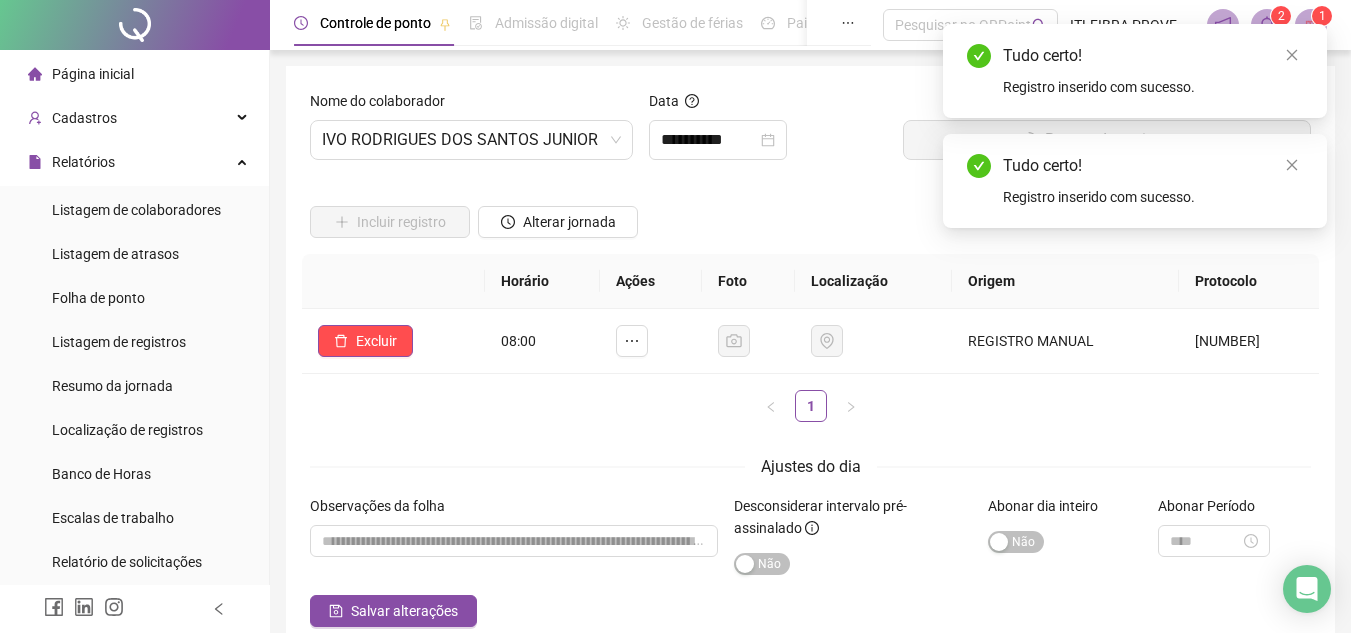 click on "Incluir registro" at bounding box center [401, 222] 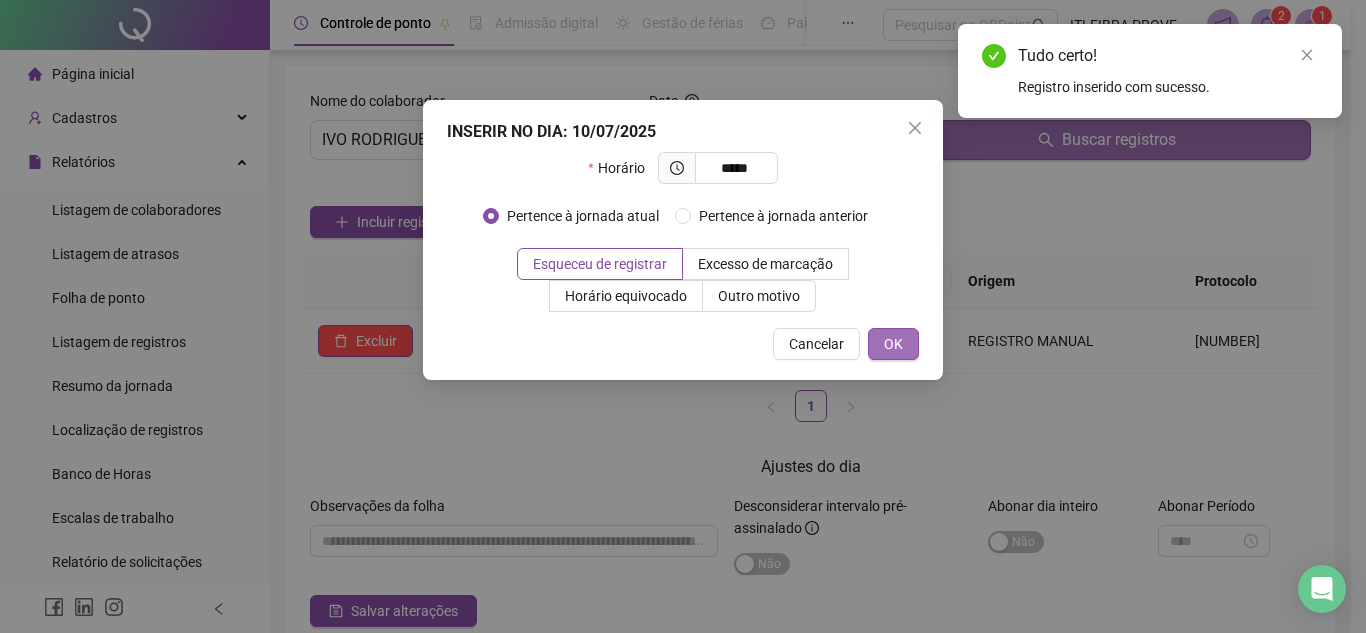type on "*****" 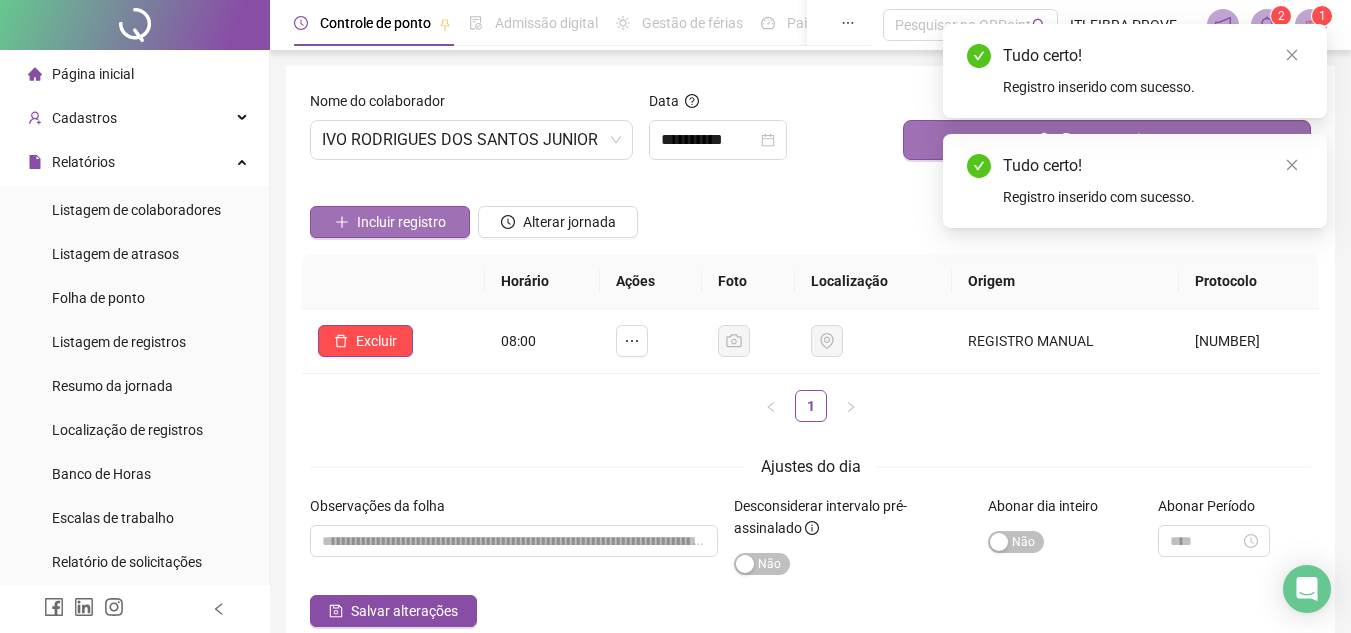 click on "Incluir registro" at bounding box center (401, 222) 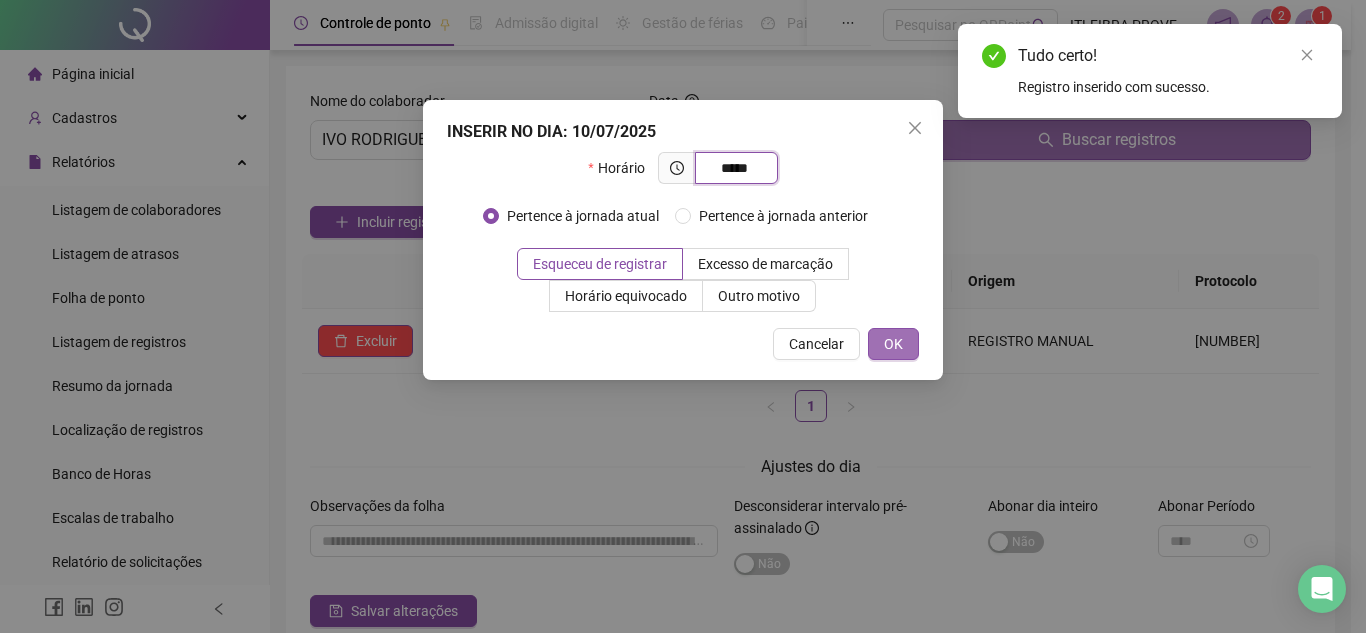 type on "*****" 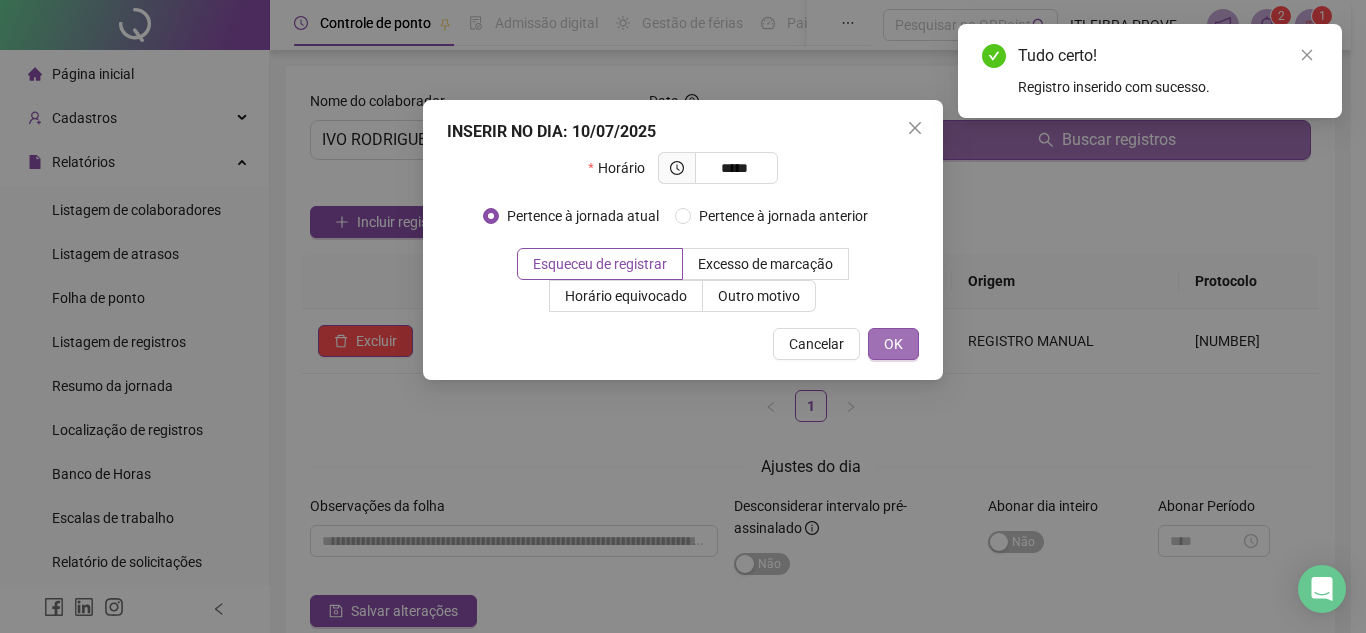 click on "OK" at bounding box center [893, 344] 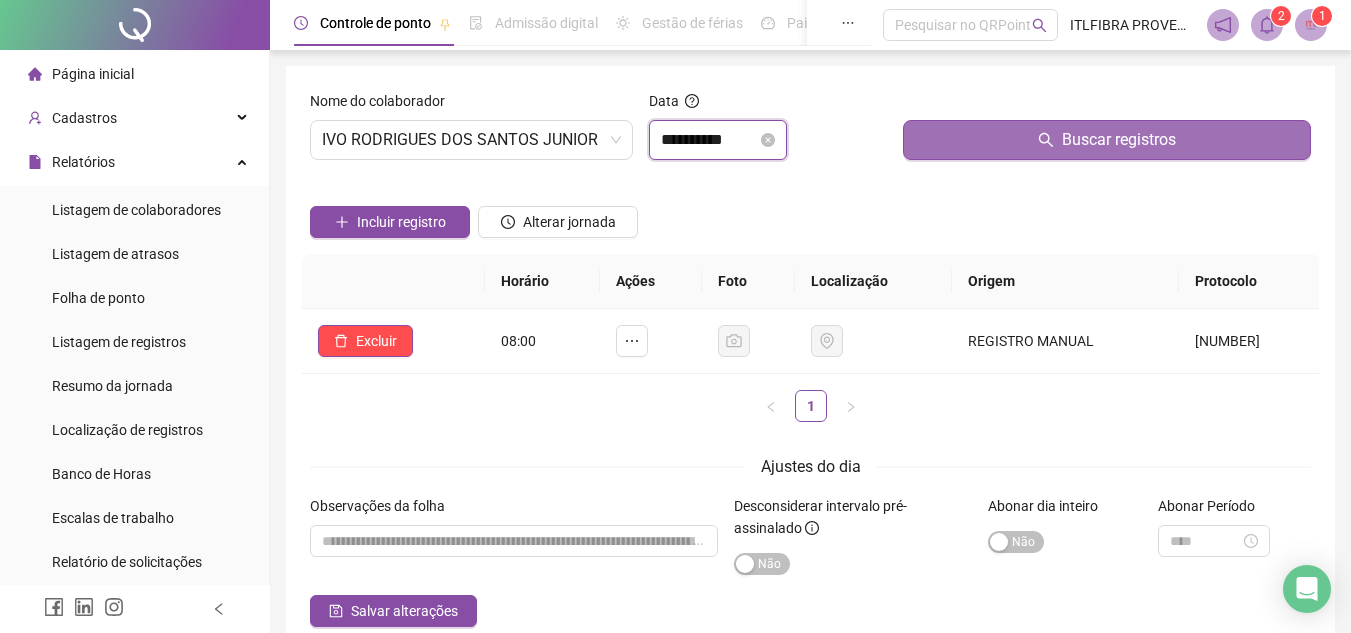 click on "**********" at bounding box center (709, 140) 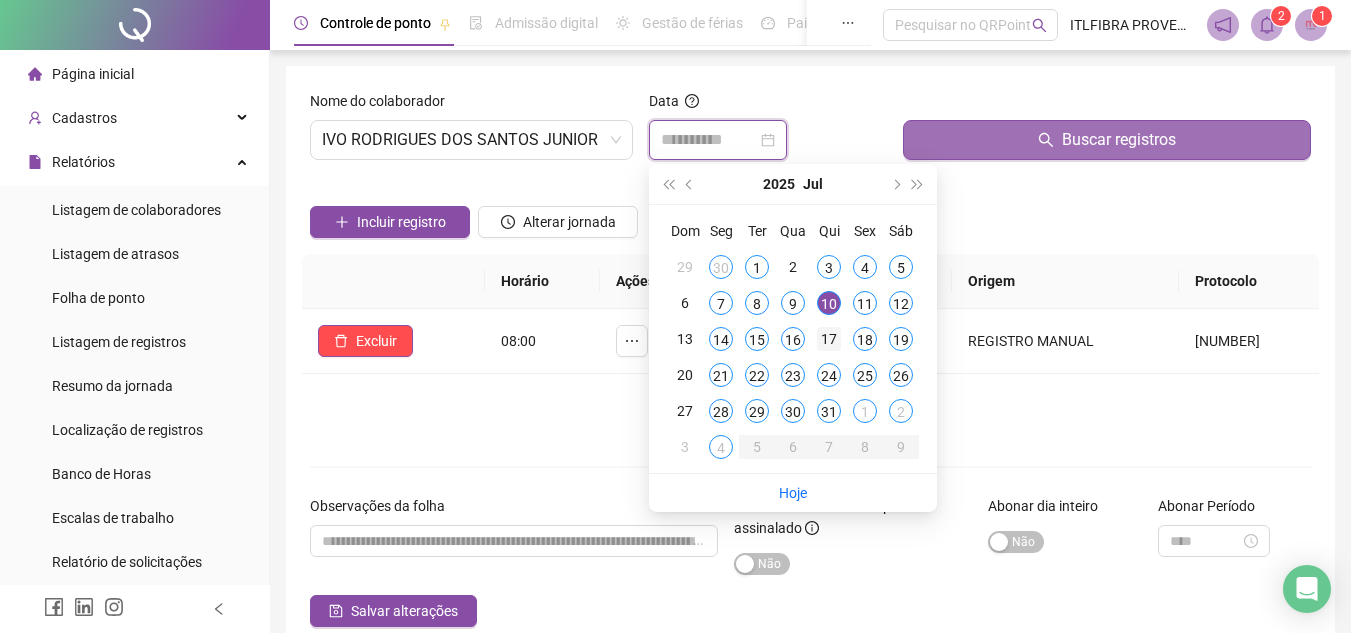 type on "**********" 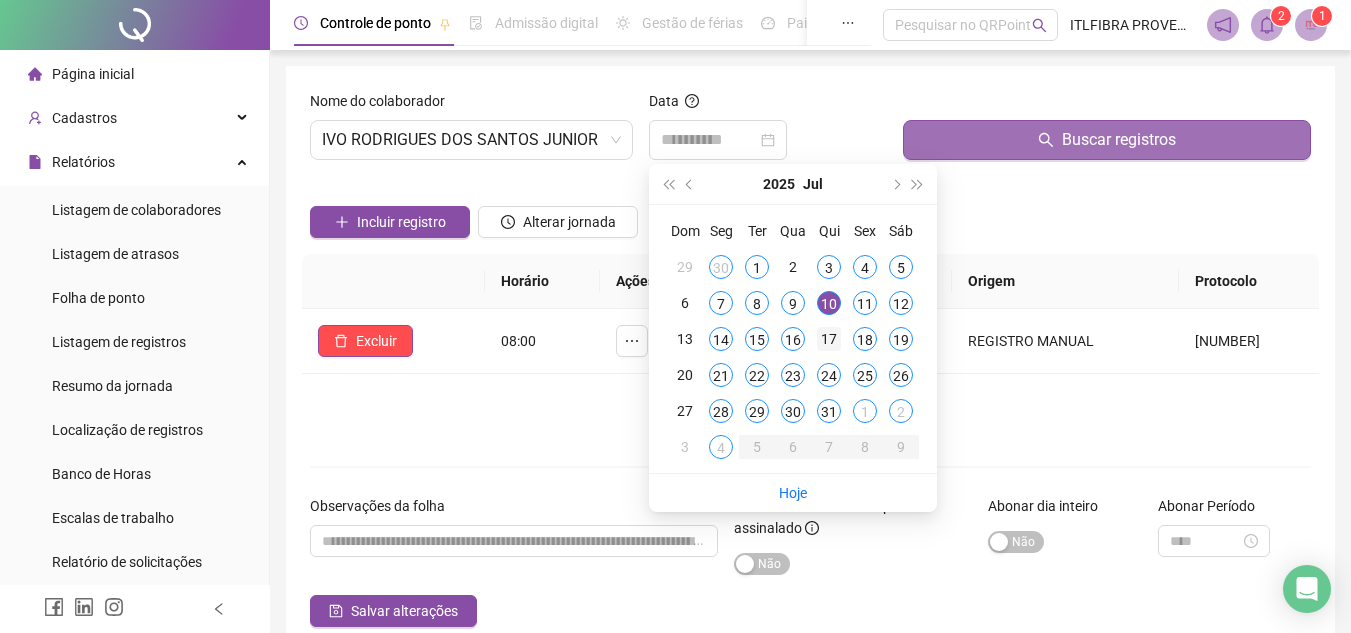 click on "17" at bounding box center [829, 339] 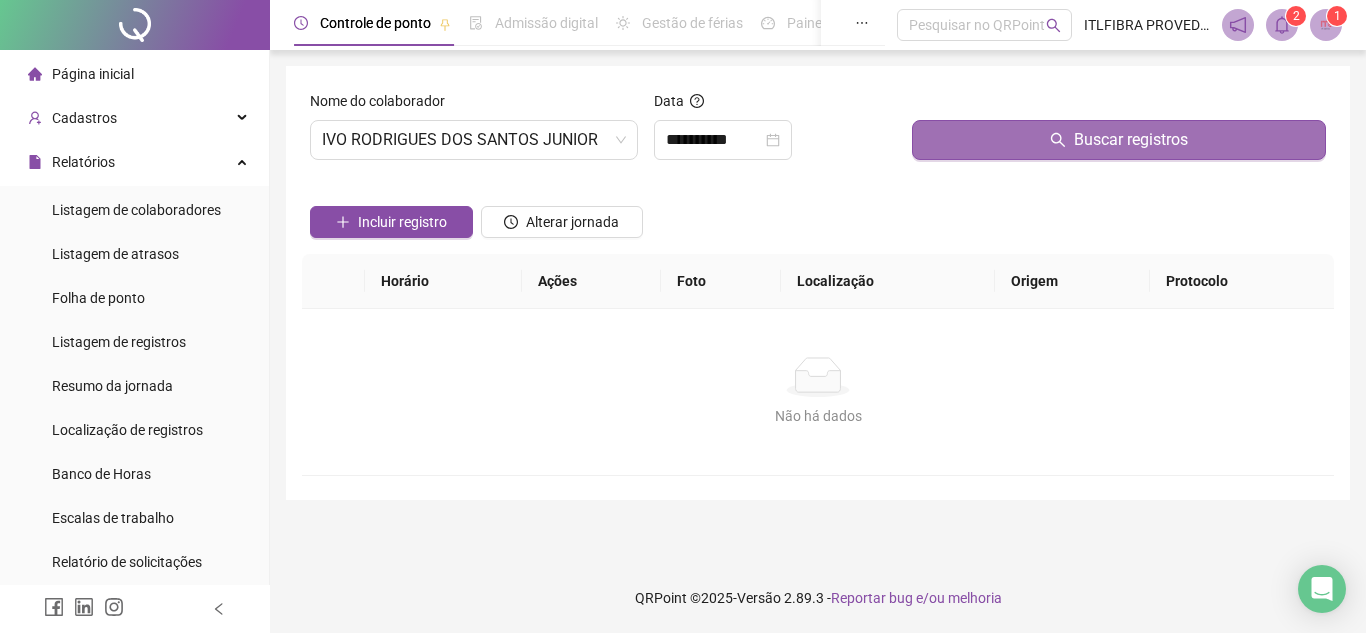 drag, startPoint x: 1036, startPoint y: 135, endPoint x: 1015, endPoint y: 158, distance: 31.144823 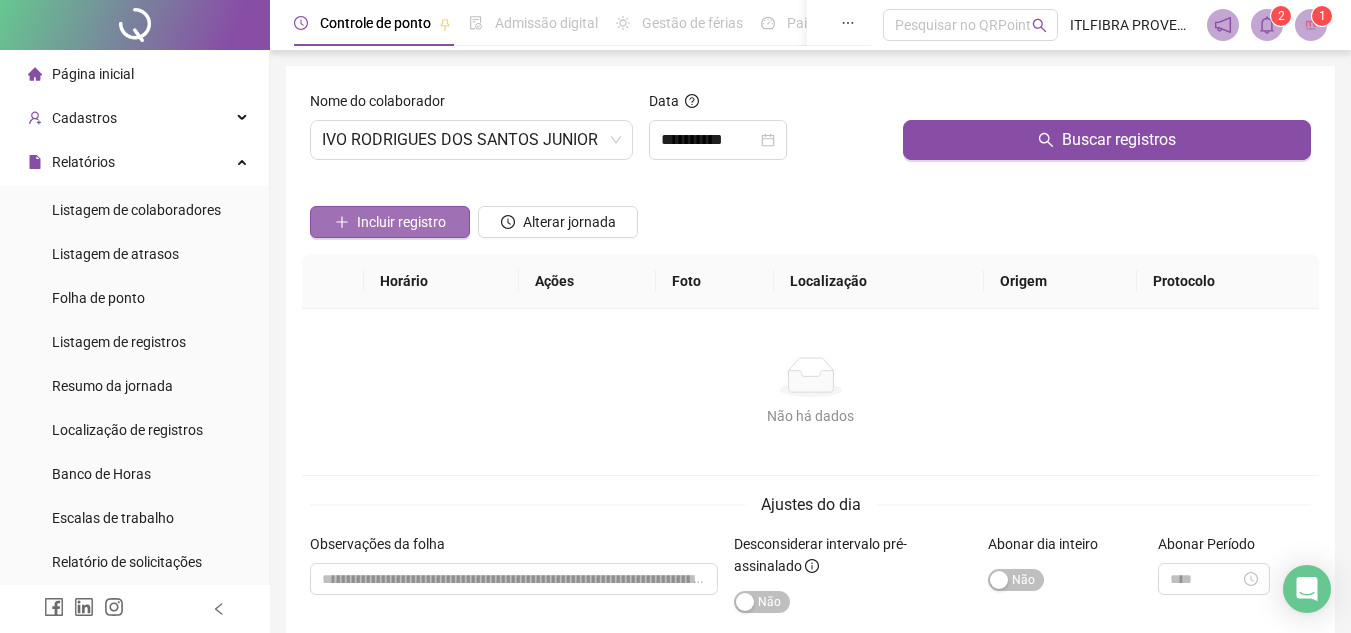 click on "Incluir registro" at bounding box center [401, 222] 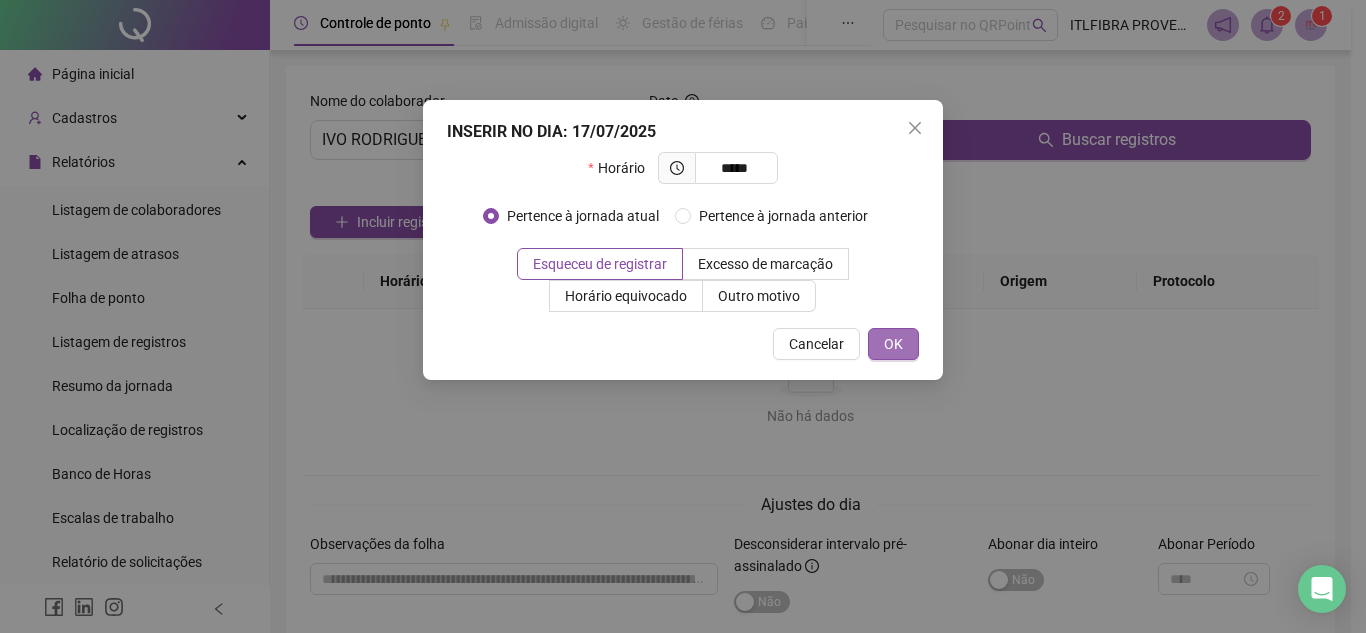 type on "*****" 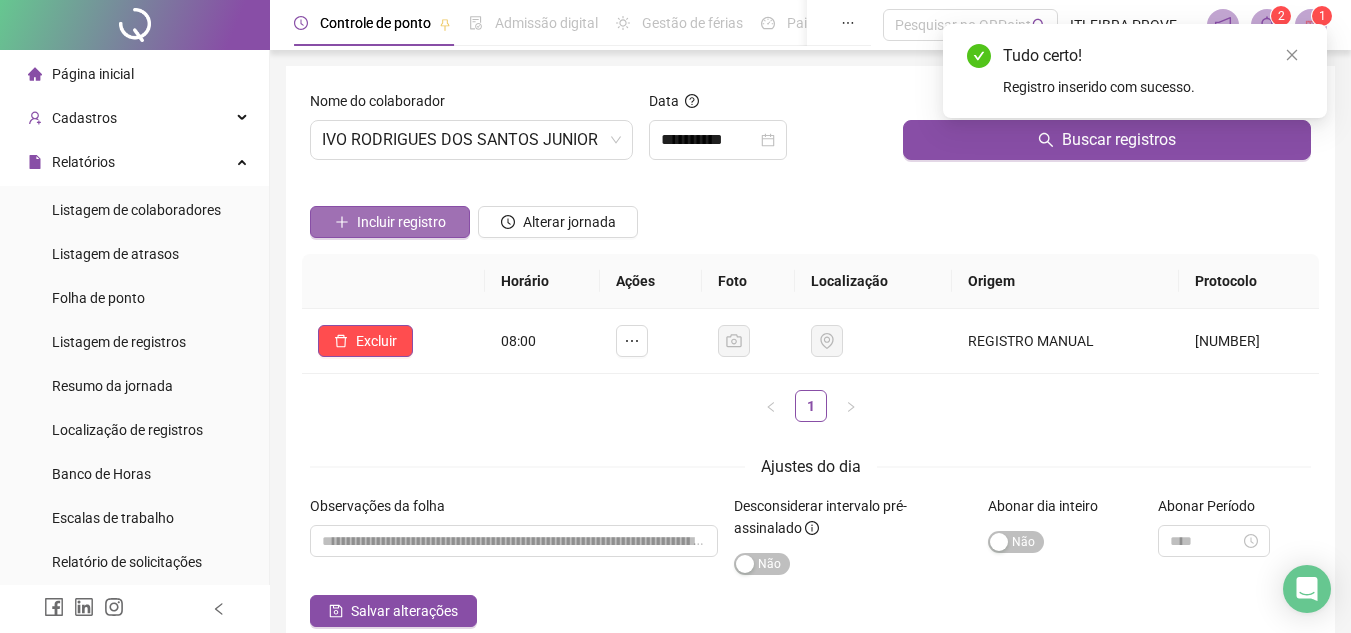 click on "Incluir registro" at bounding box center [401, 222] 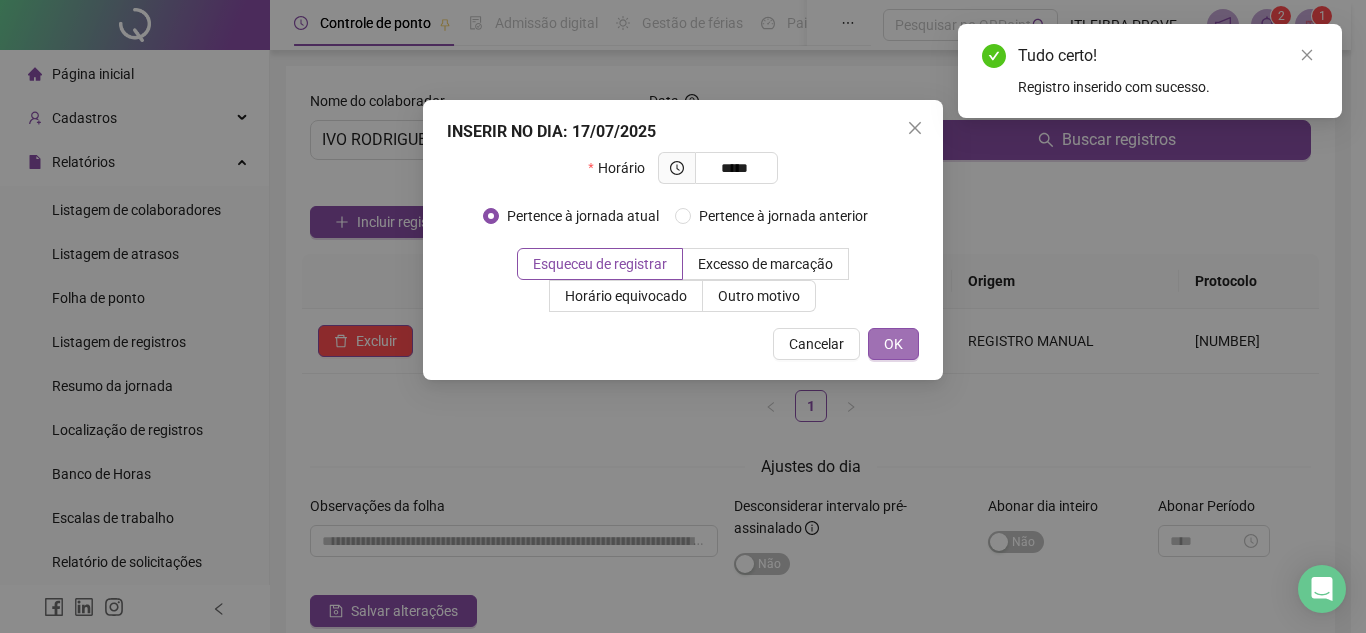 type on "*****" 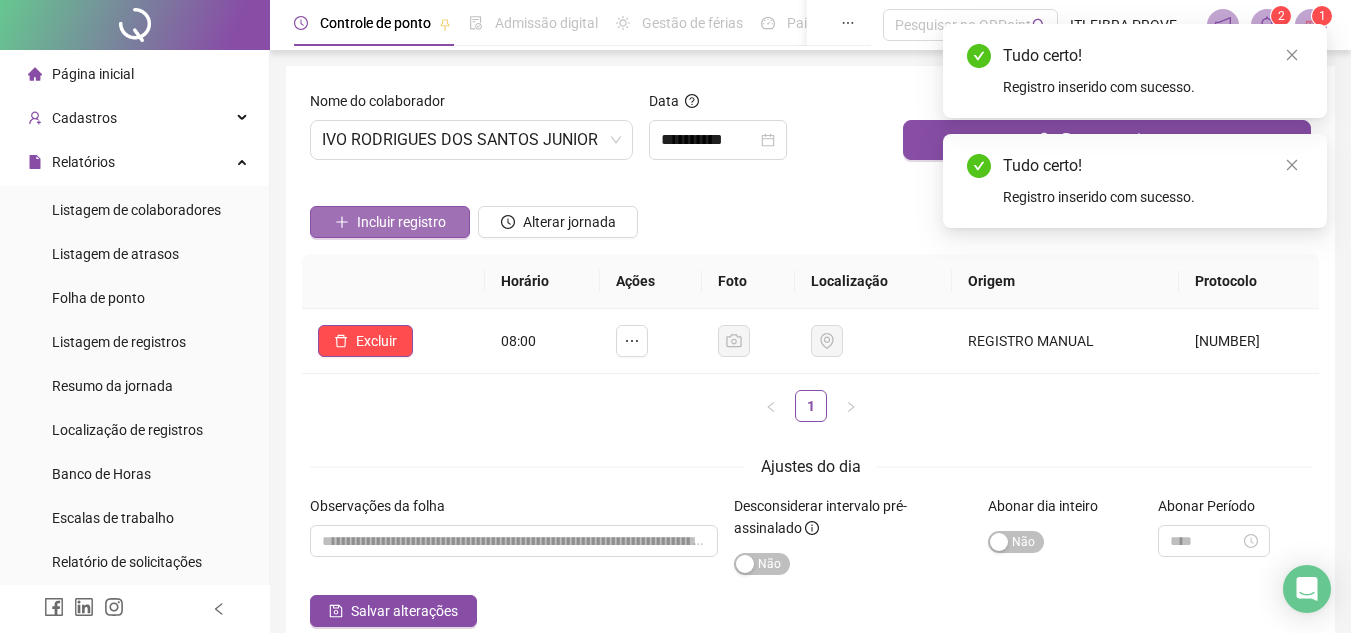 click on "Incluir registro" at bounding box center [401, 222] 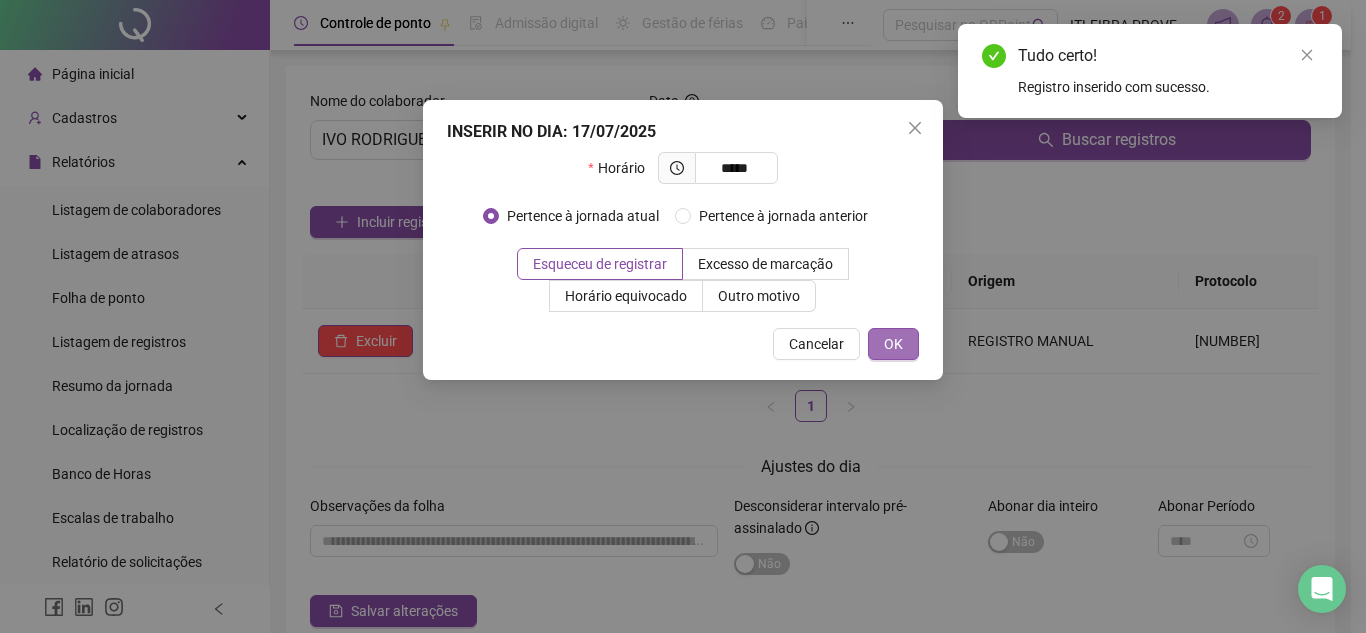 type on "*****" 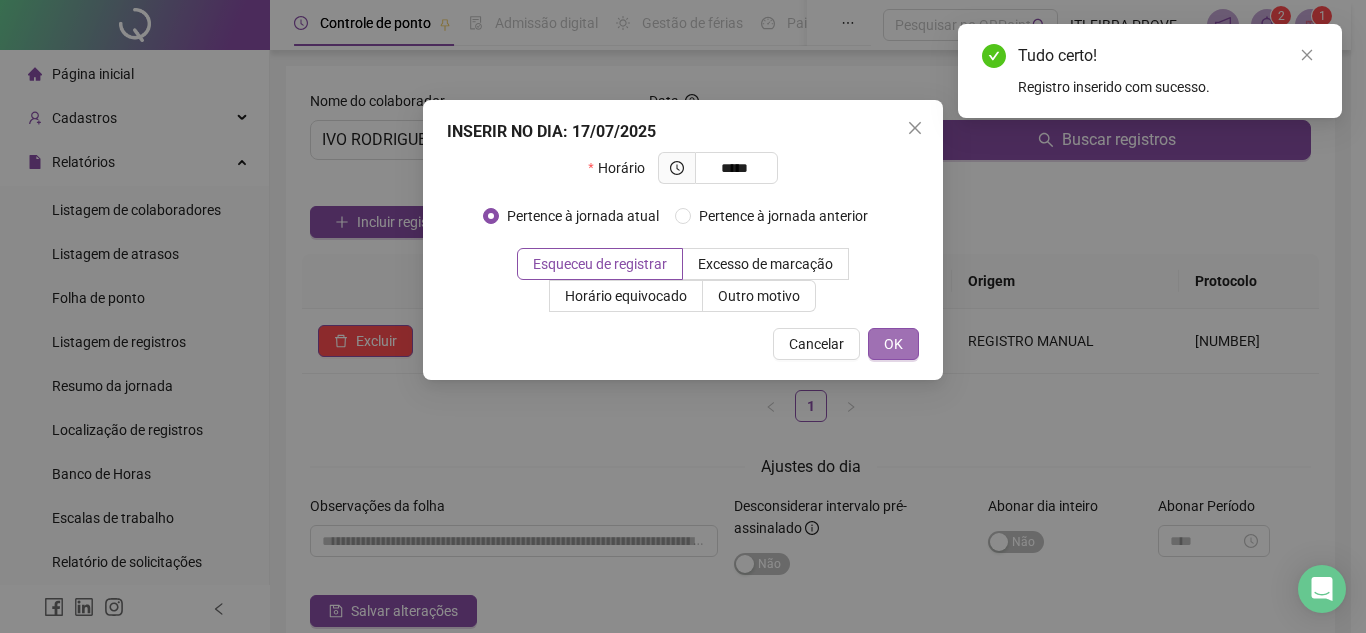 click on "OK" at bounding box center (893, 344) 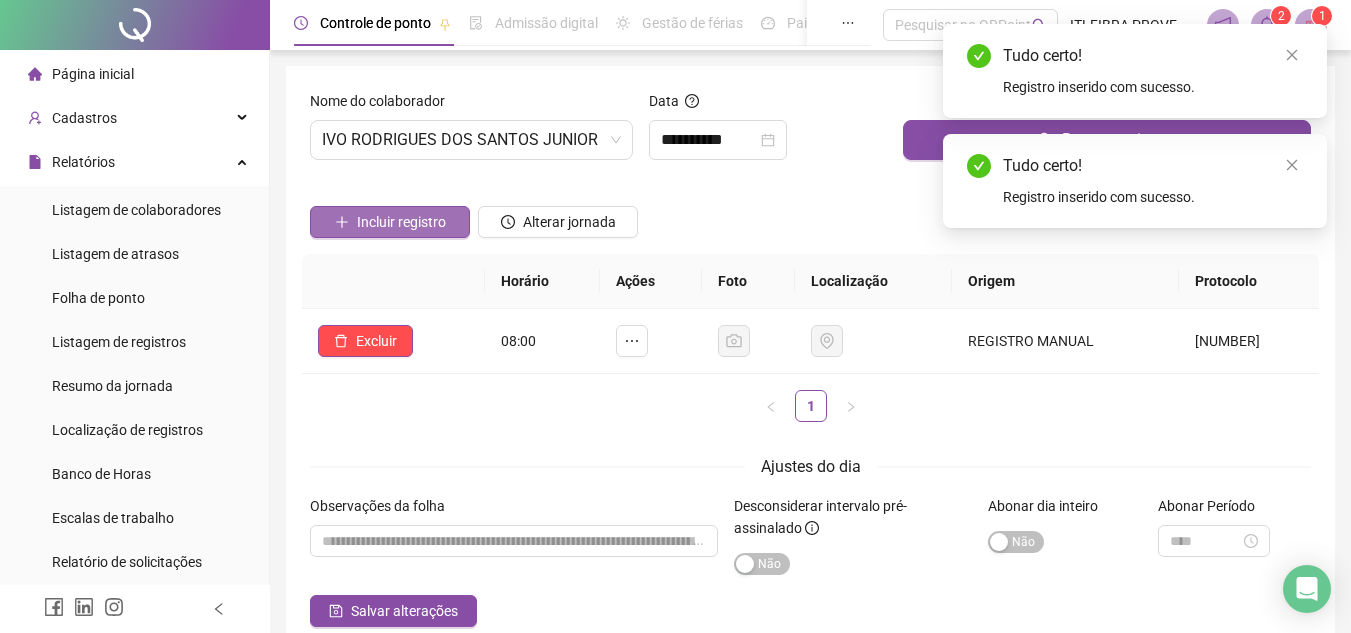 click on "Incluir registro" at bounding box center [401, 222] 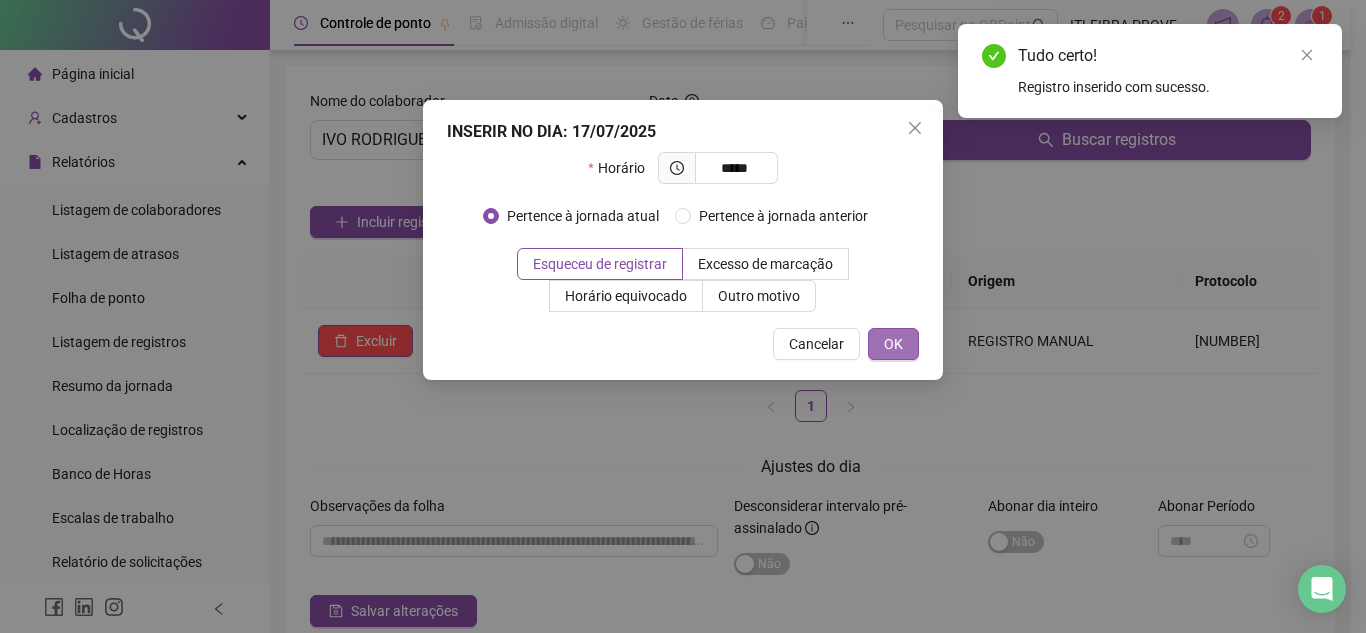 type on "*****" 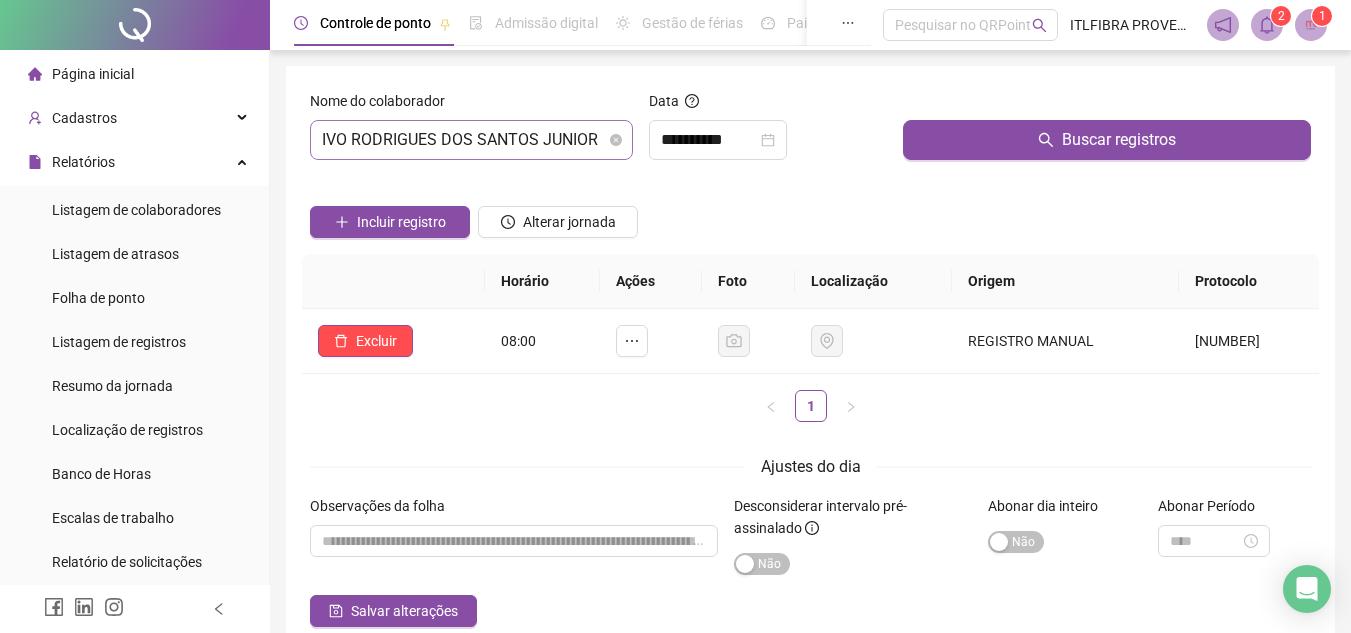 click on "[FIRST] [LAST]" at bounding box center (471, 140) 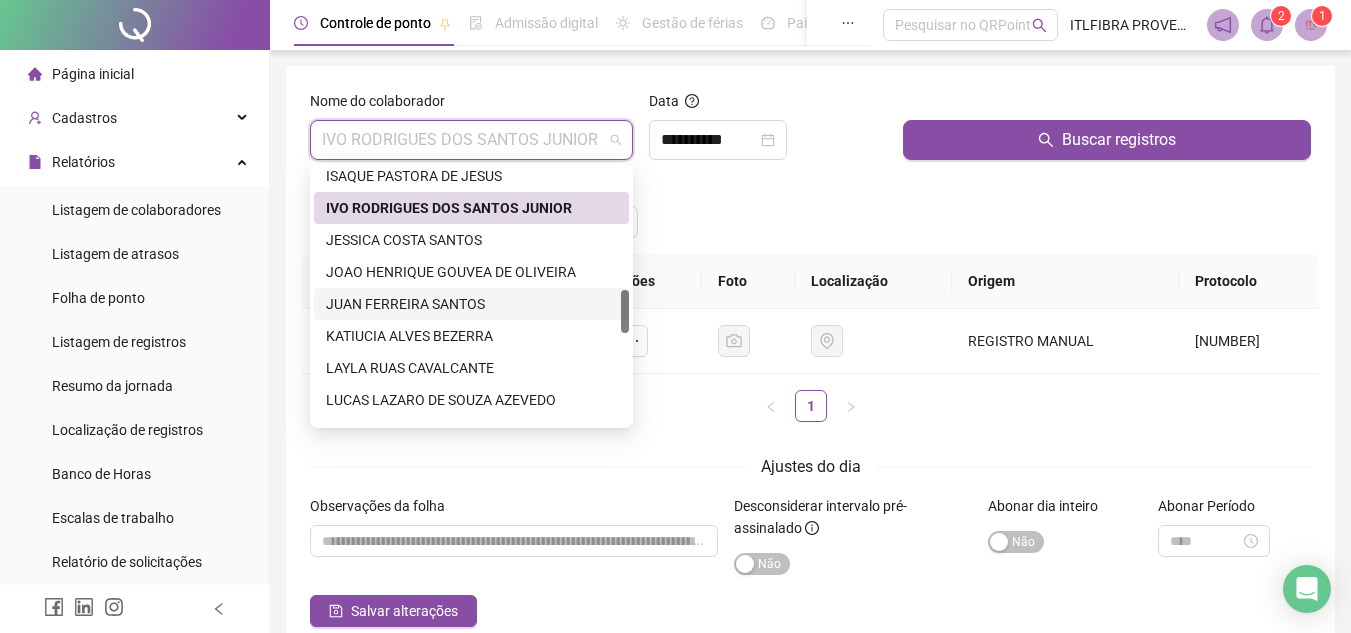 scroll, scrollTop: 812, scrollLeft: 0, axis: vertical 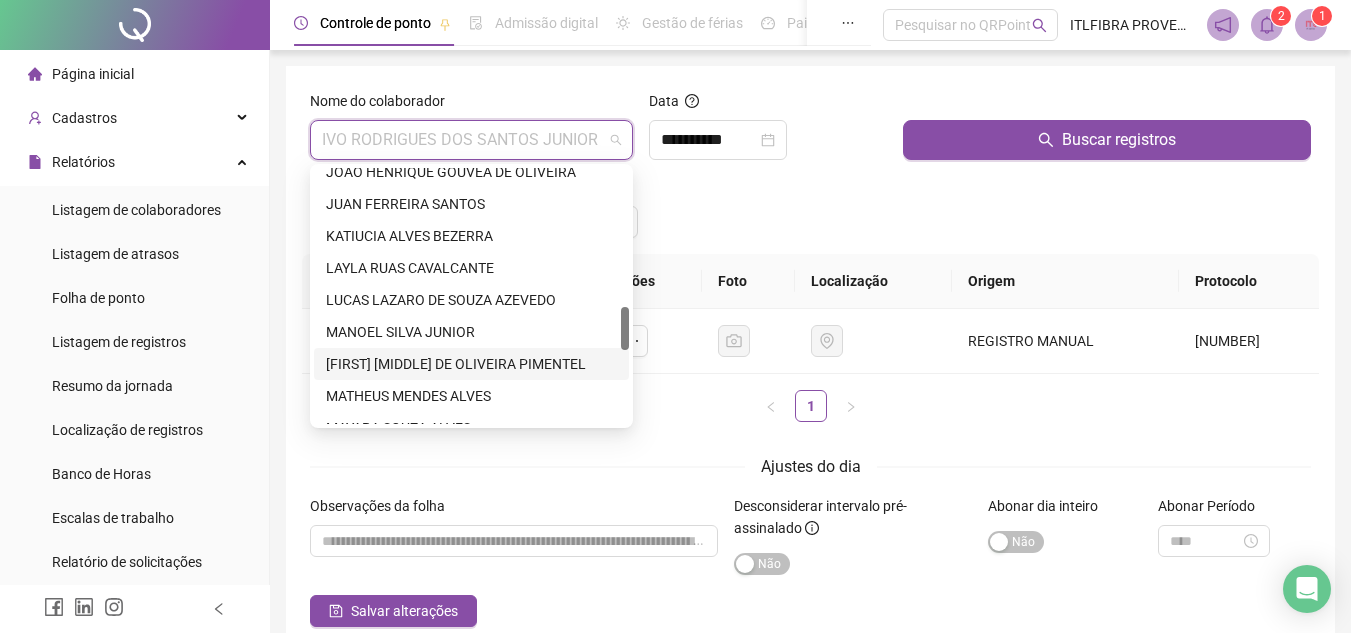 click on "[FIRST] [LAST]" at bounding box center (471, 364) 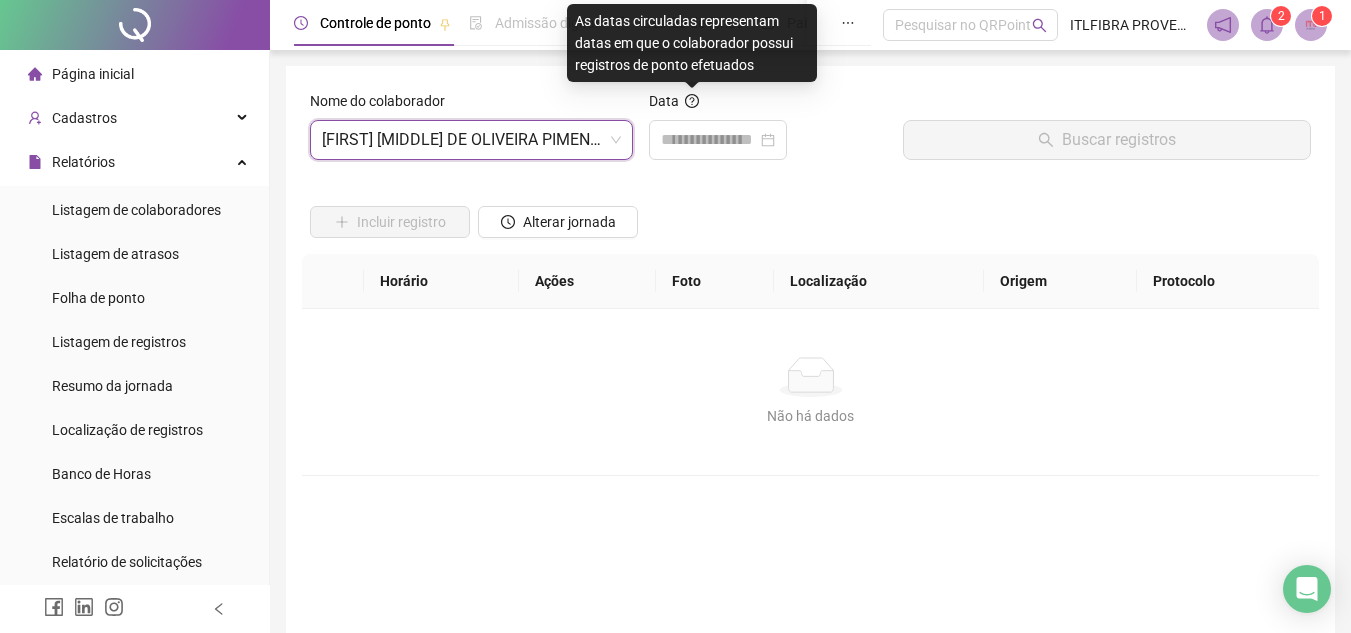 click on "Data" at bounding box center (768, 105) 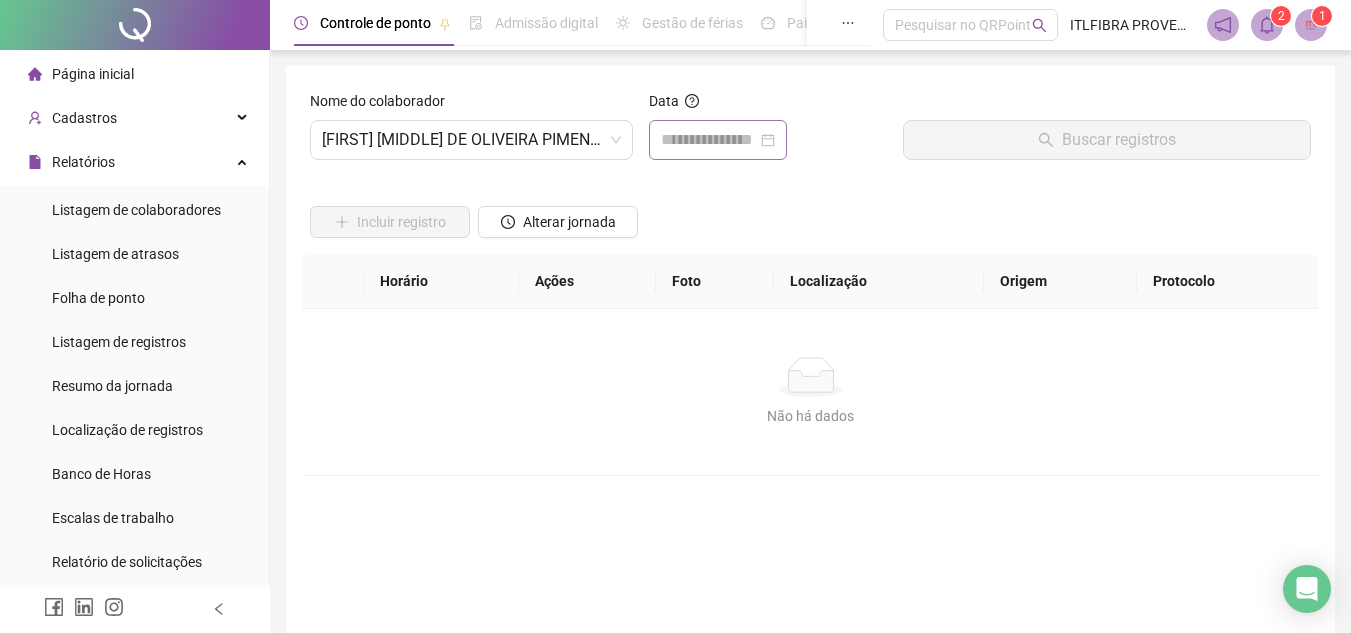 click at bounding box center [718, 140] 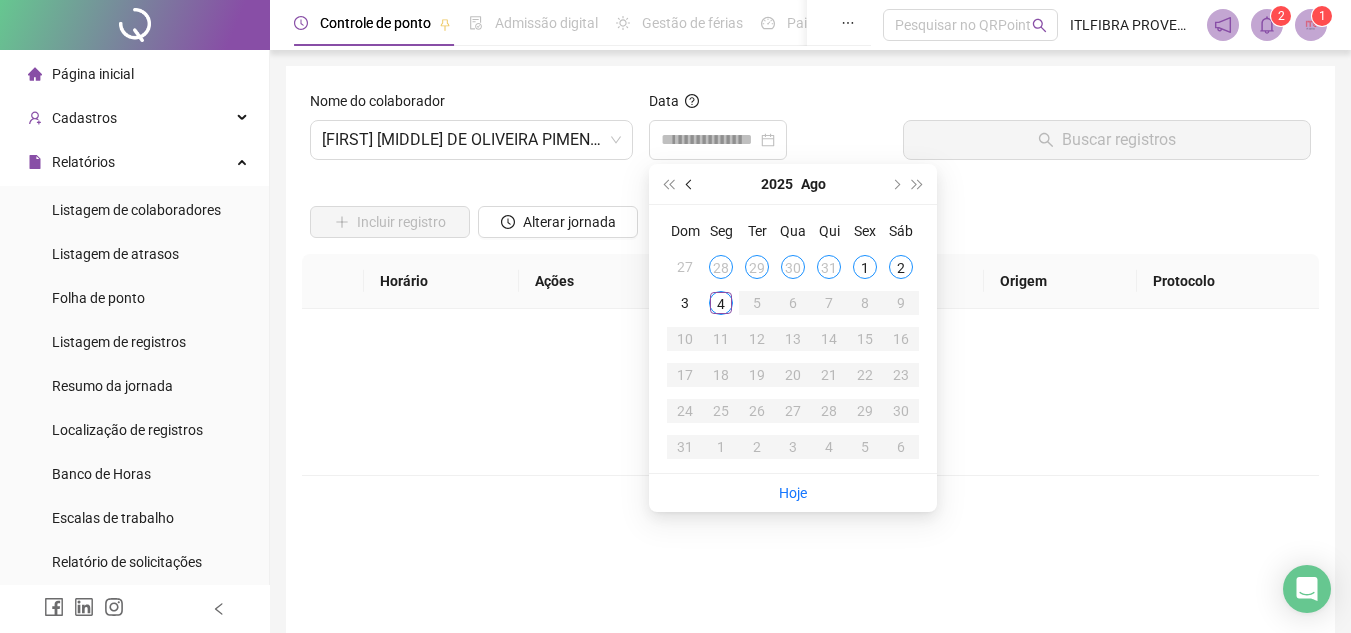 click at bounding box center (691, 184) 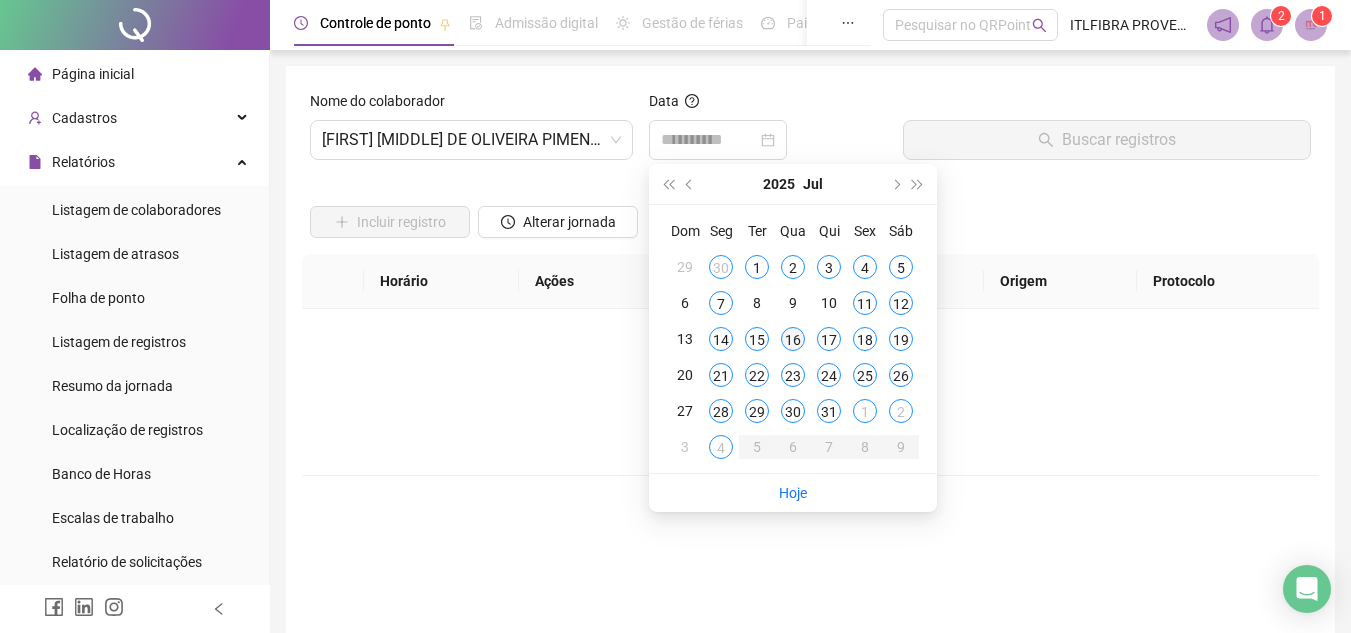 type on "**********" 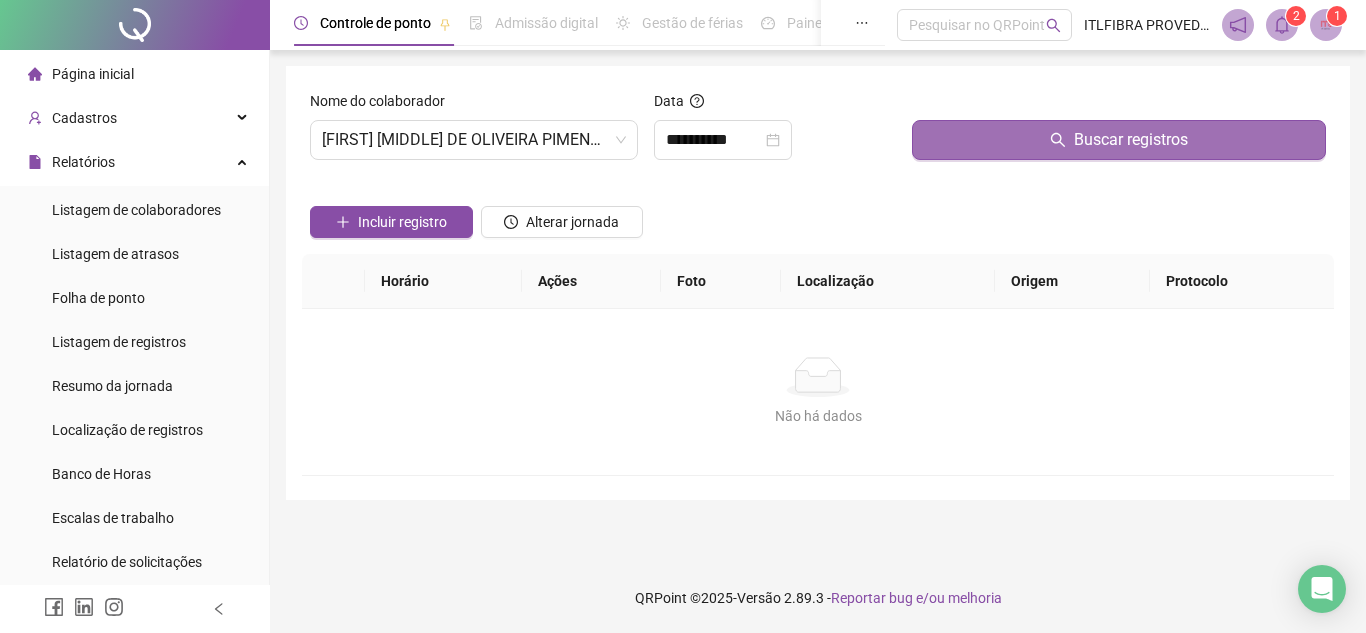 click on "Buscar registros" at bounding box center (1119, 140) 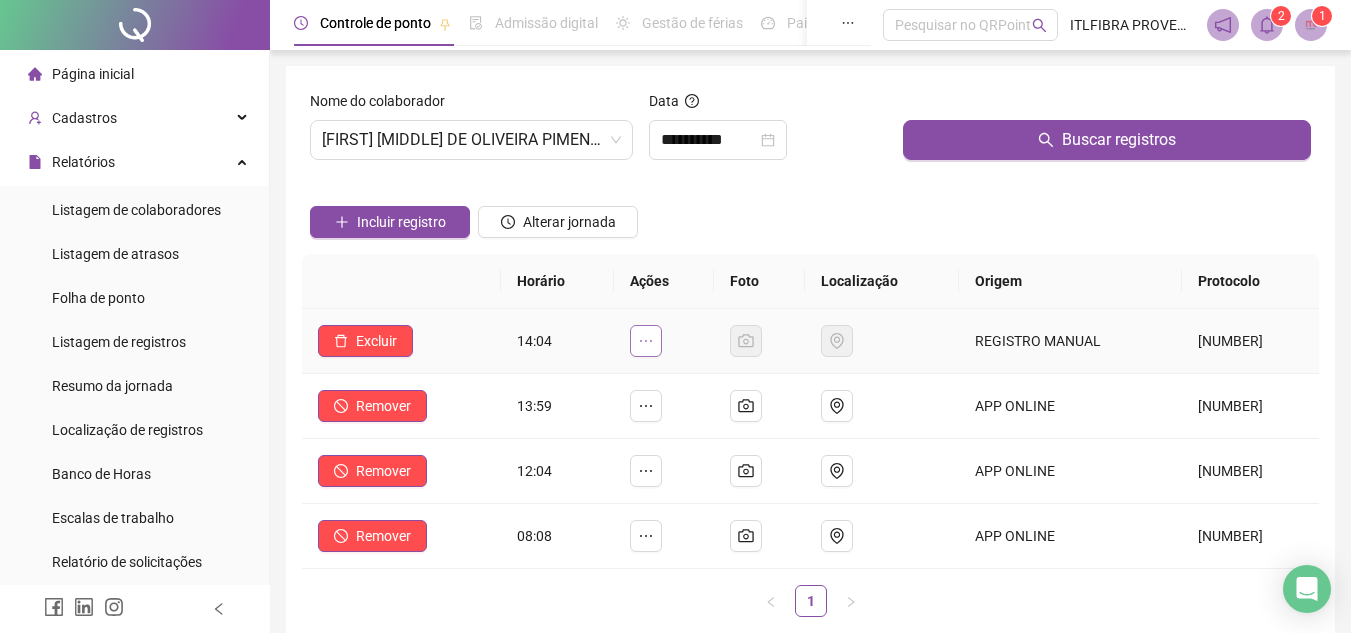 click 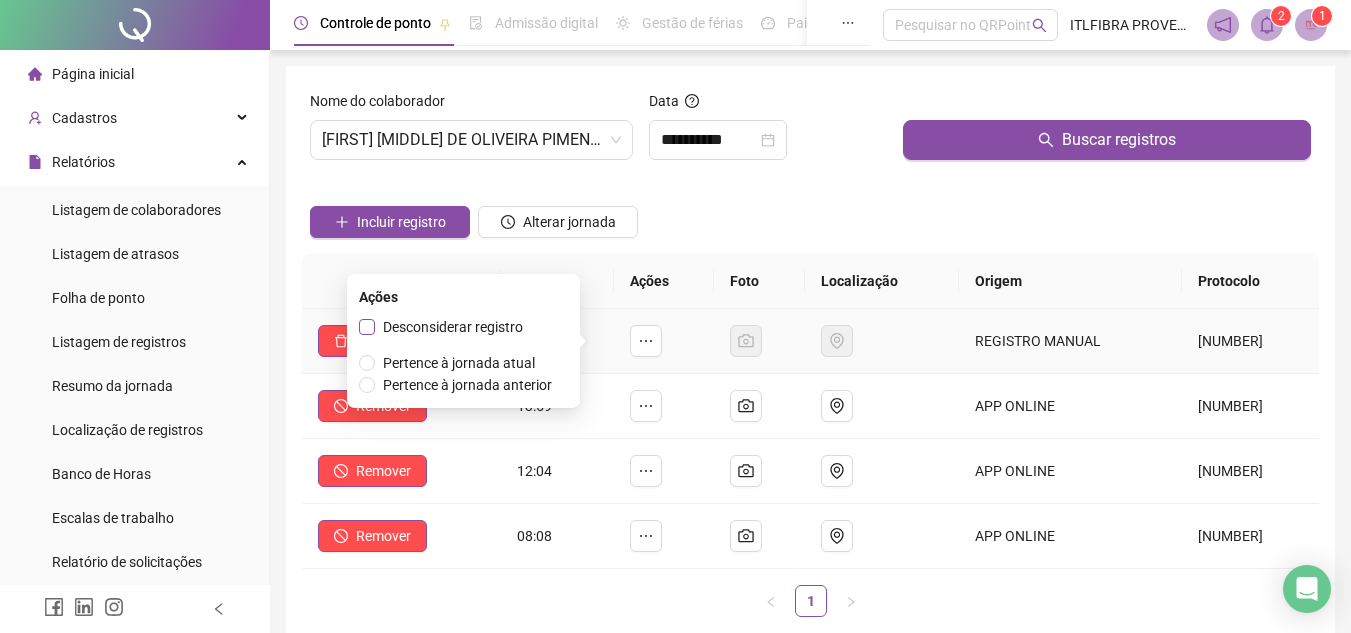 click on "Desconsiderar registro" at bounding box center [453, 327] 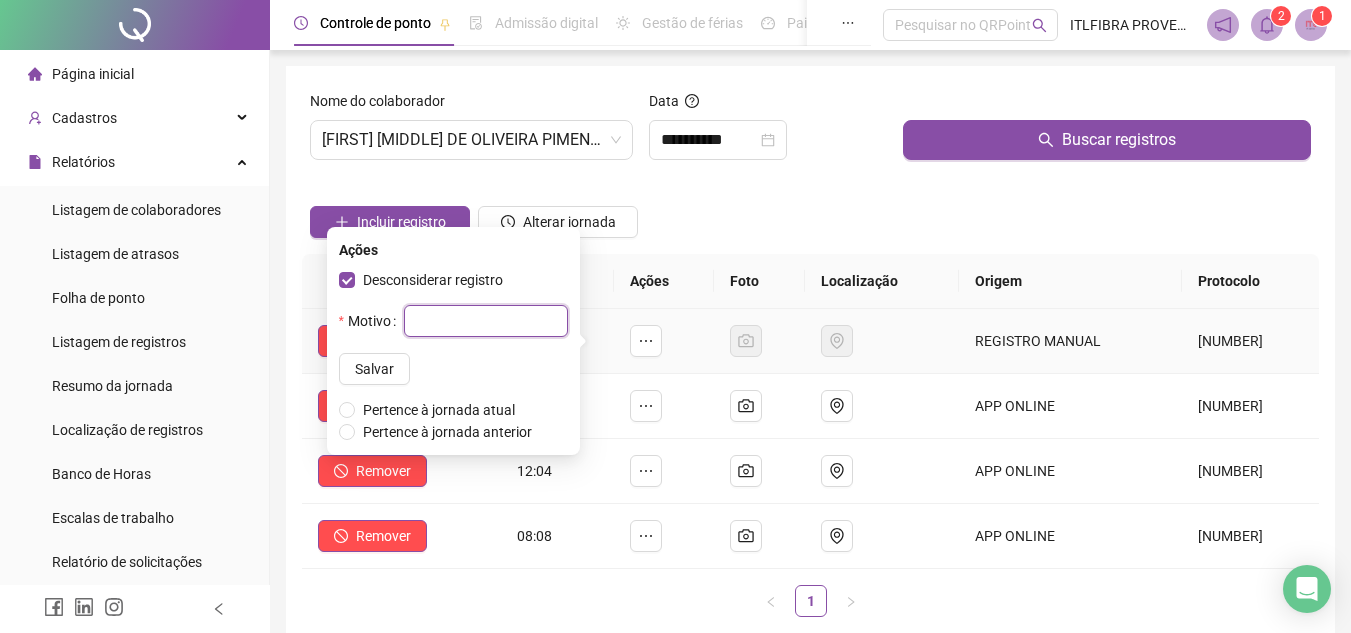 click at bounding box center [486, 321] 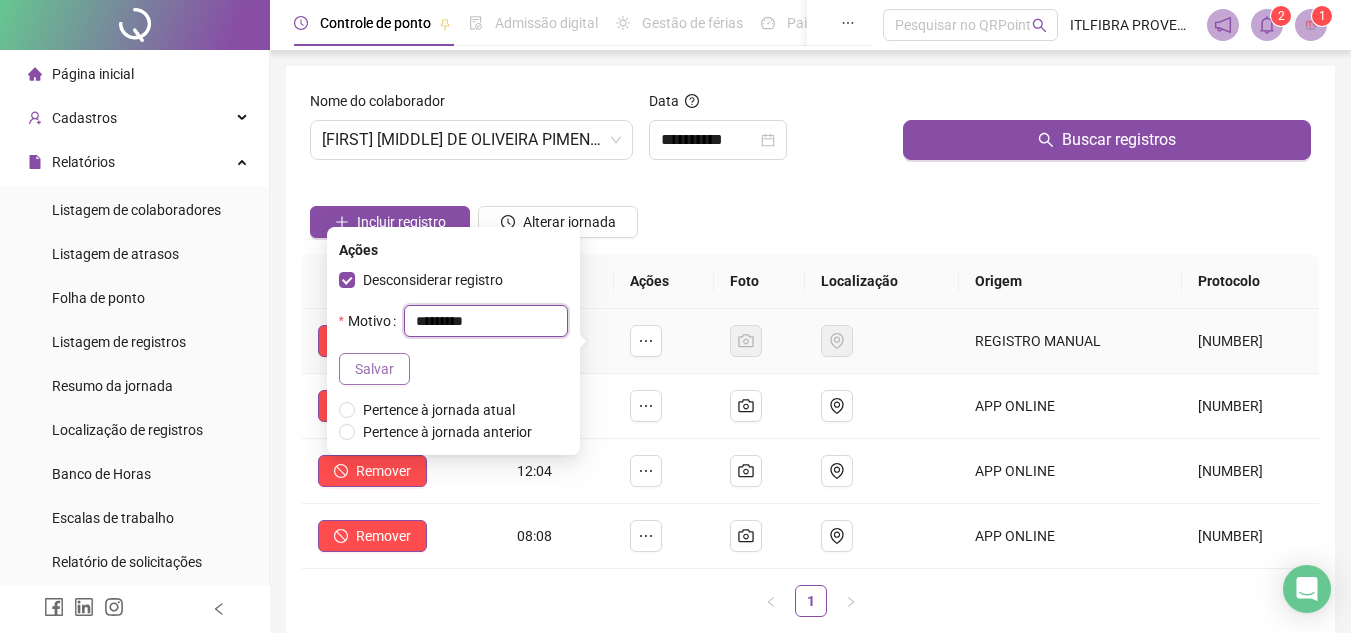 type on "*********" 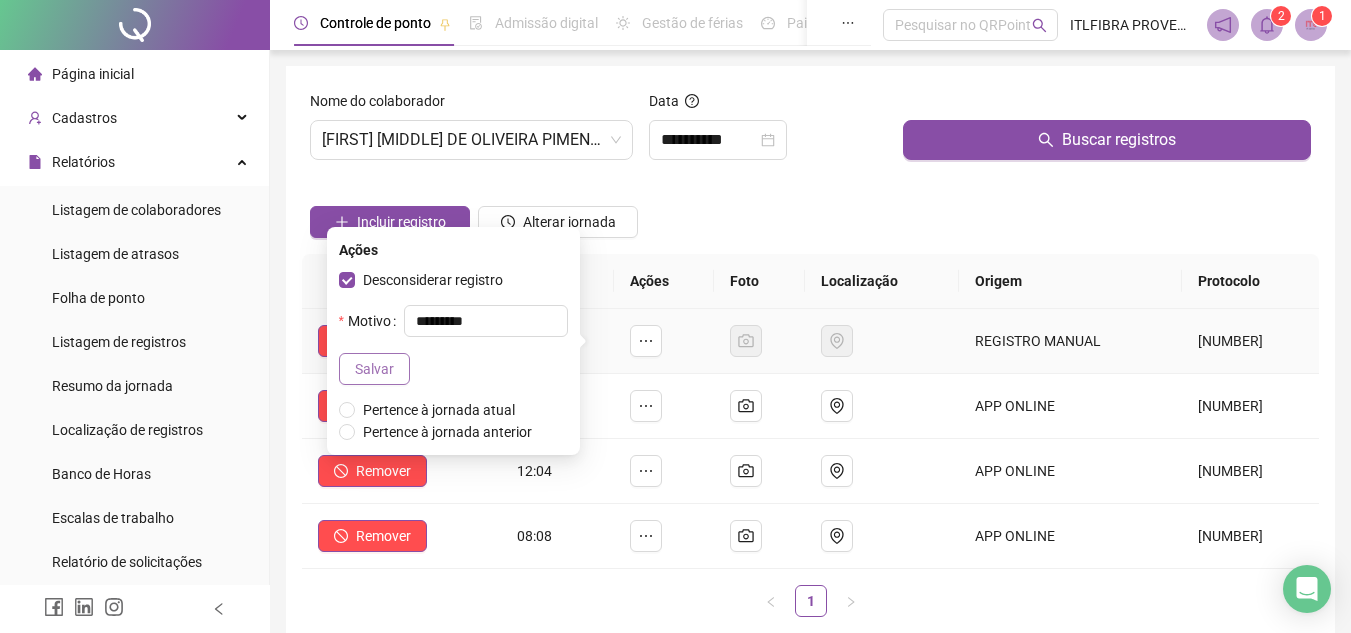 click on "Salvar" at bounding box center (374, 369) 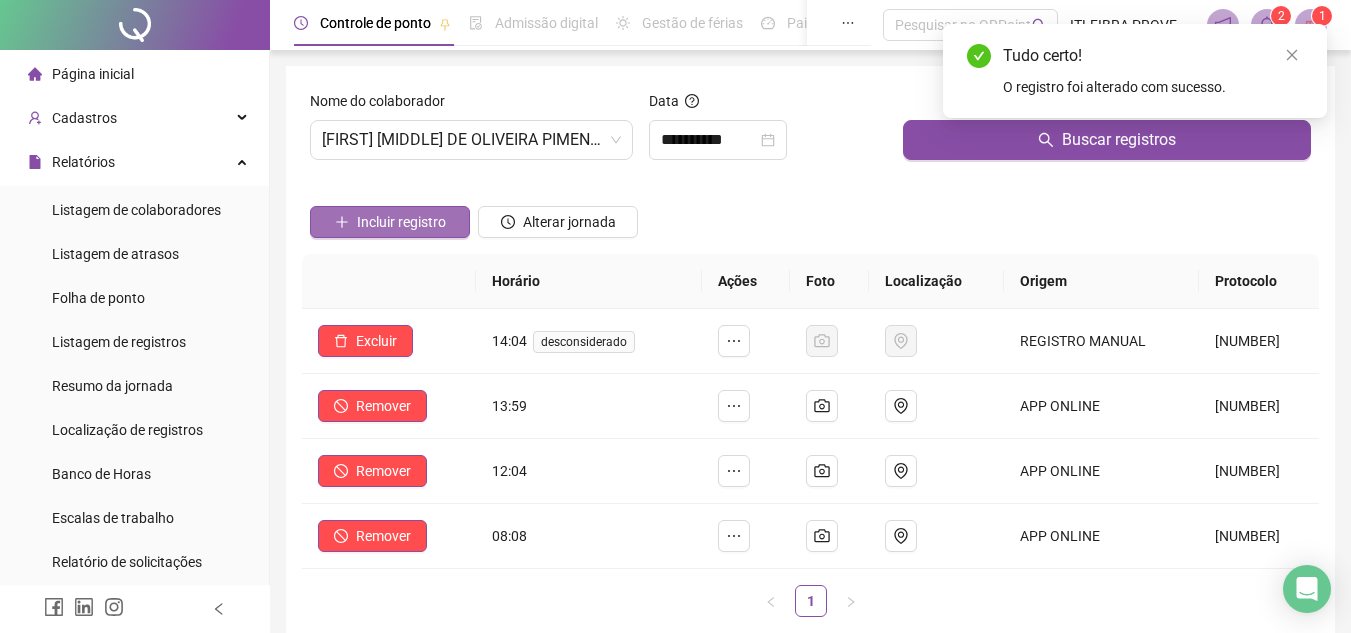 click on "Incluir registro" at bounding box center (401, 222) 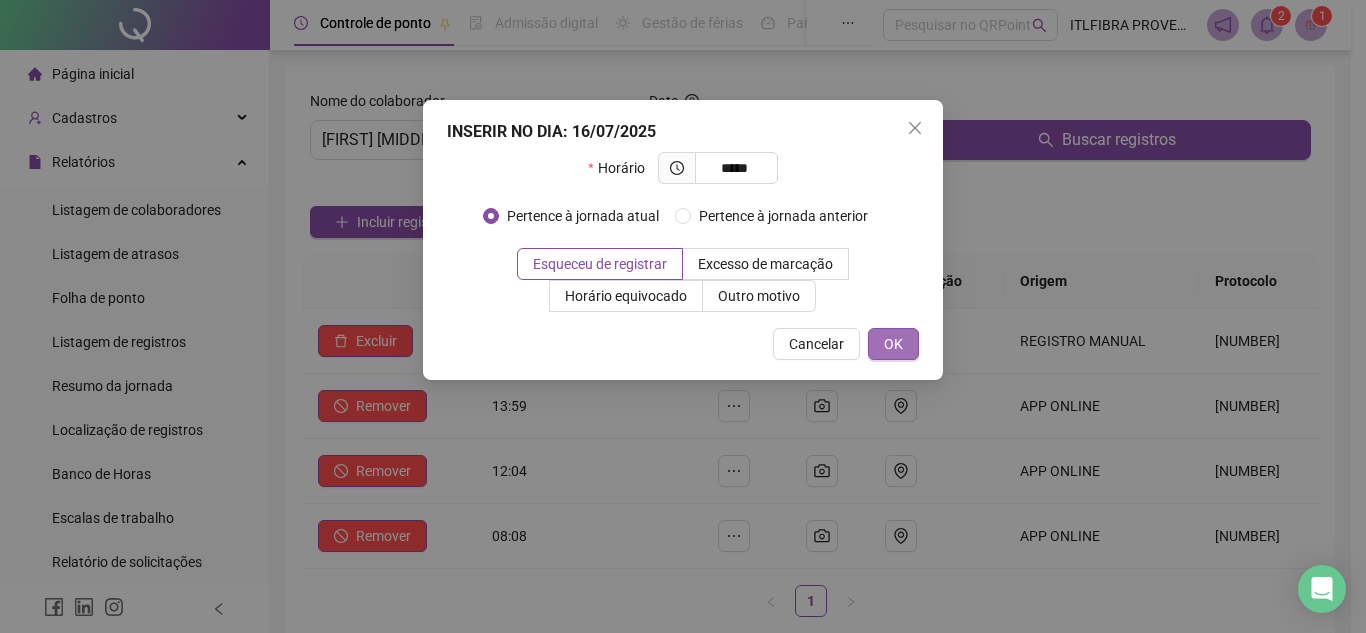 type on "*****" 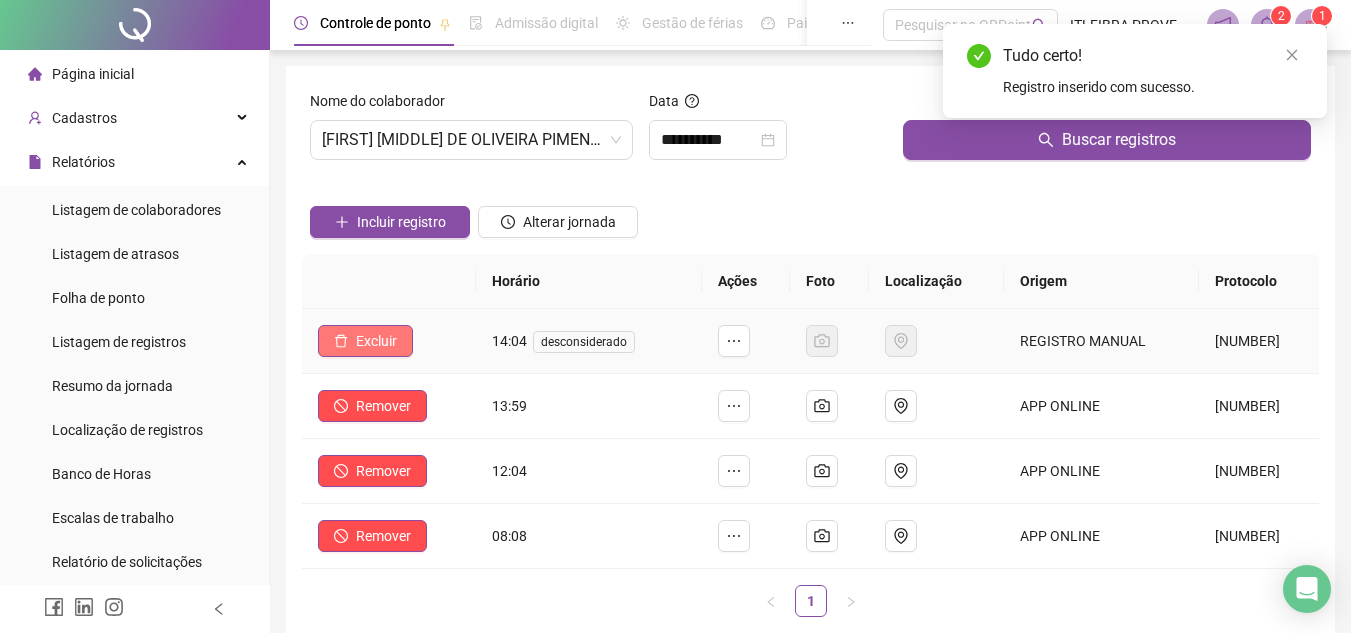 click on "Excluir" at bounding box center (376, 341) 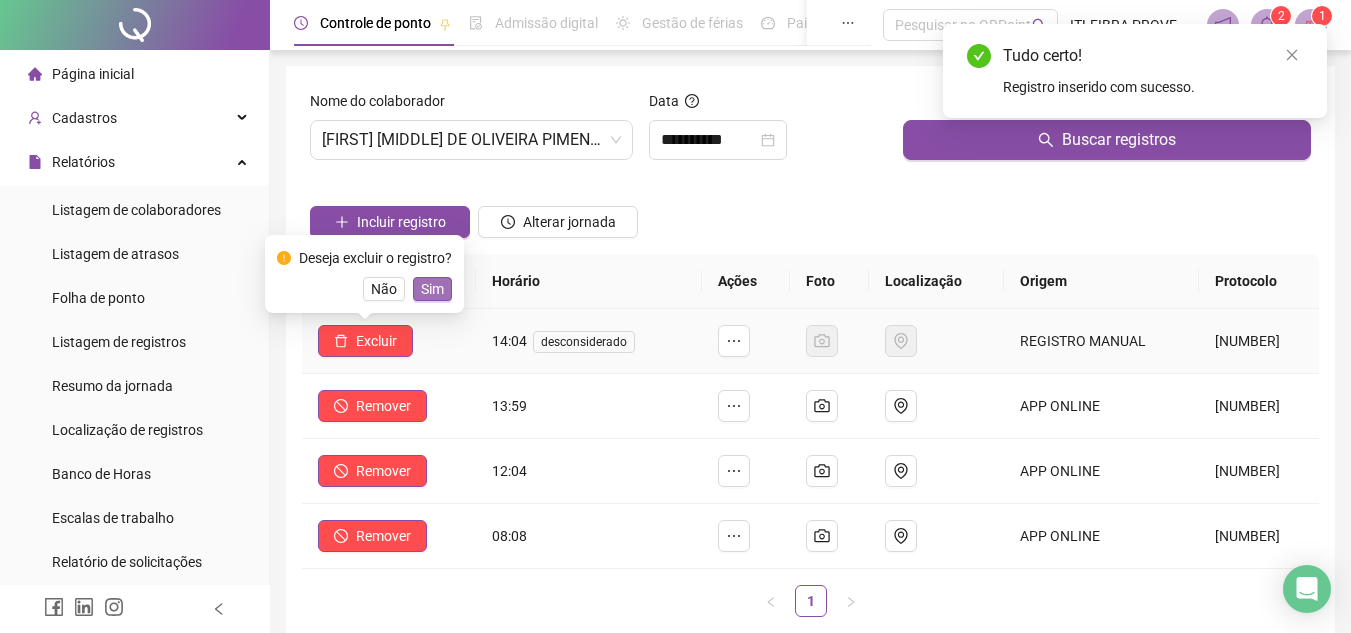 click on "Sim" at bounding box center [432, 289] 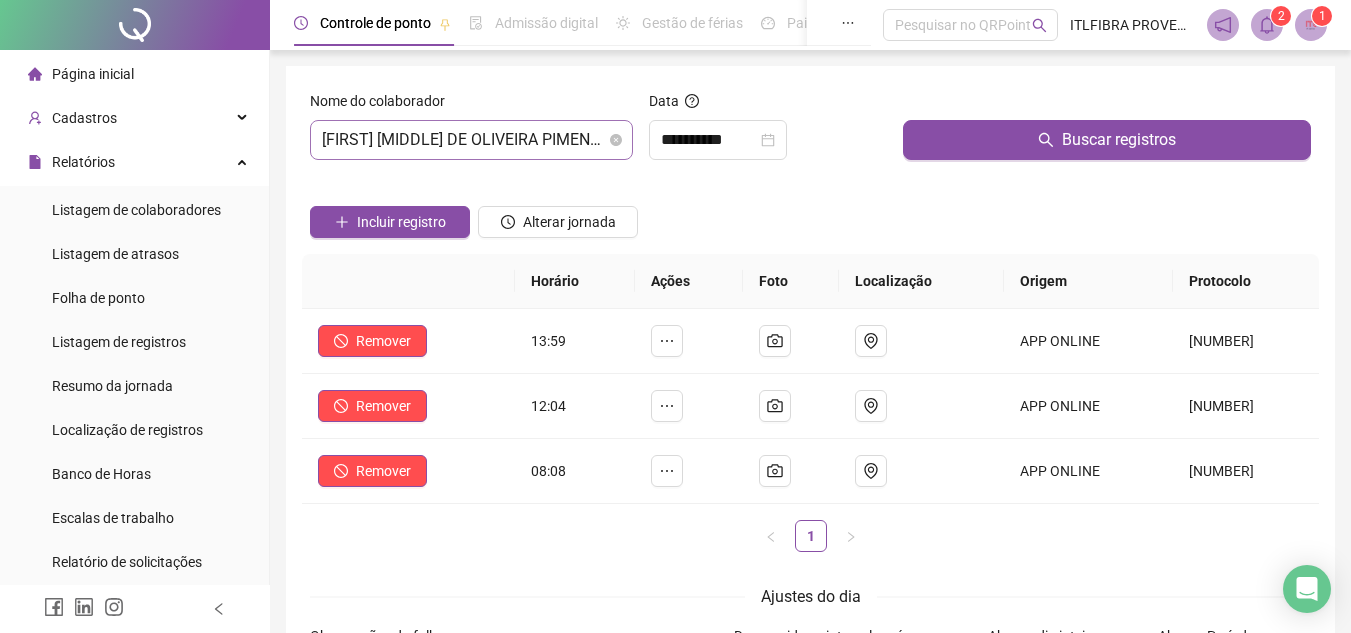 click on "[FIRST] [LAST]" at bounding box center [471, 140] 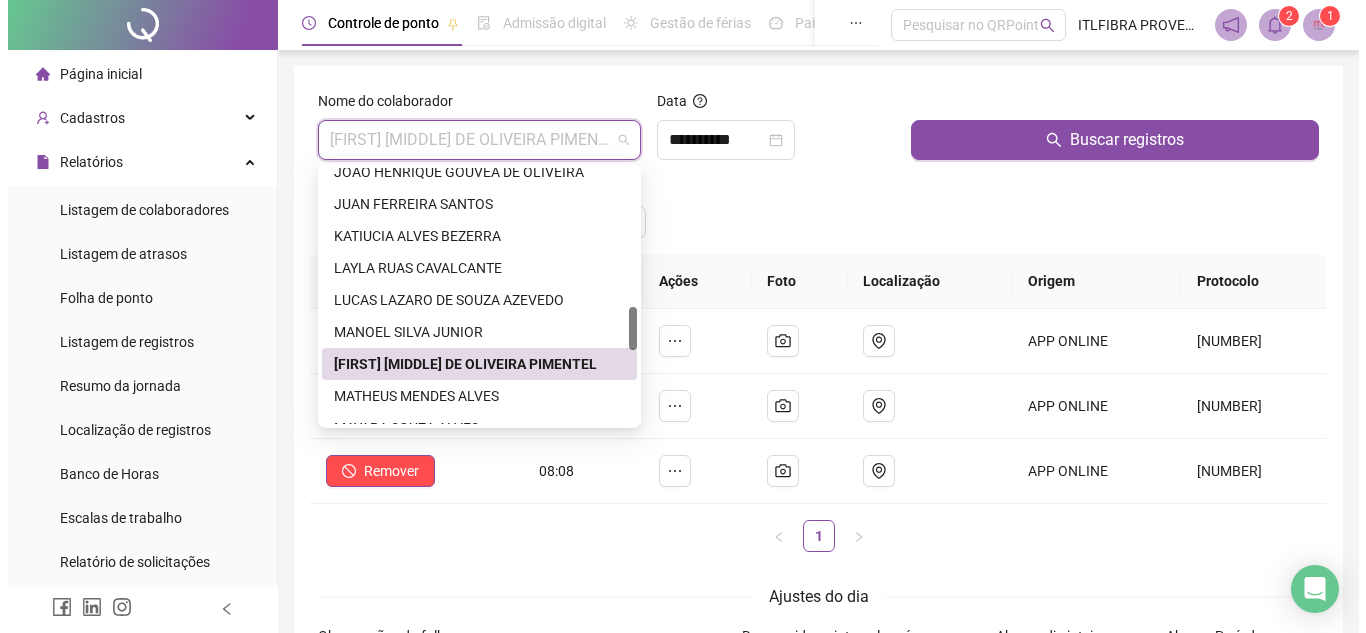 scroll, scrollTop: 912, scrollLeft: 0, axis: vertical 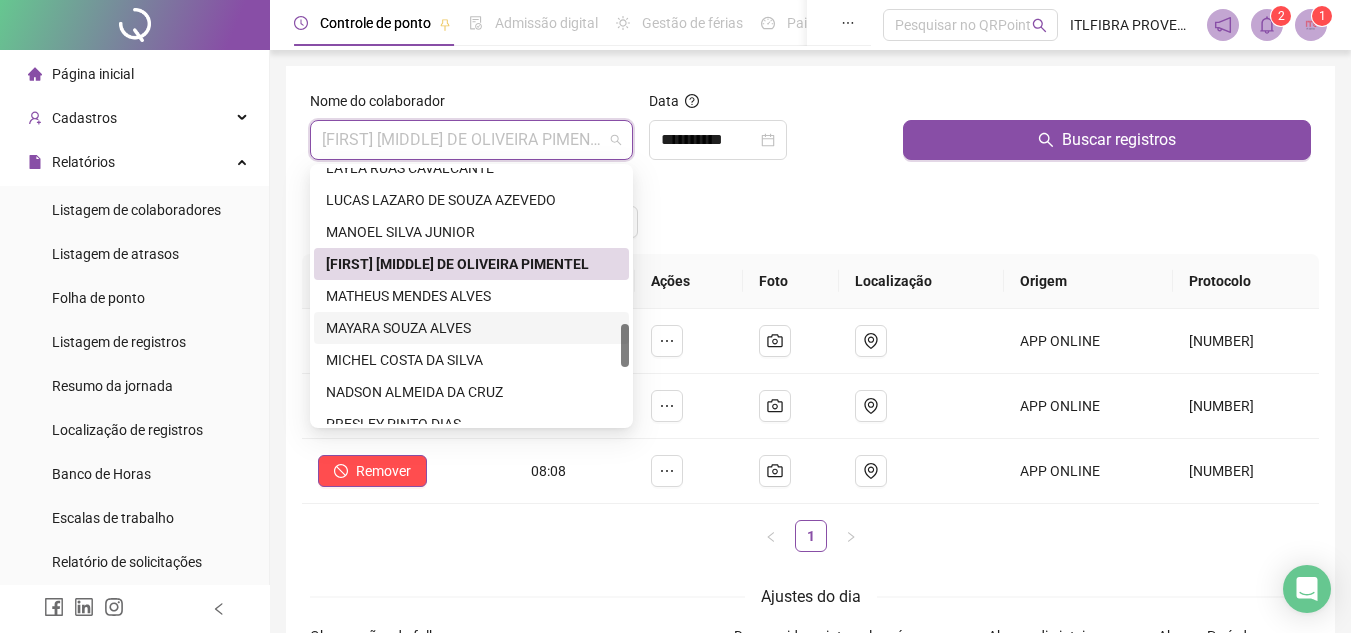 click on "[FIRST] [LAST]" at bounding box center [471, 328] 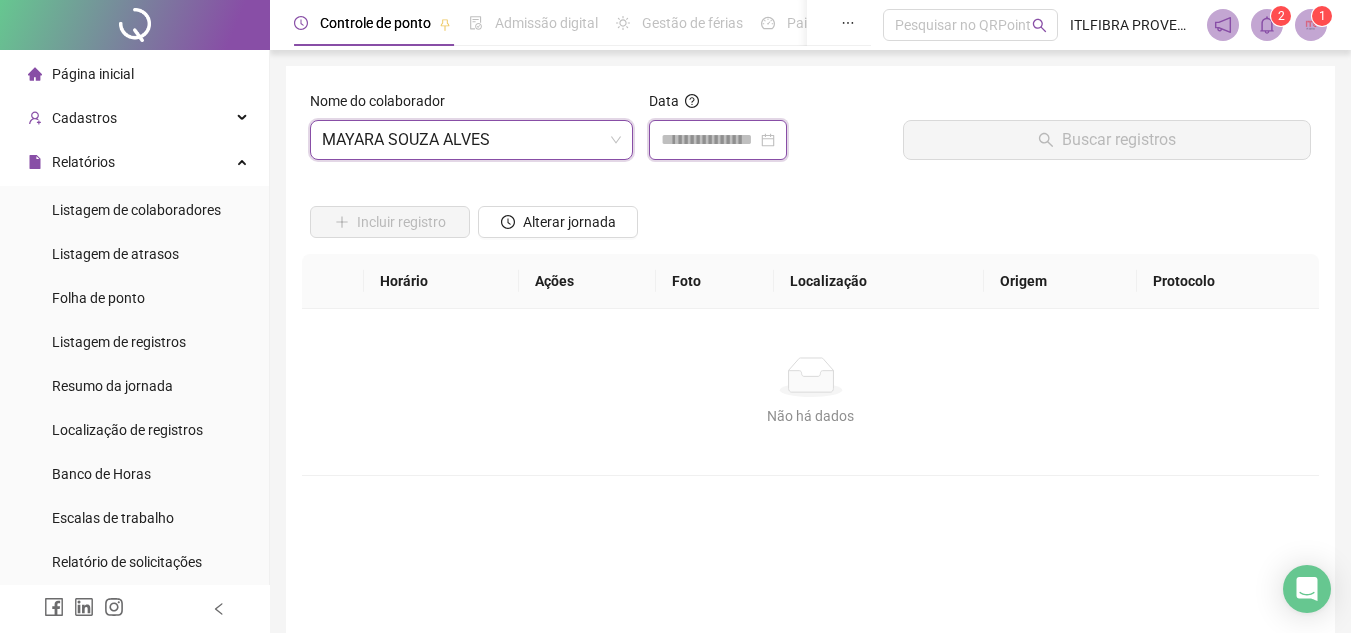 click at bounding box center [709, 140] 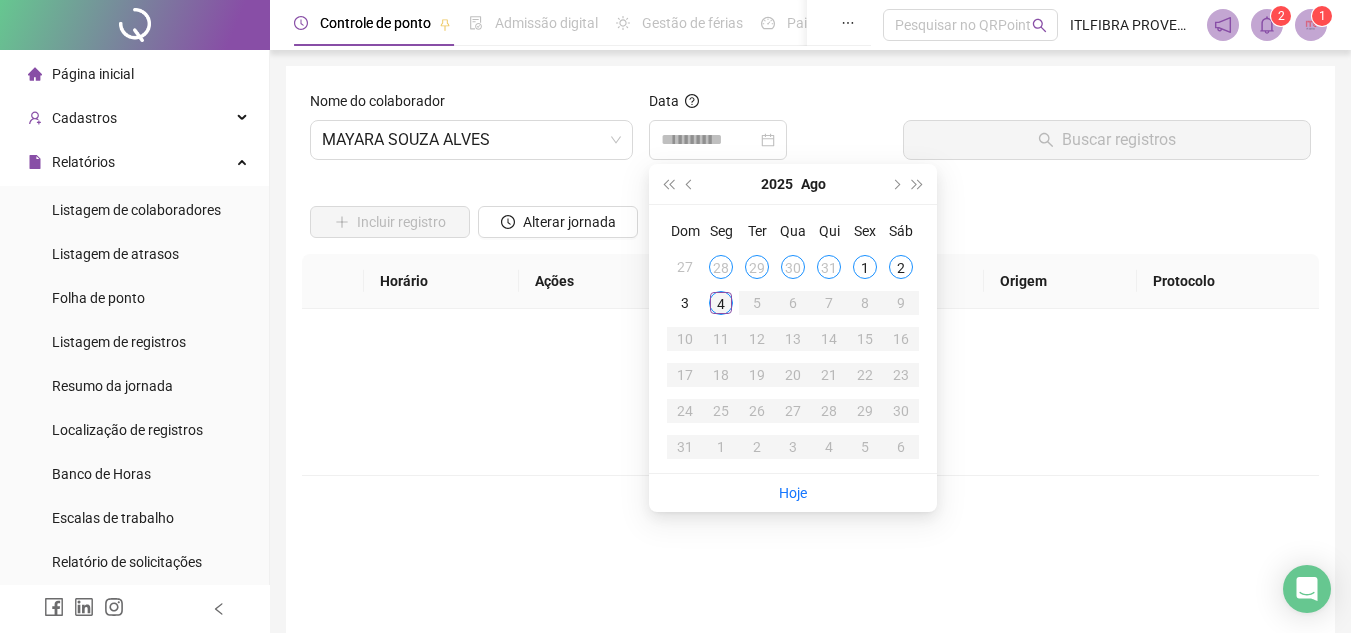 click on "4" at bounding box center [721, 303] 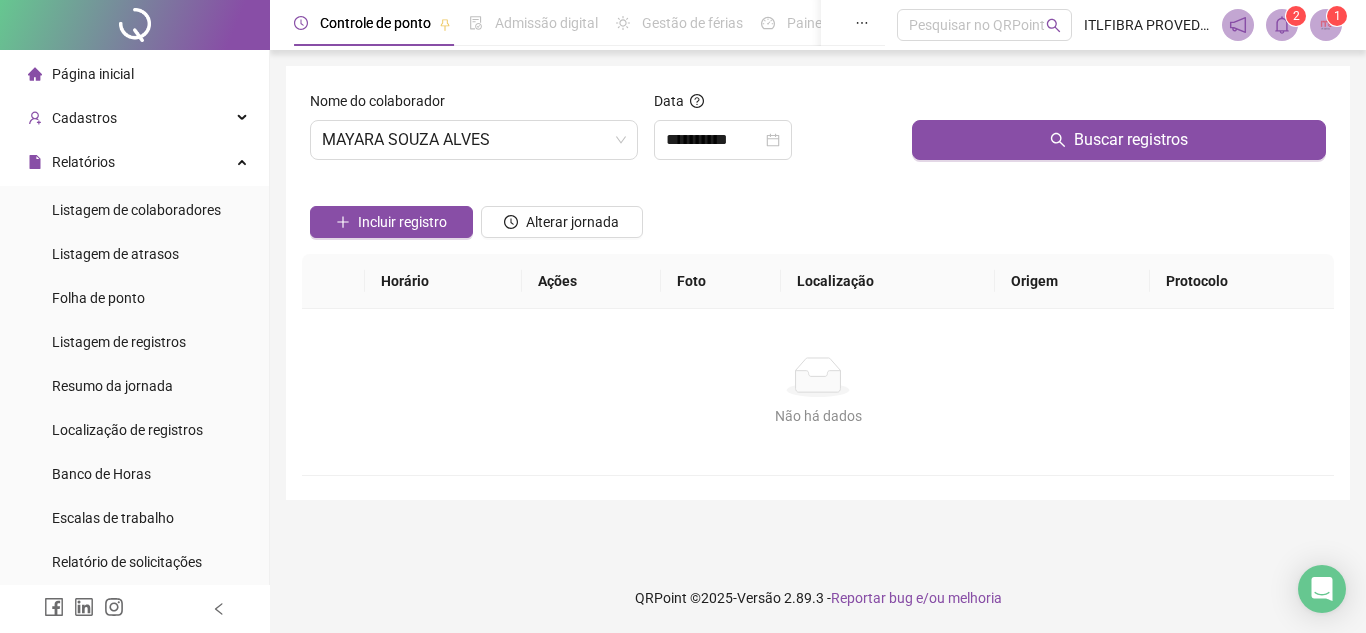 click on "Buscar registros" at bounding box center (1119, 133) 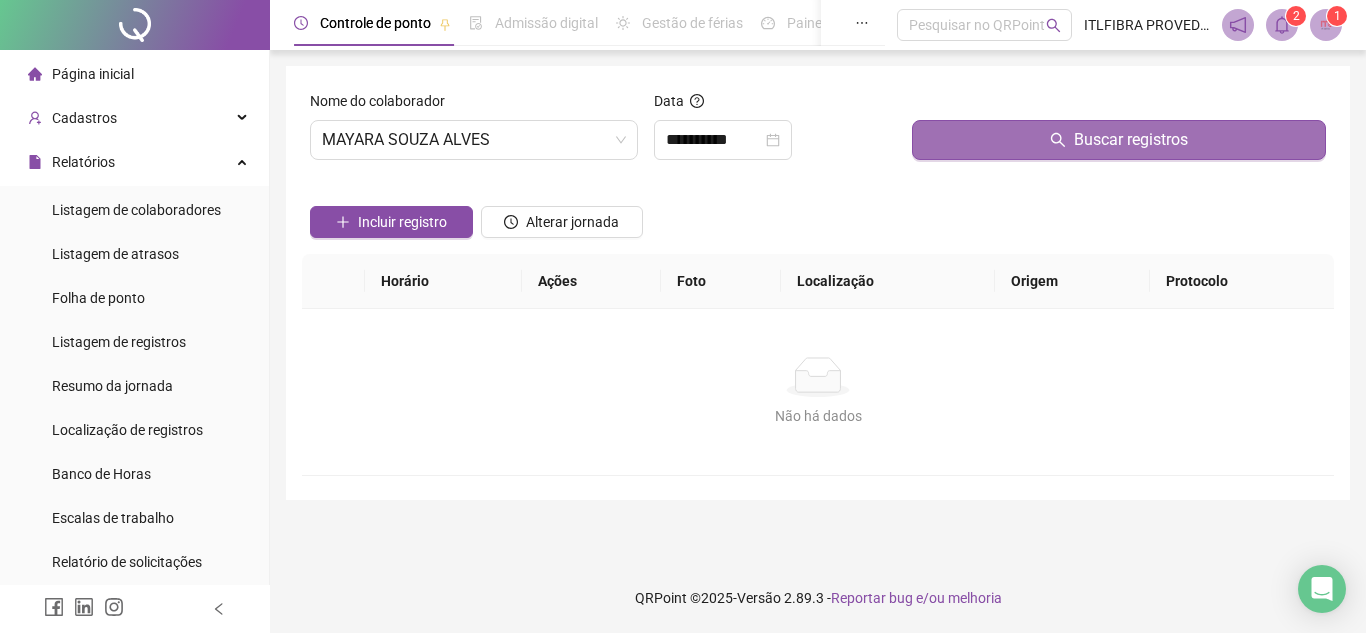 click on "Buscar registros" at bounding box center (1119, 140) 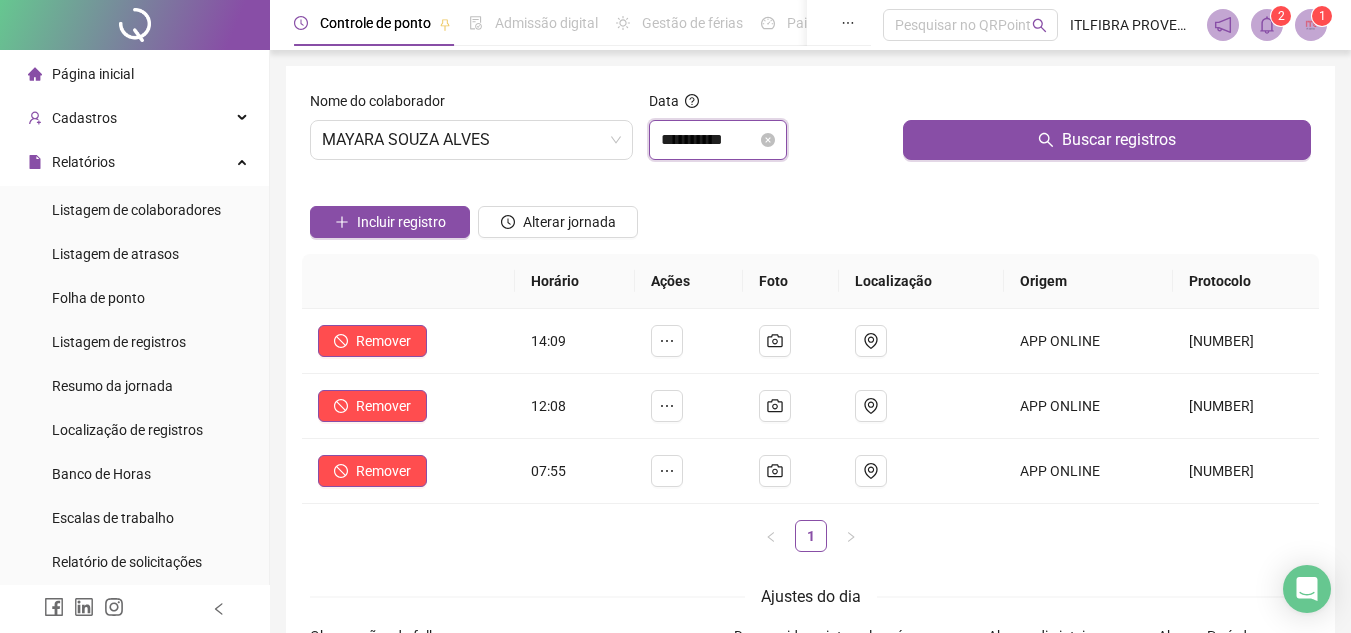 click on "**********" at bounding box center [709, 140] 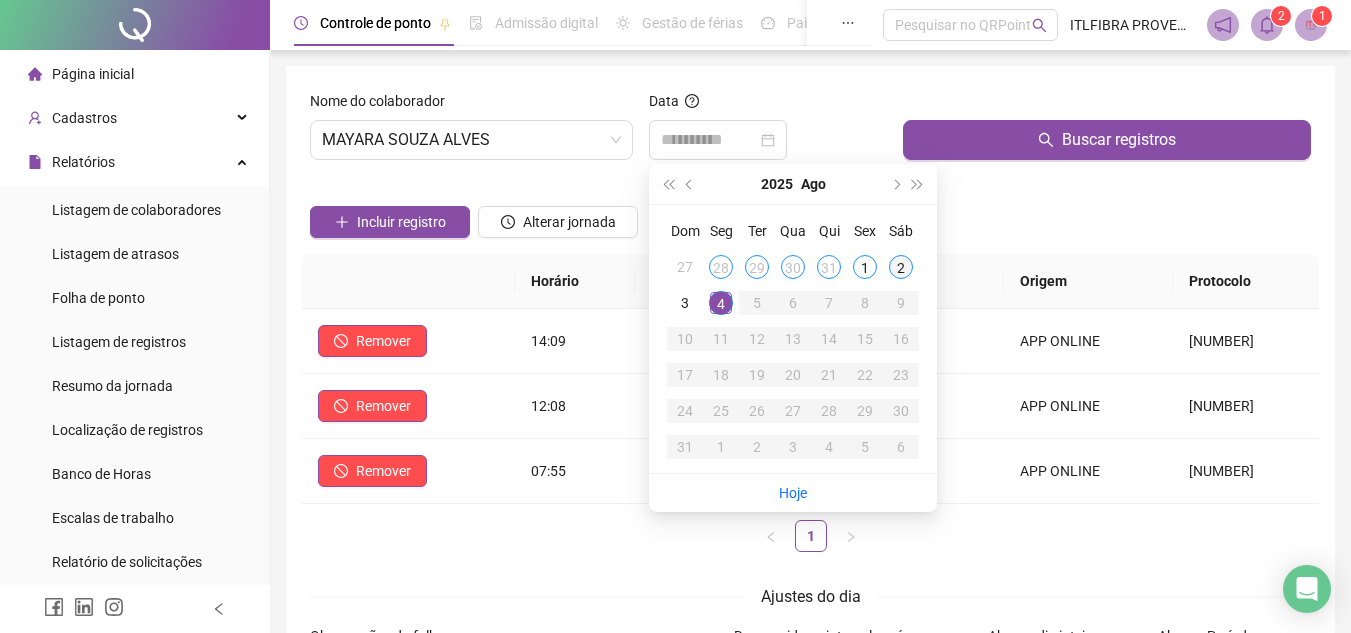 click on "2" at bounding box center [901, 267] 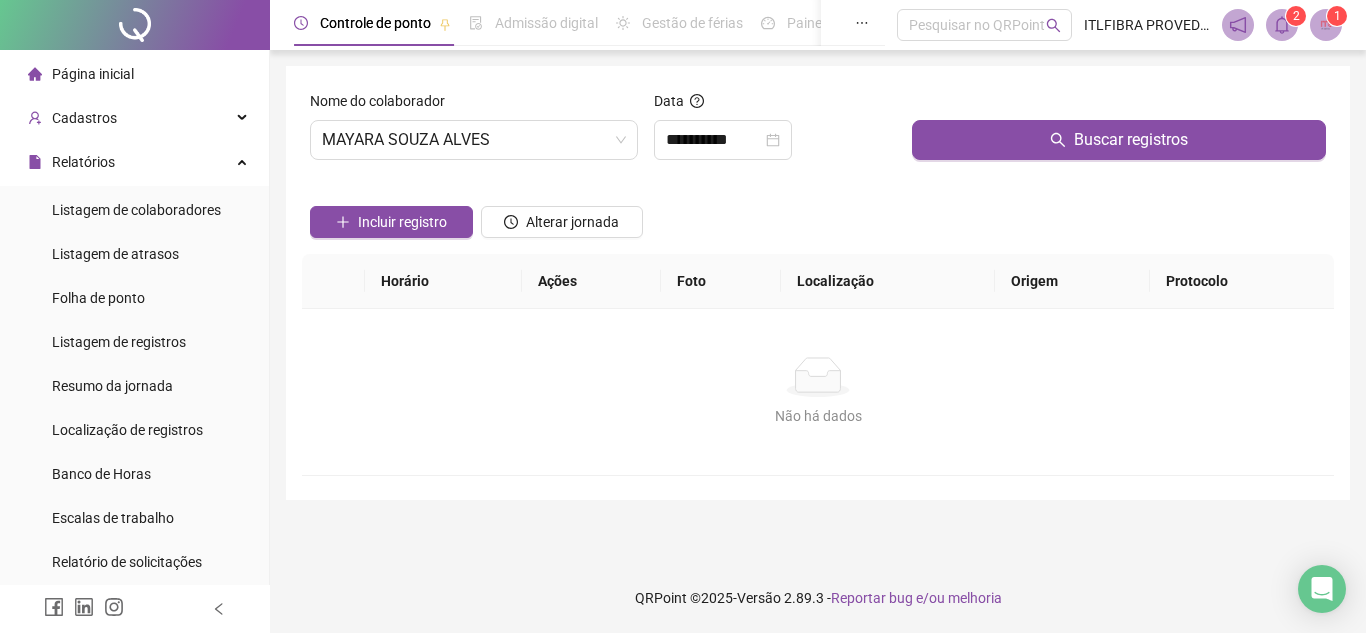 click at bounding box center [1119, 105] 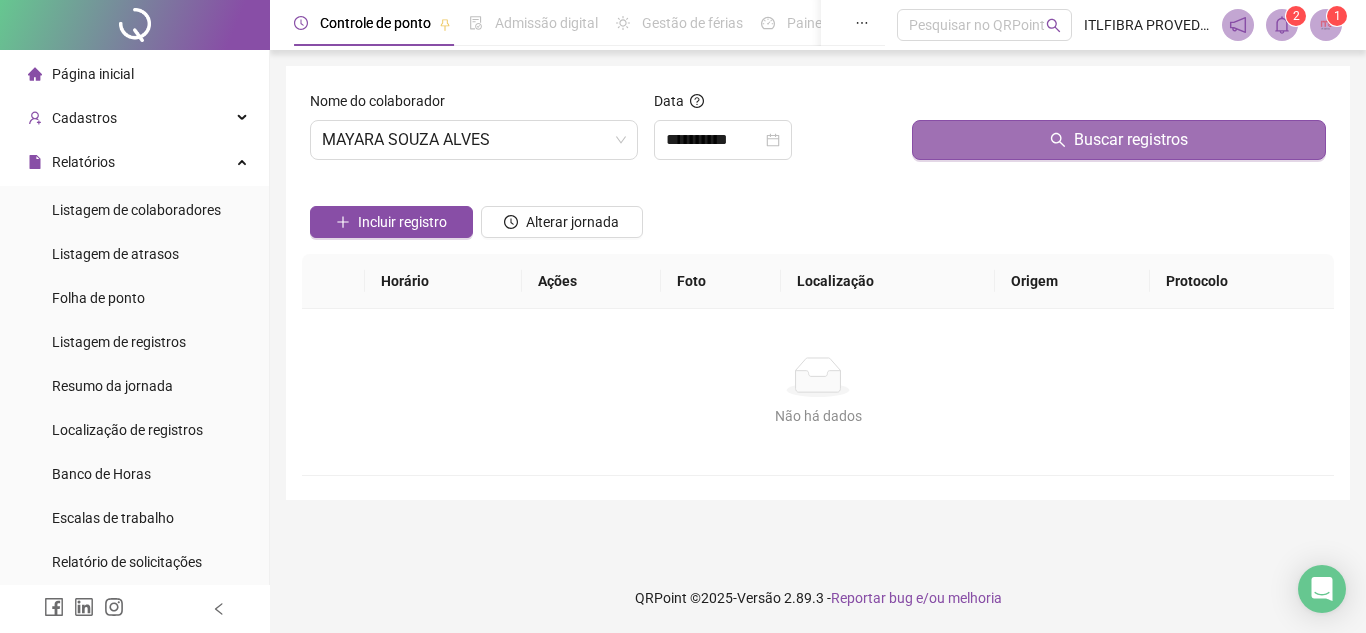 click on "Buscar registros" at bounding box center (1119, 140) 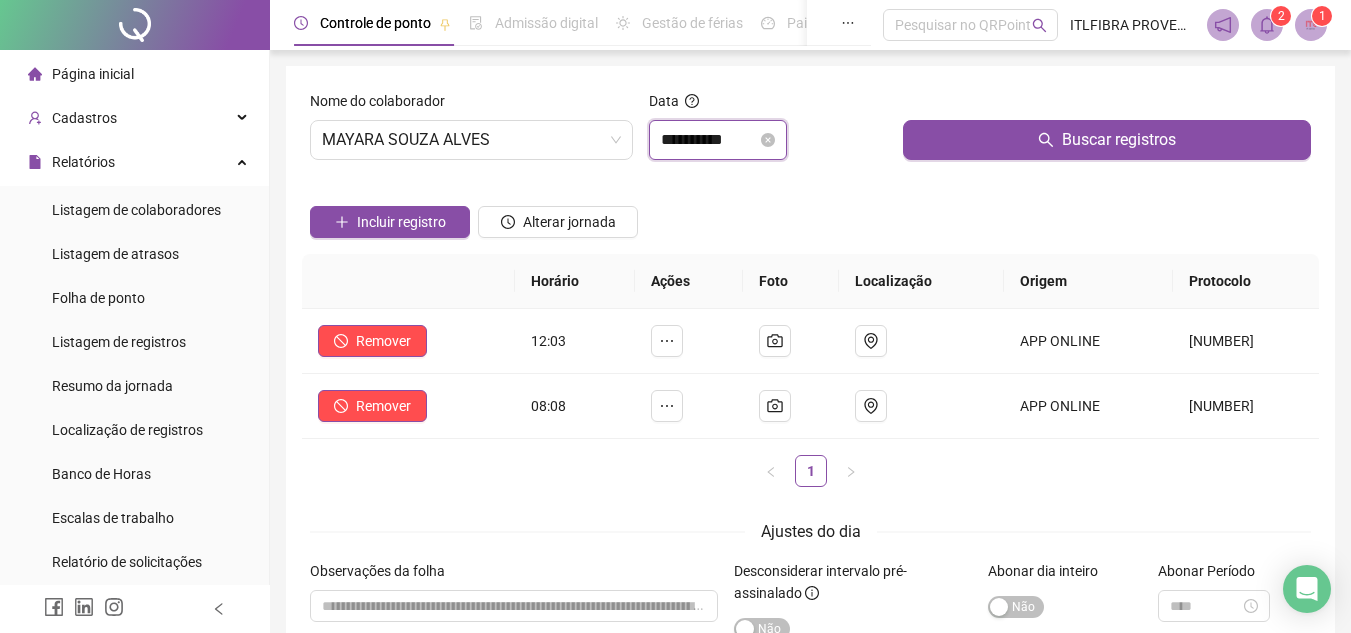 click on "**********" at bounding box center [709, 140] 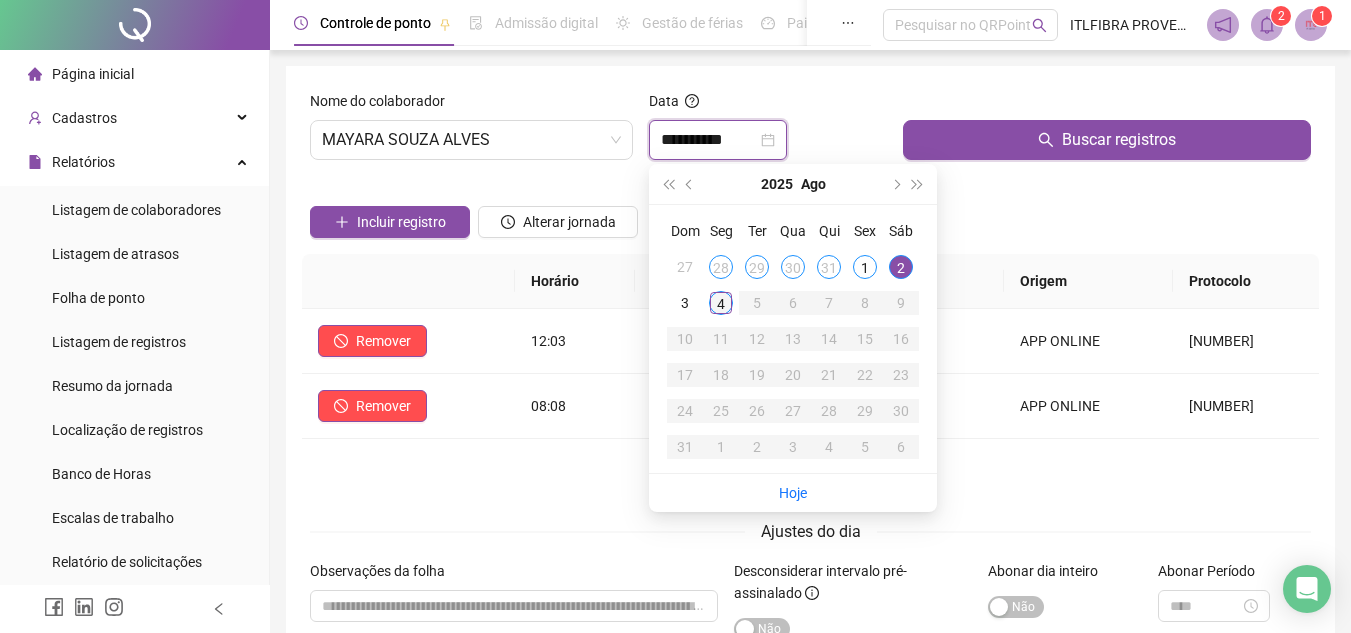 type on "**********" 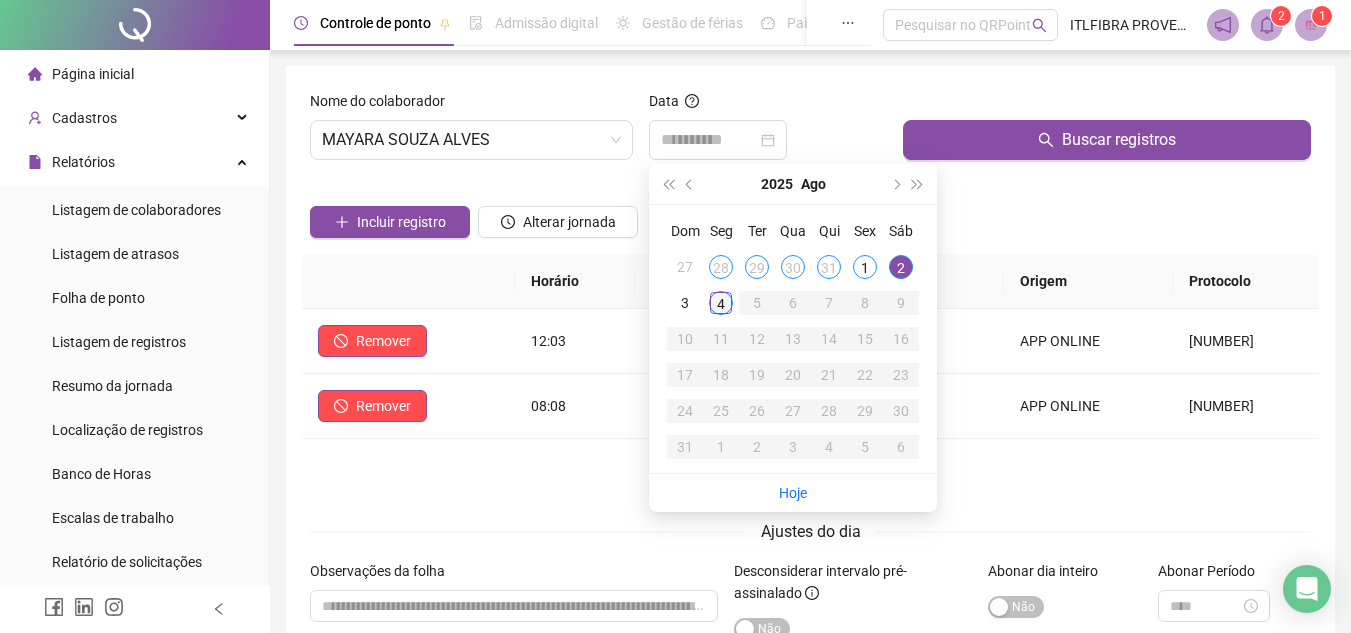 click on "4" at bounding box center [721, 303] 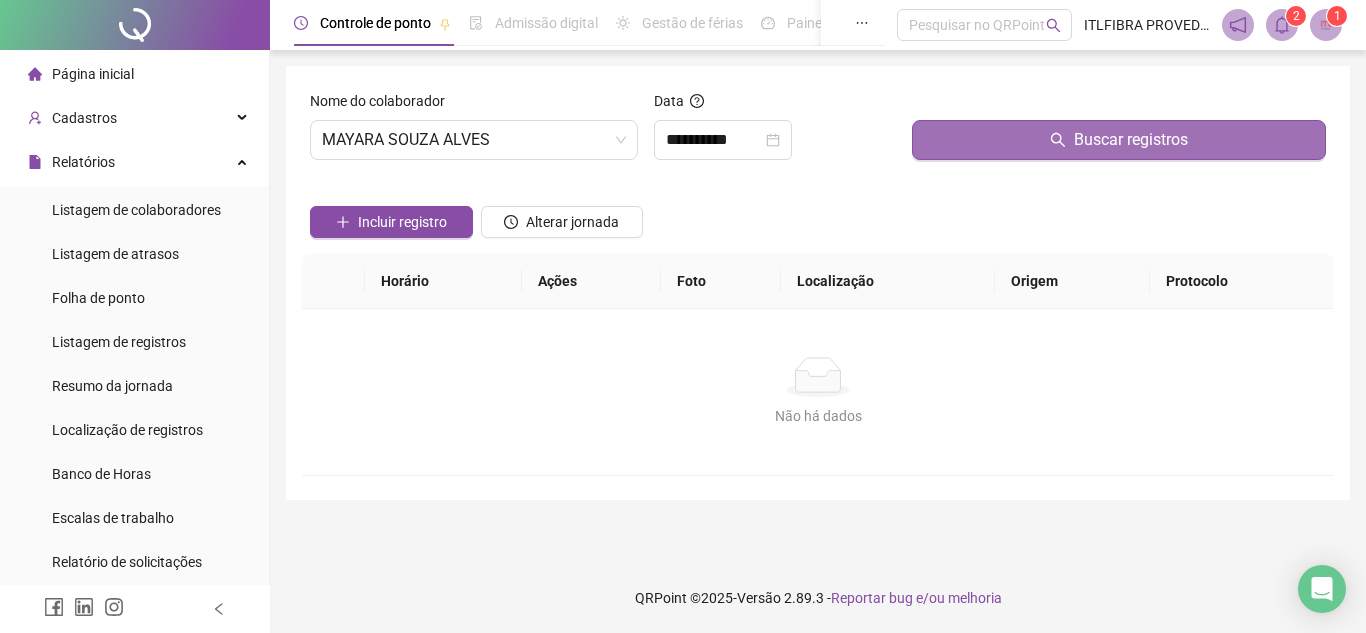 click on "Buscar registros" at bounding box center (1119, 140) 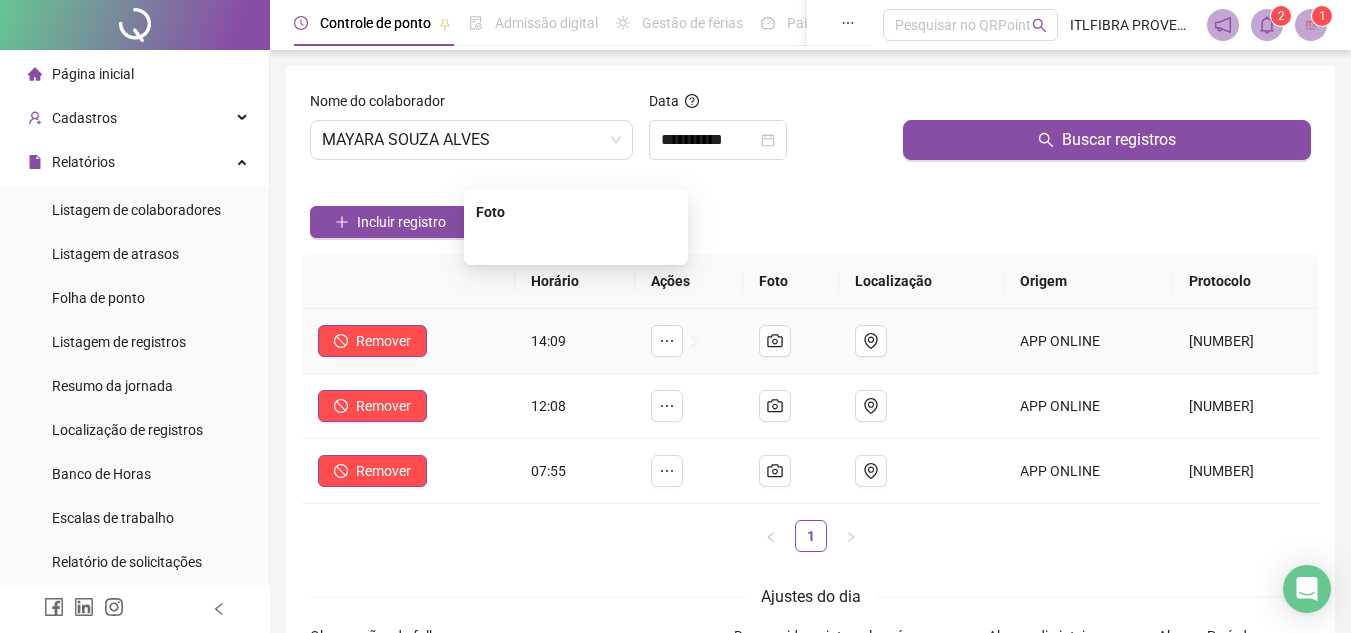 click at bounding box center [576, 243] 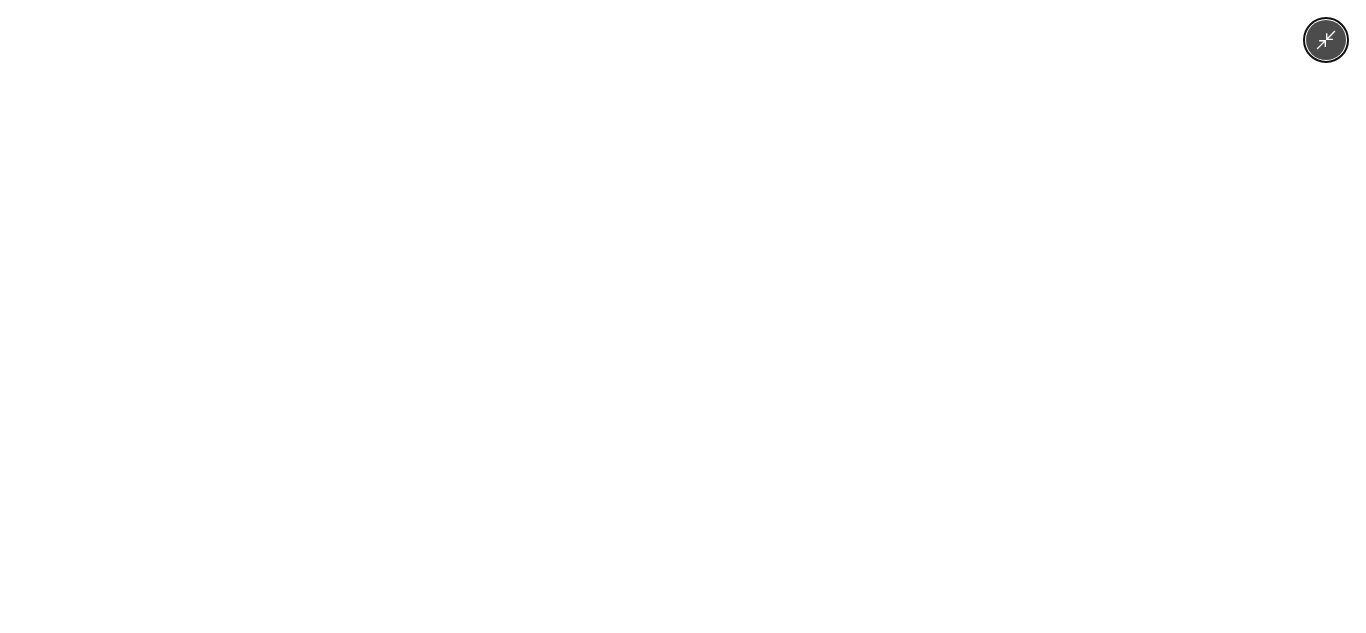 click 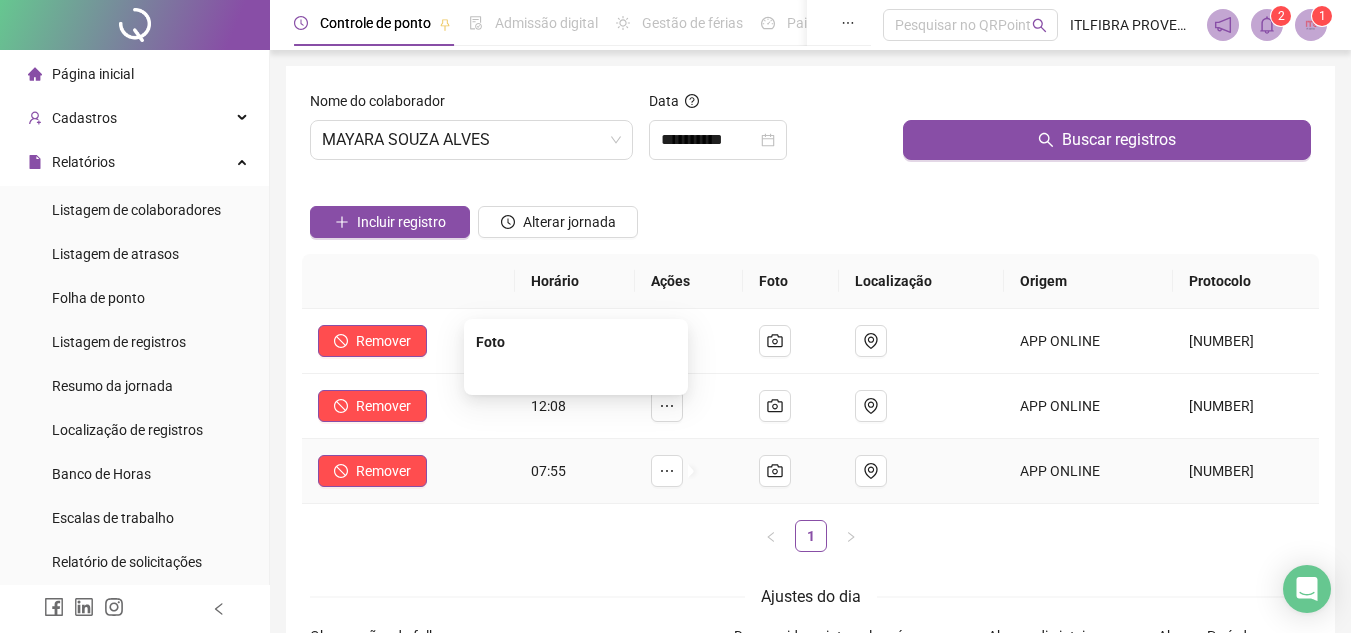 click at bounding box center (576, 373) 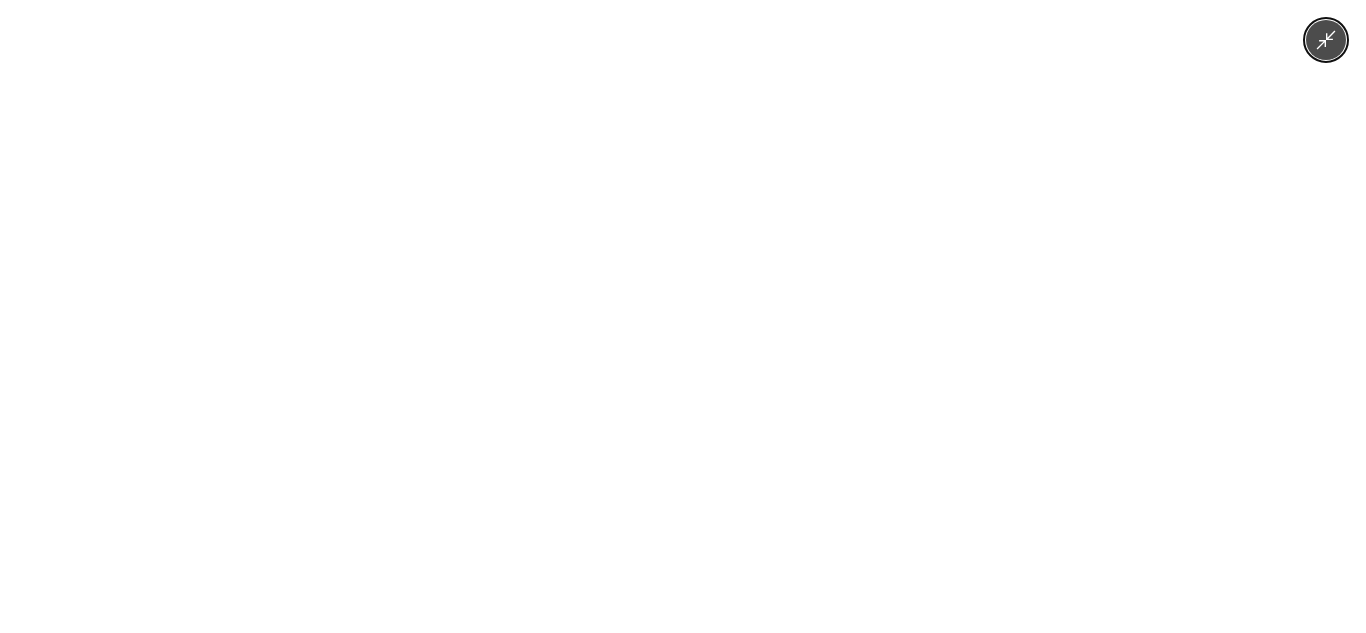 click 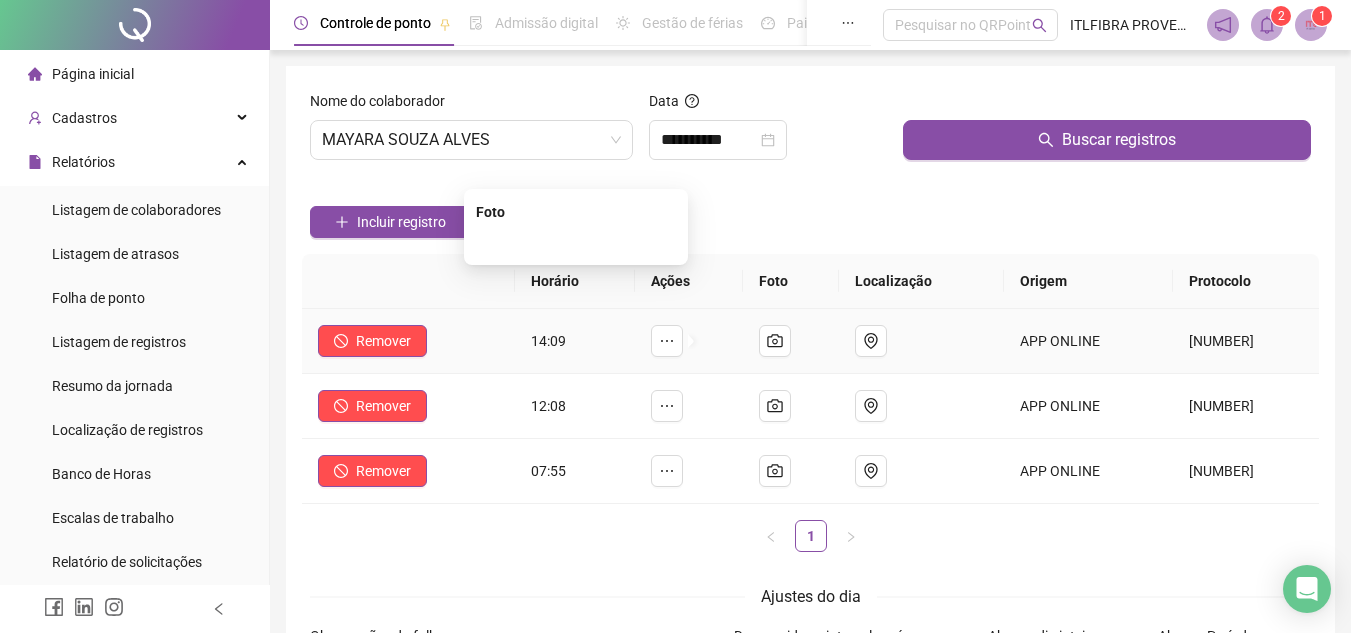 click at bounding box center (576, 243) 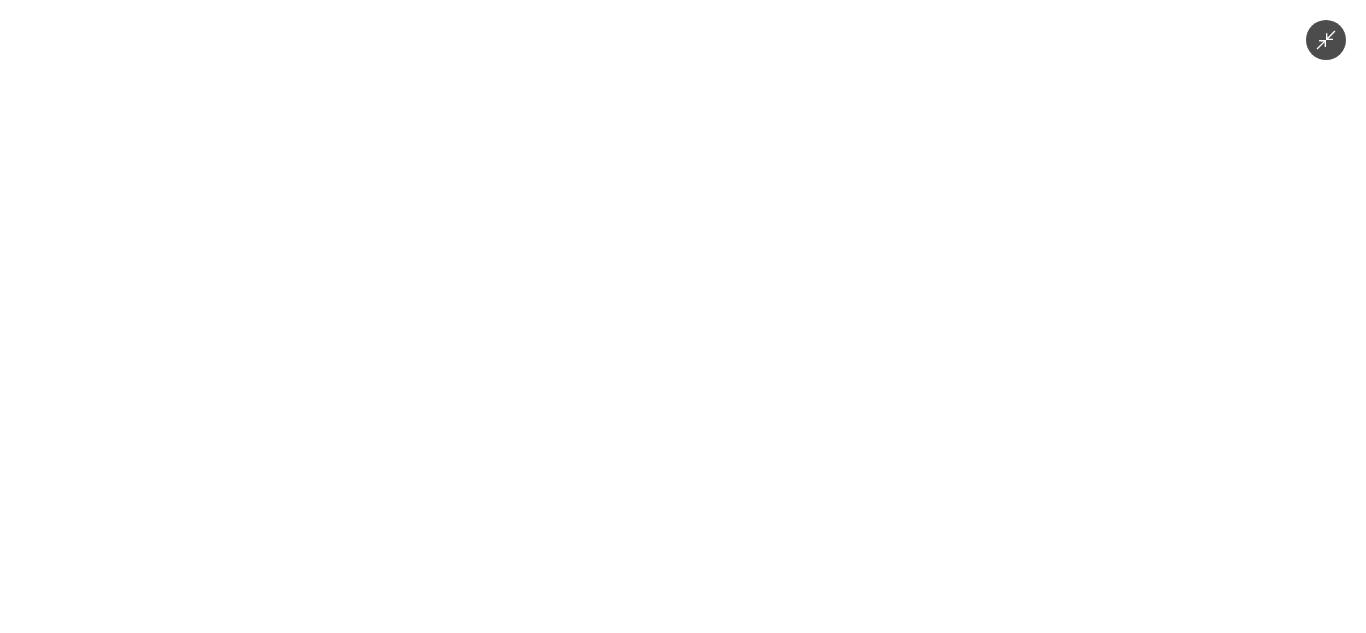 click at bounding box center [683, 316] 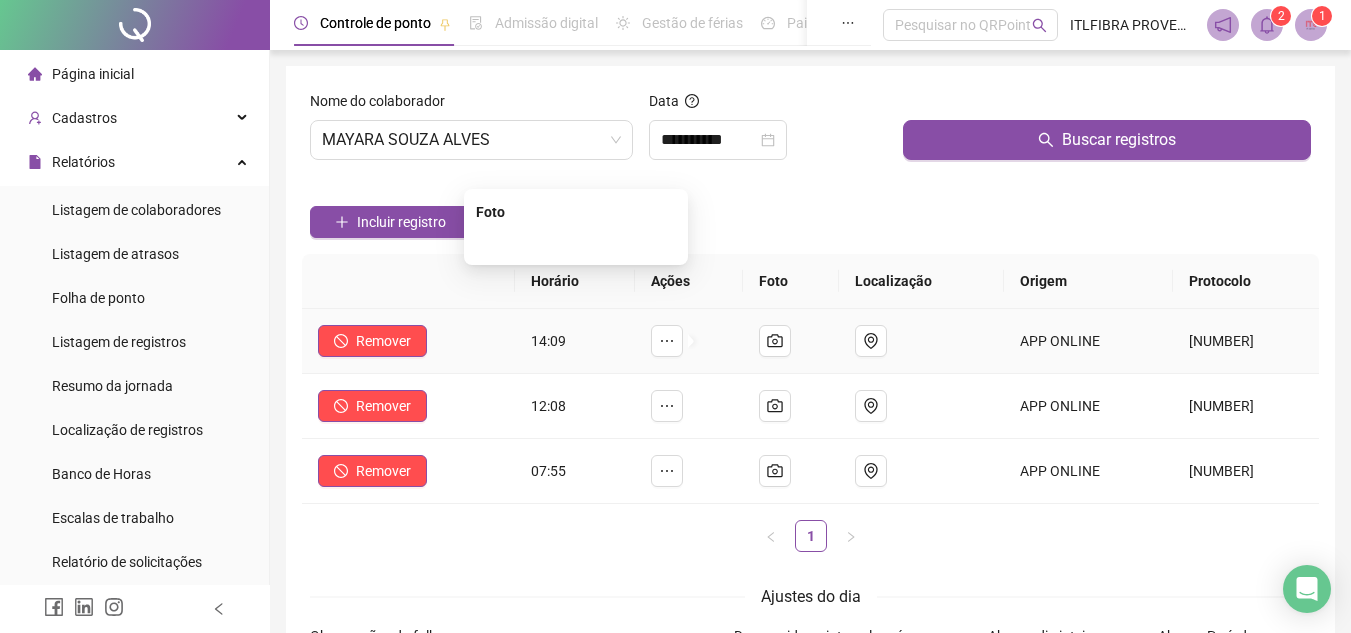 click at bounding box center (576, 243) 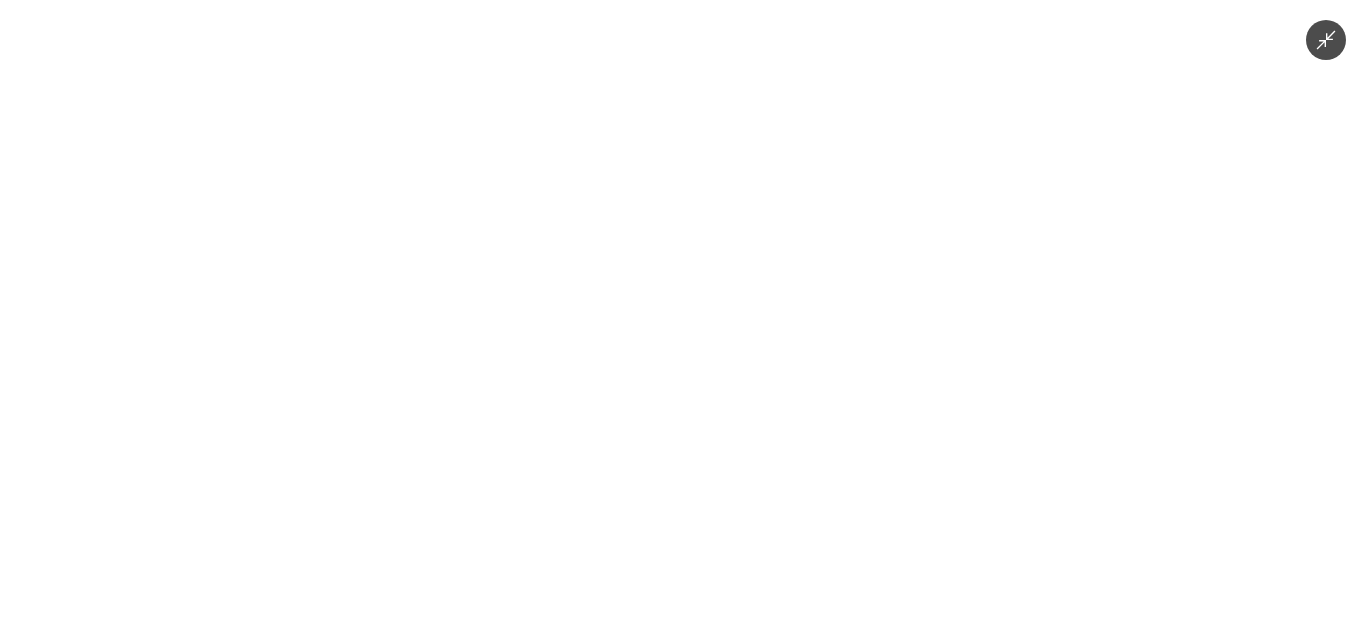 click at bounding box center (683, 316) 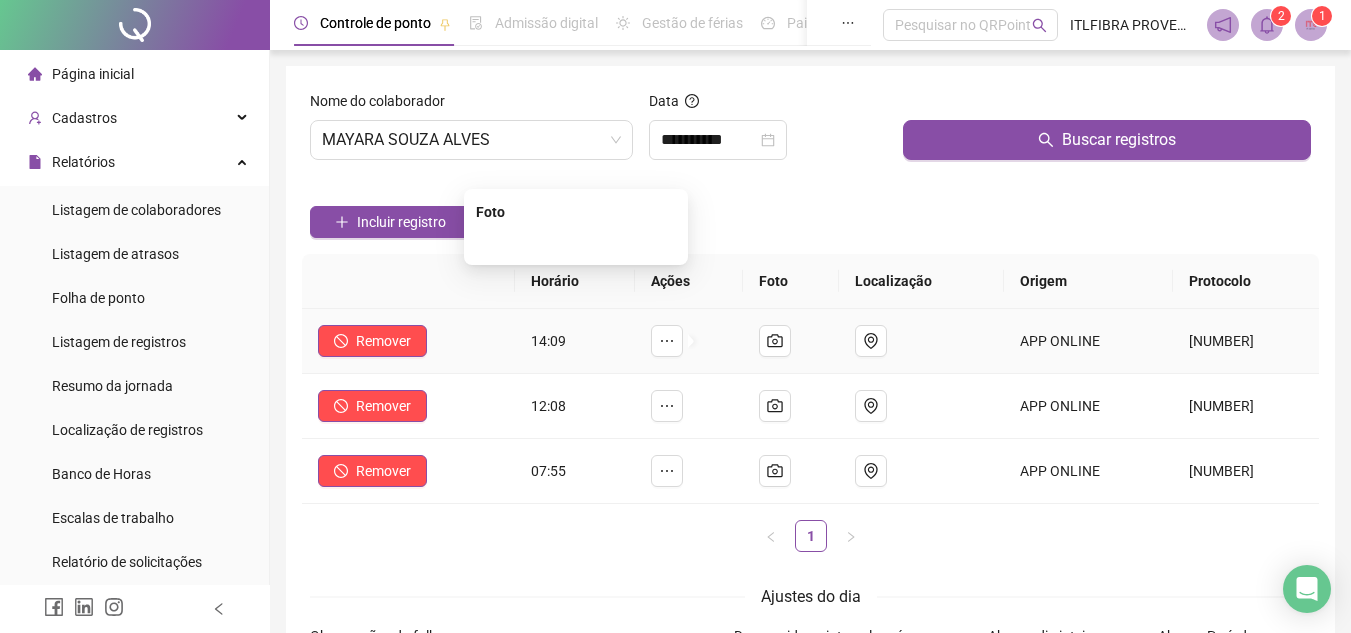 click at bounding box center (576, 243) 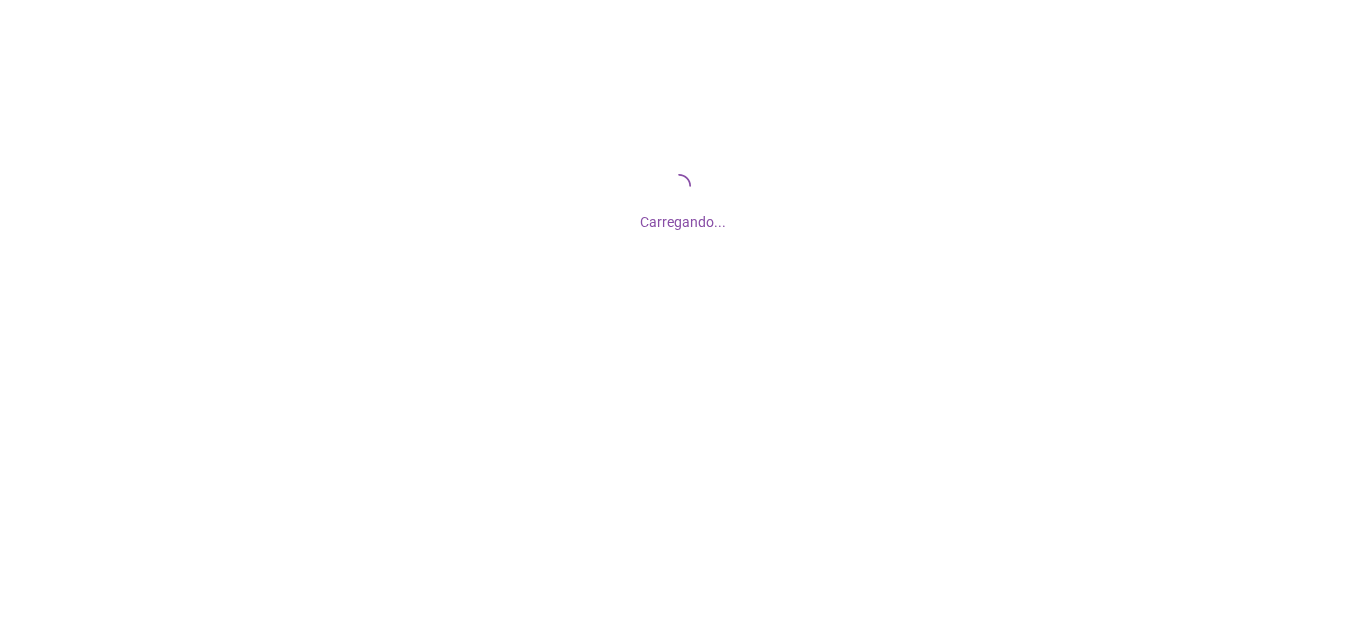 scroll, scrollTop: 0, scrollLeft: 0, axis: both 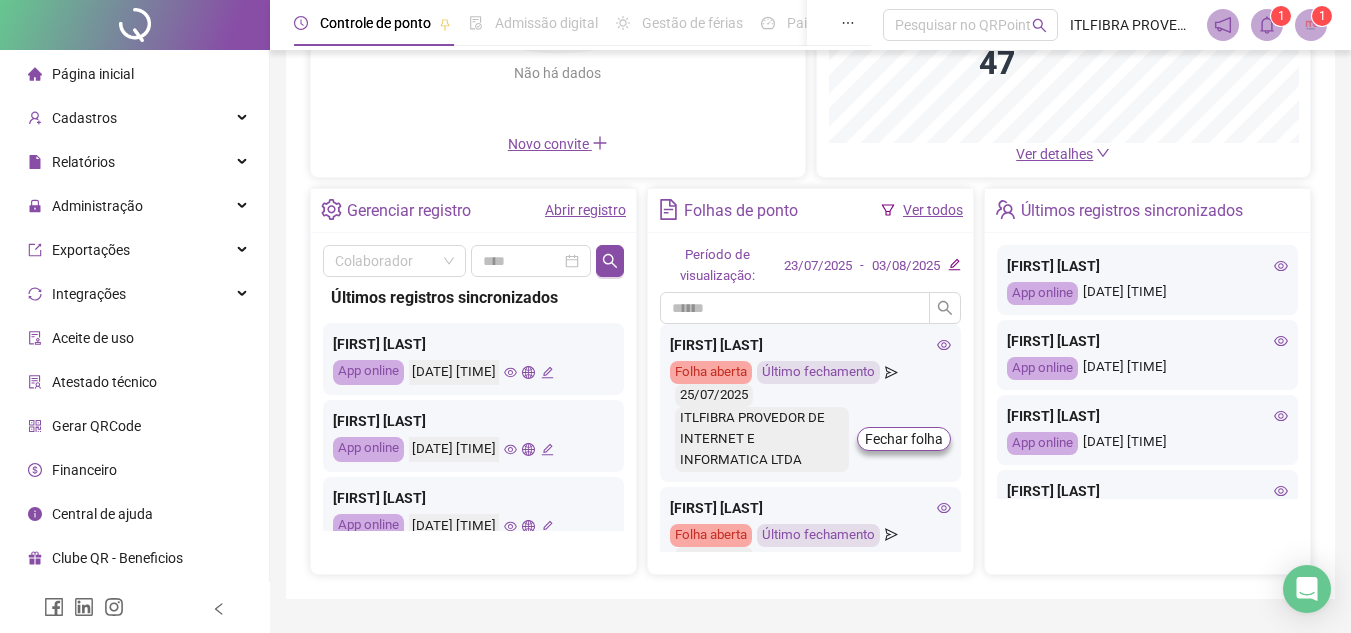 click on "Abrir registro" at bounding box center (585, 210) 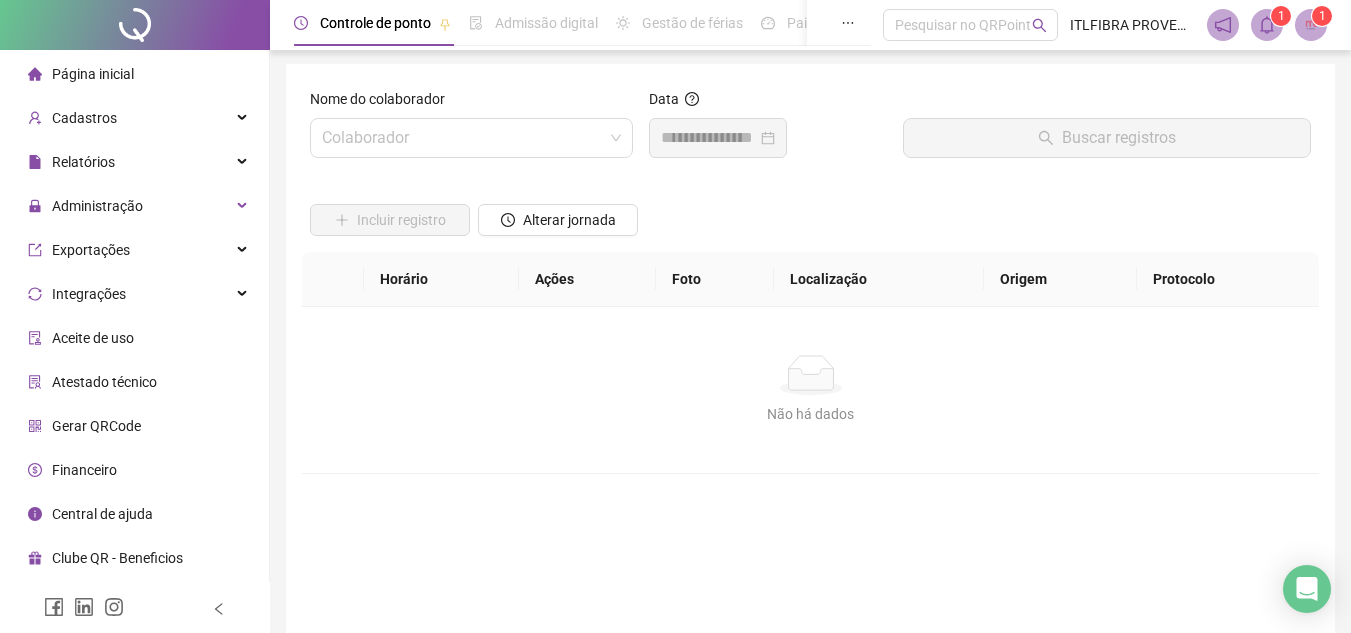 scroll, scrollTop: 0, scrollLeft: 0, axis: both 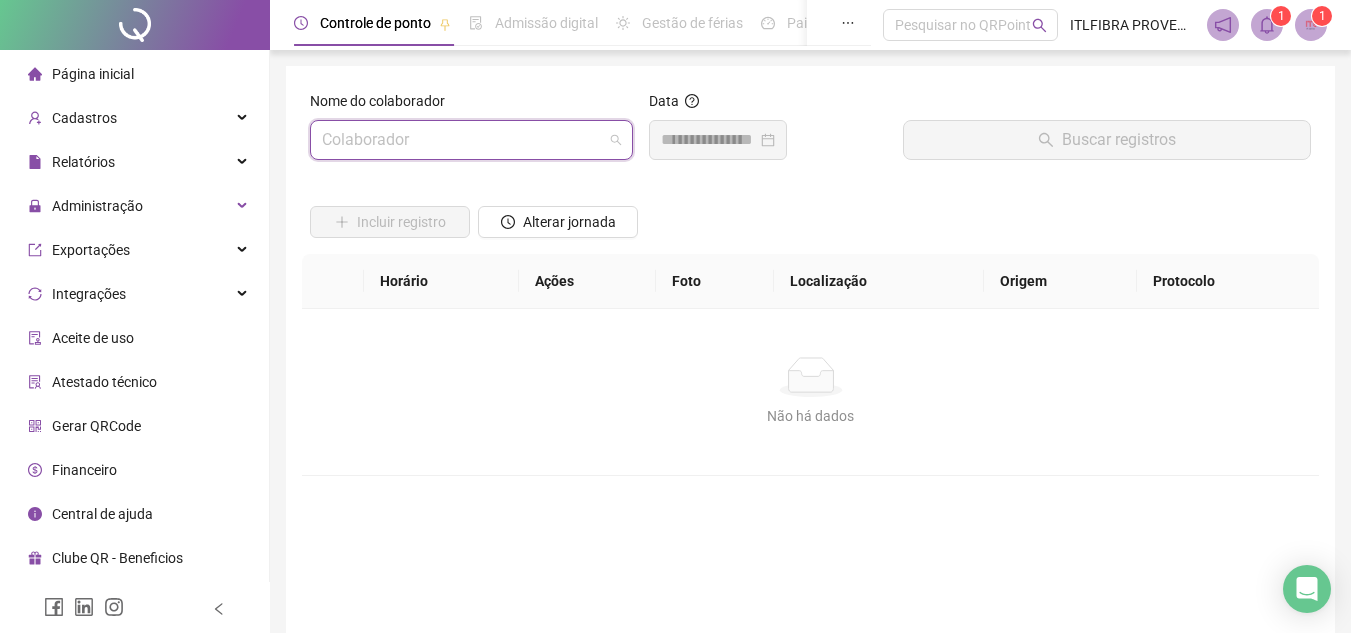 click at bounding box center [462, 140] 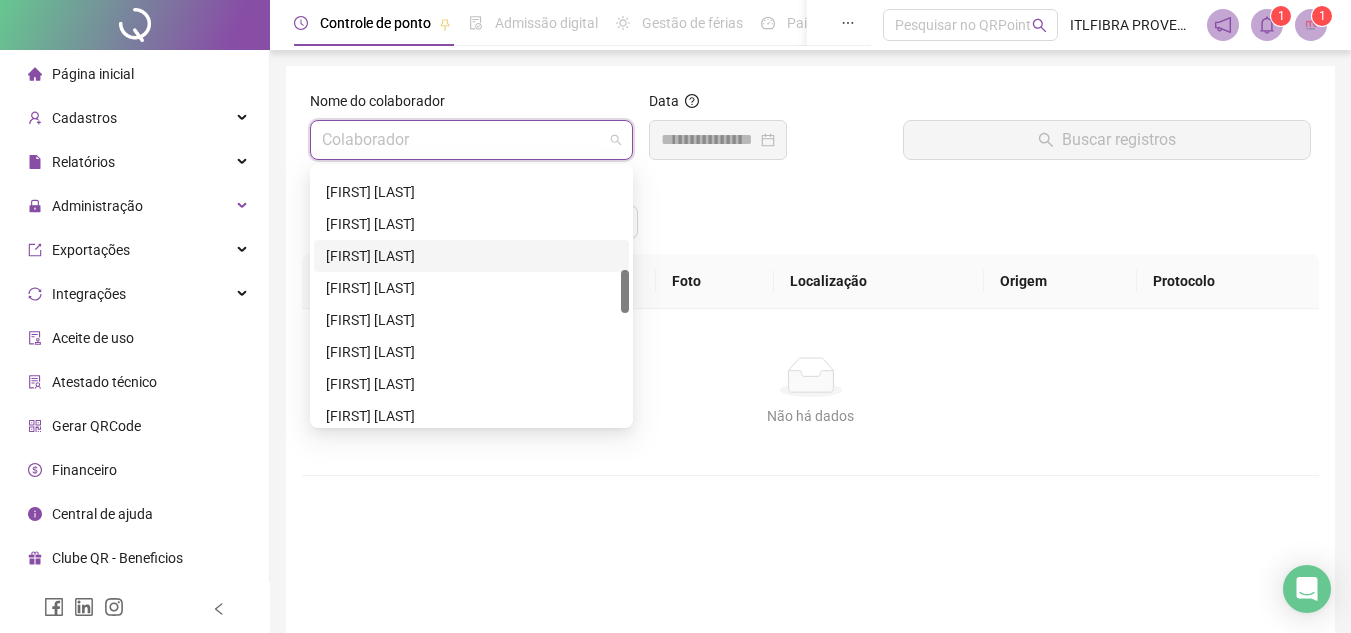 scroll, scrollTop: 700, scrollLeft: 0, axis: vertical 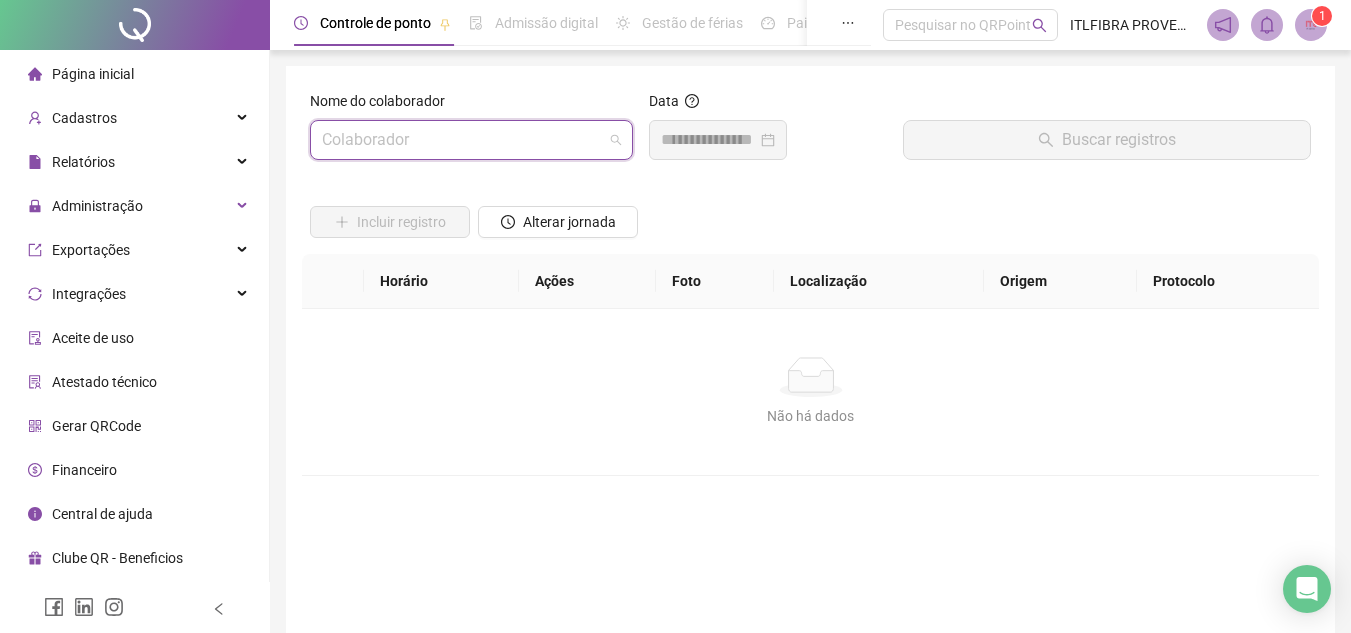 click at bounding box center [462, 140] 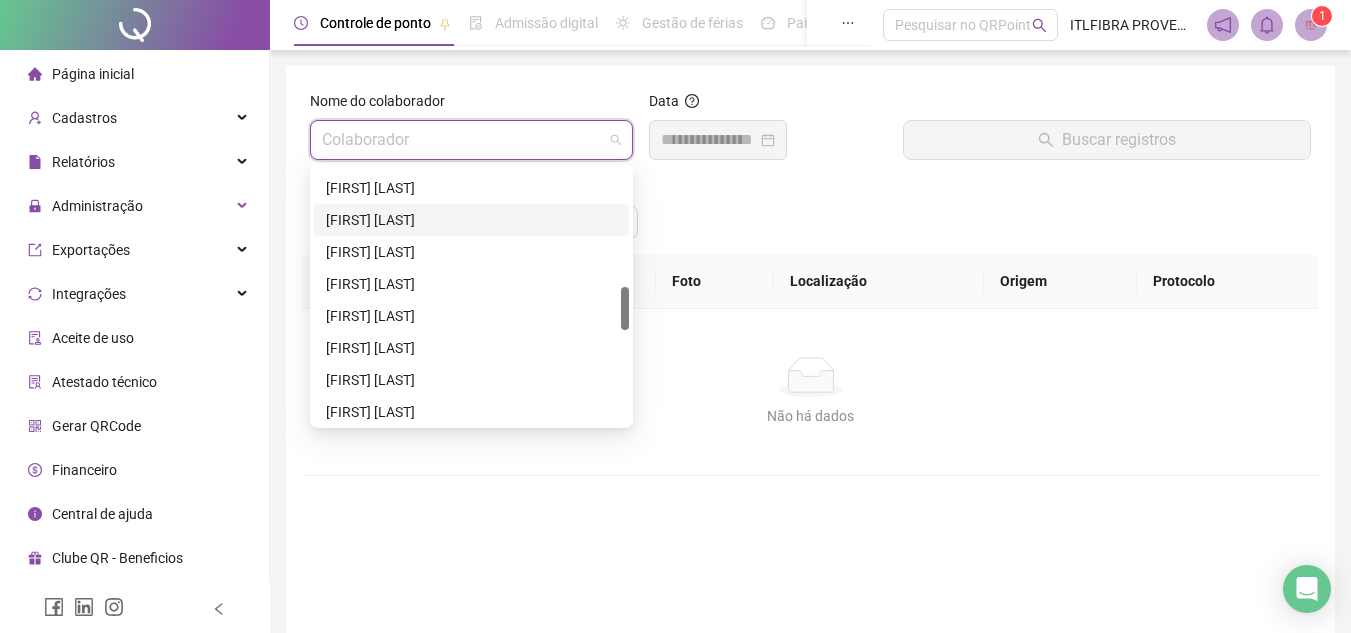 scroll, scrollTop: 64, scrollLeft: 0, axis: vertical 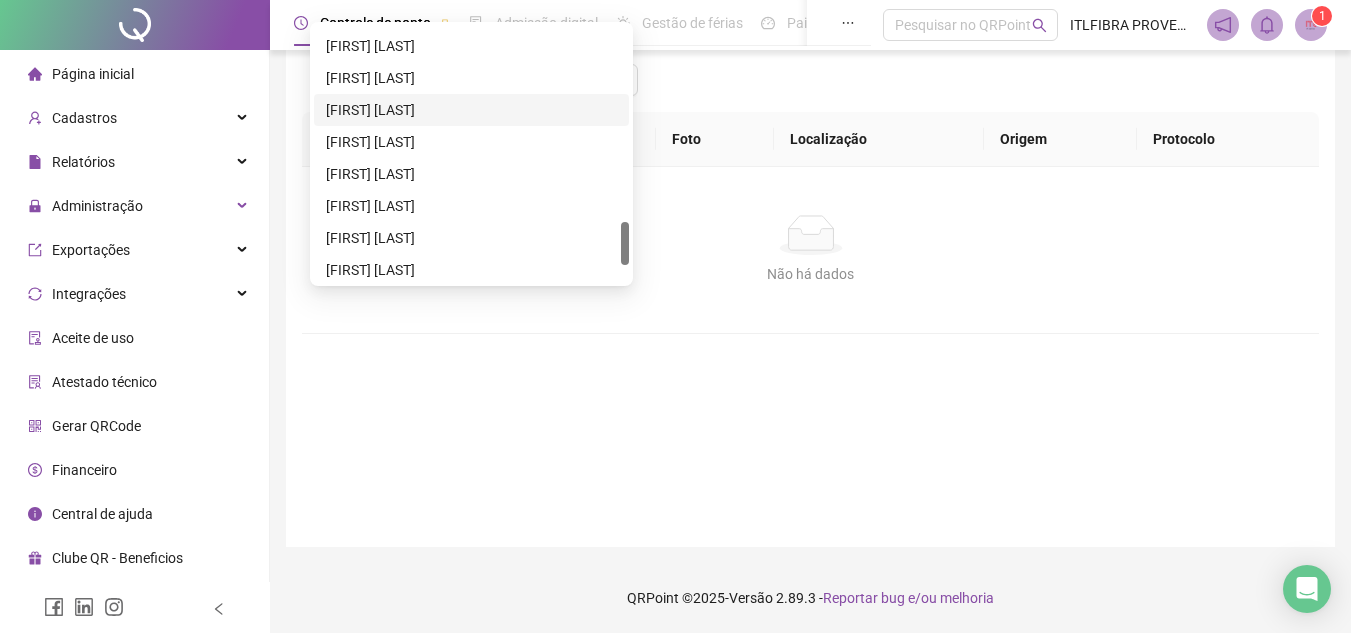 click on "[FIRST] [LAST]" at bounding box center [471, 110] 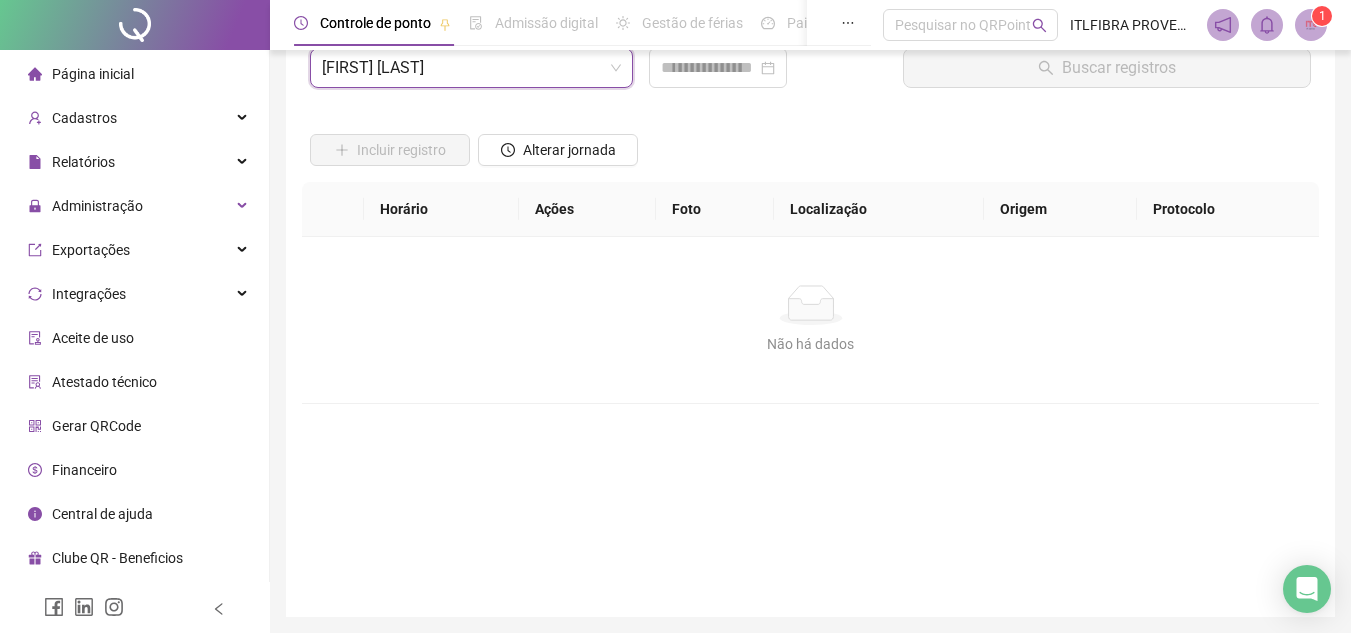 scroll, scrollTop: 0, scrollLeft: 0, axis: both 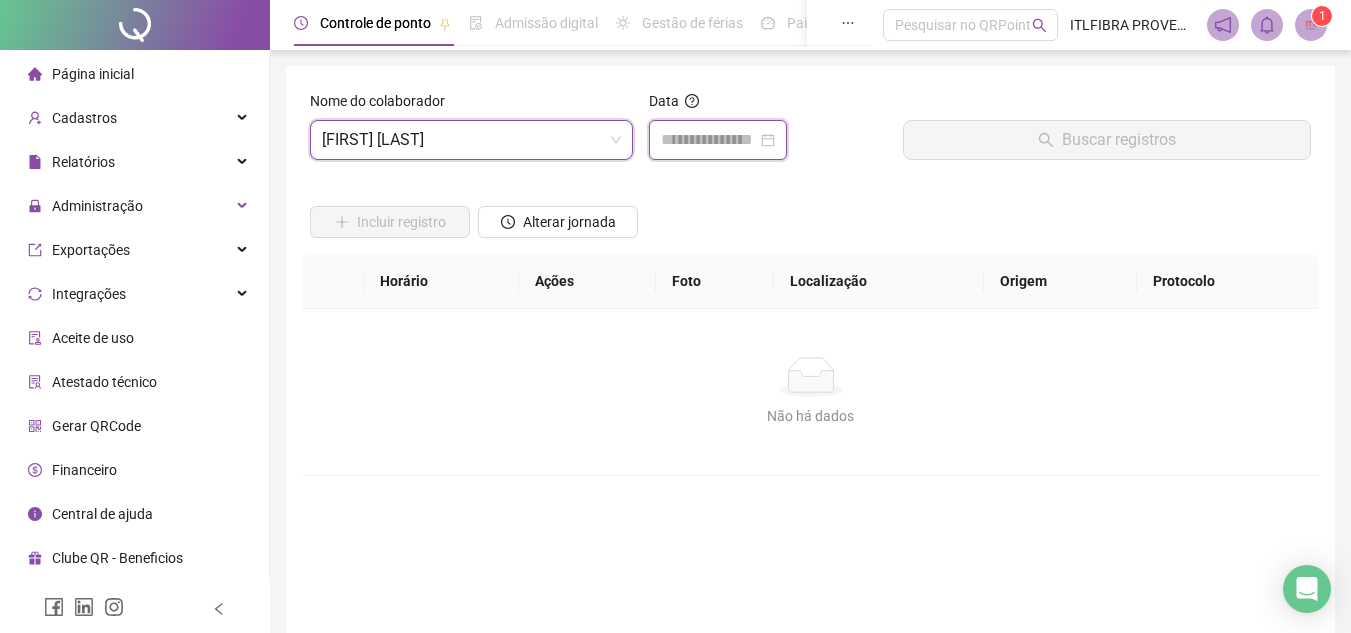 click at bounding box center (709, 140) 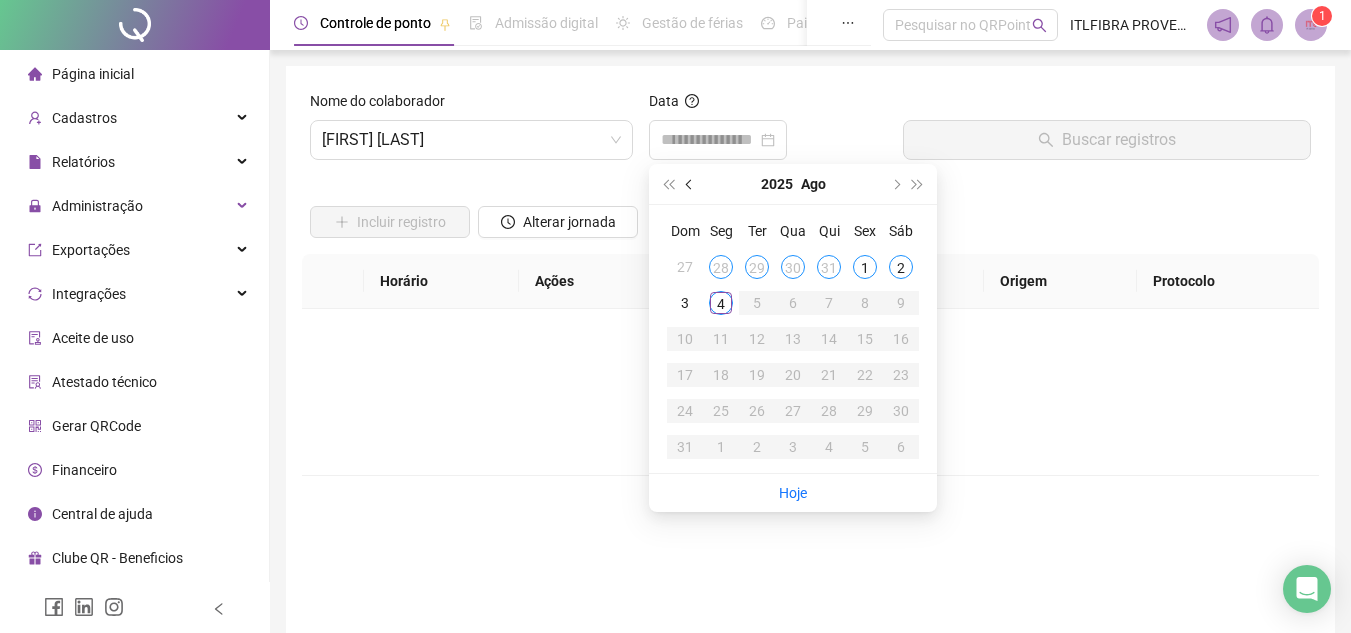 click at bounding box center (691, 184) 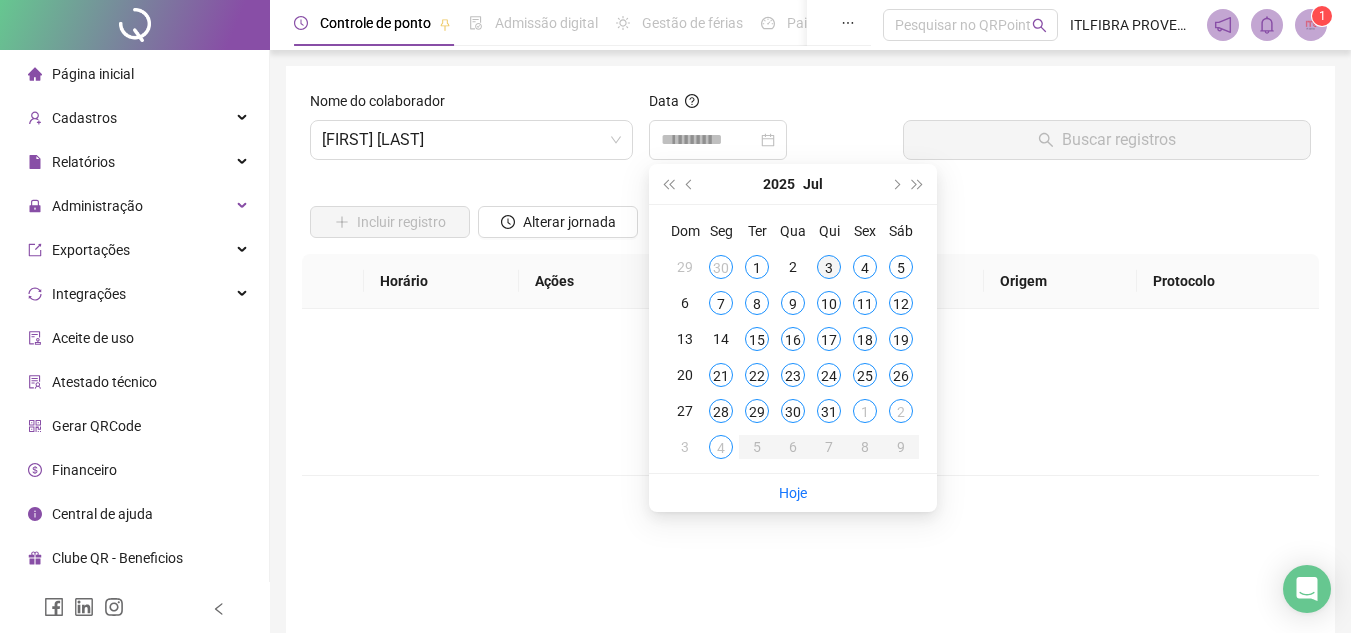 type on "**********" 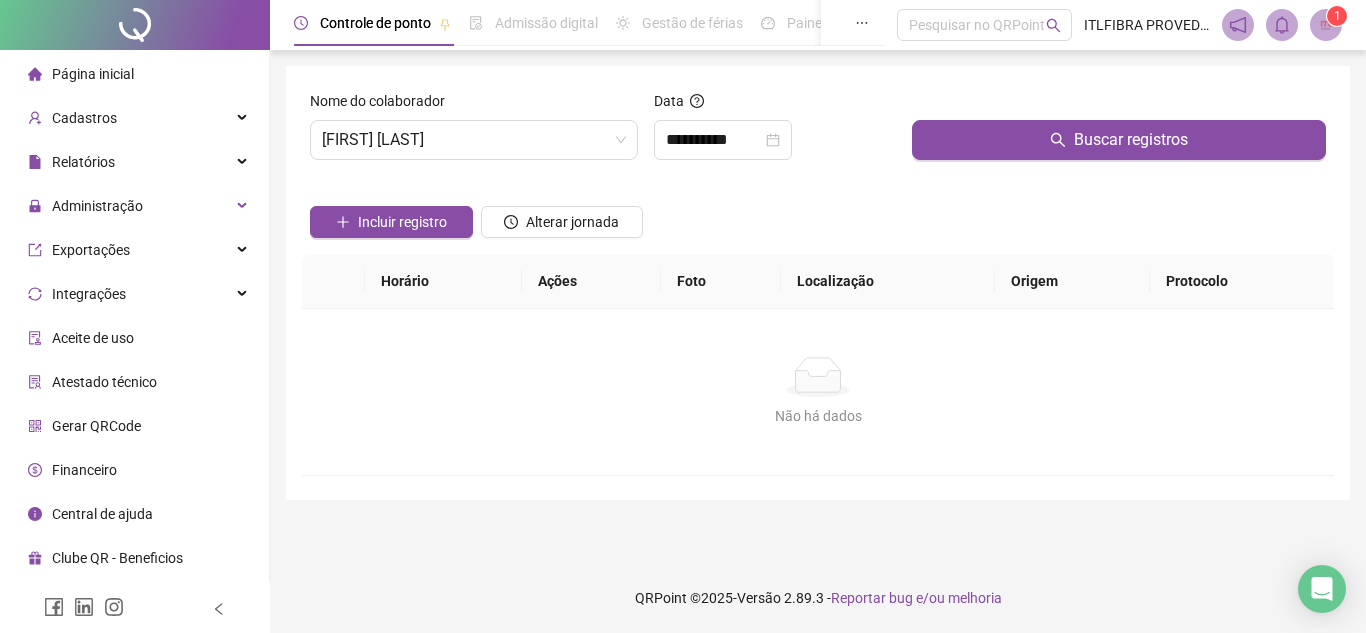 click at bounding box center (1119, 105) 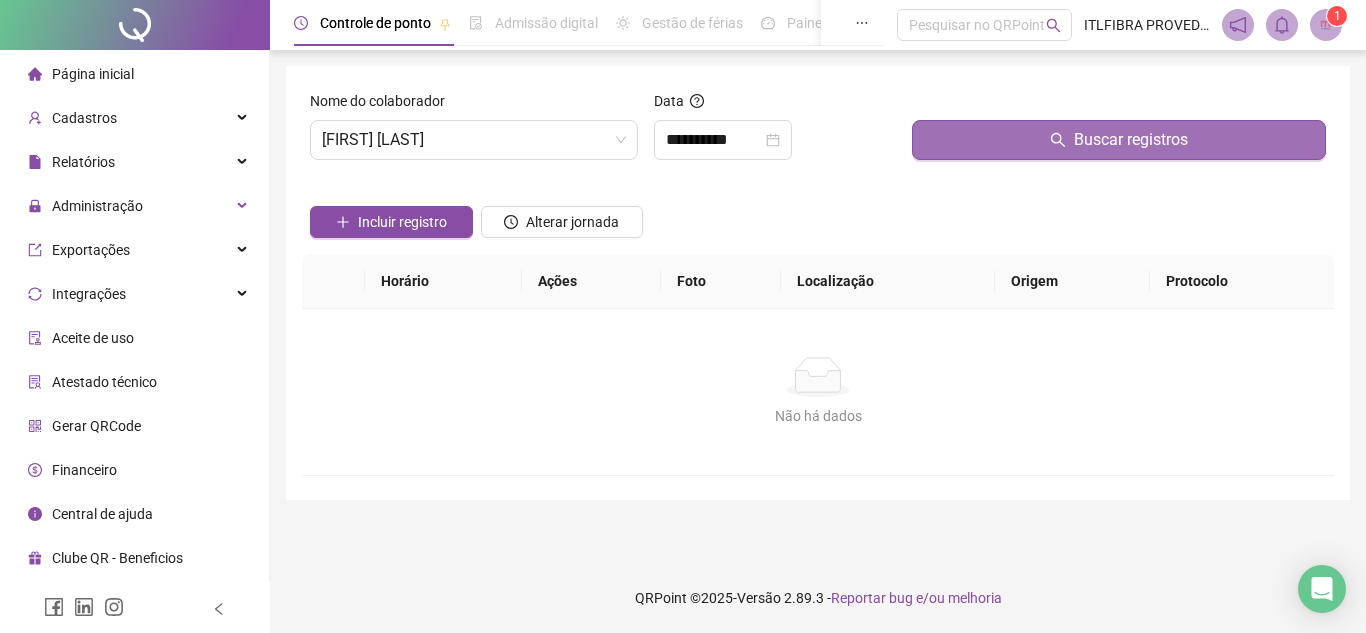 click on "Buscar registros" at bounding box center [1119, 140] 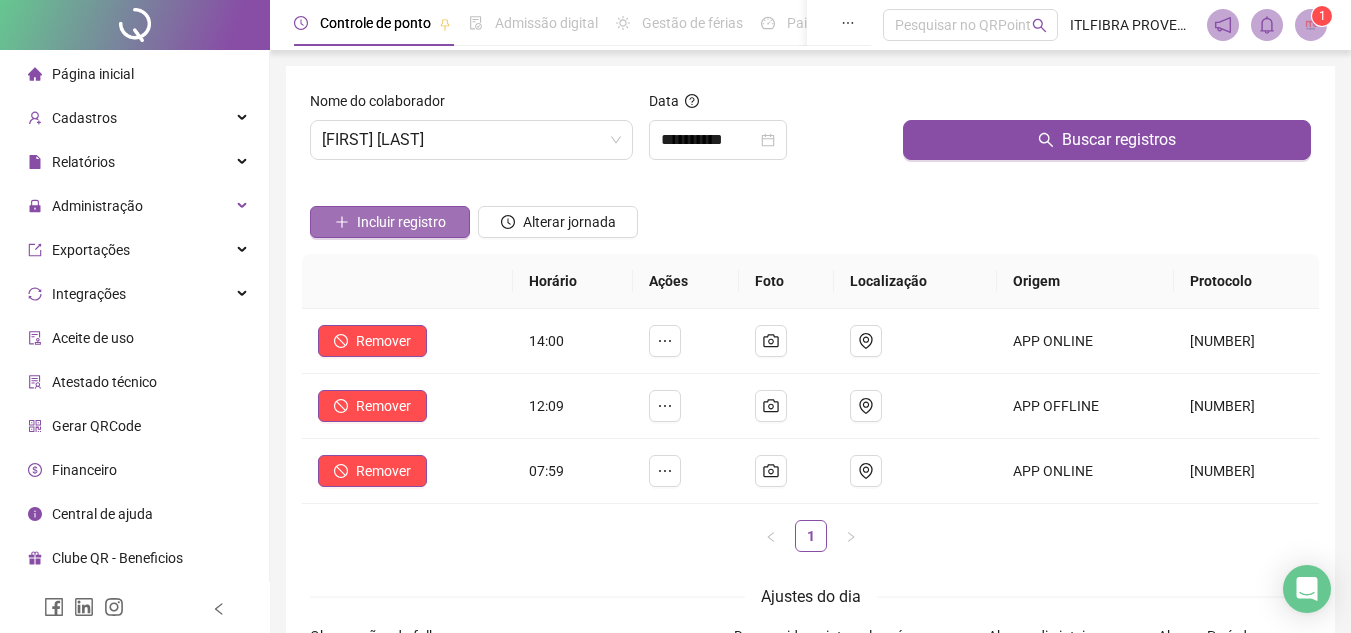 click on "Incluir registro" at bounding box center (401, 222) 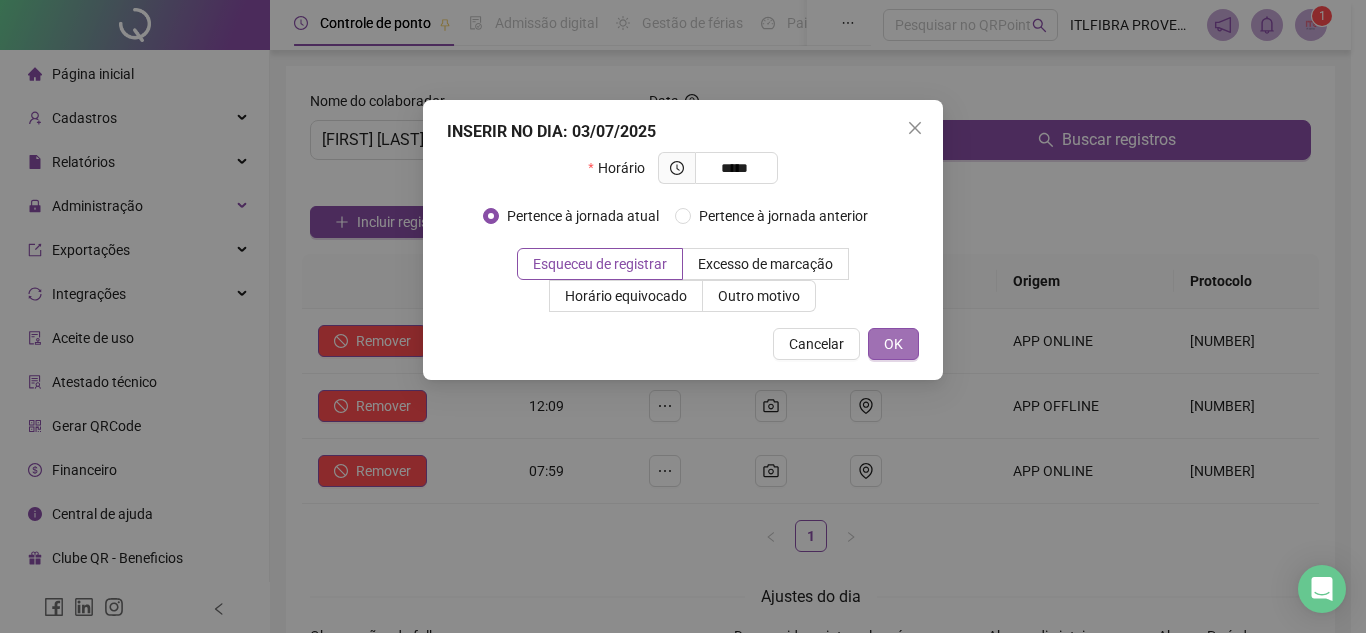 type on "*****" 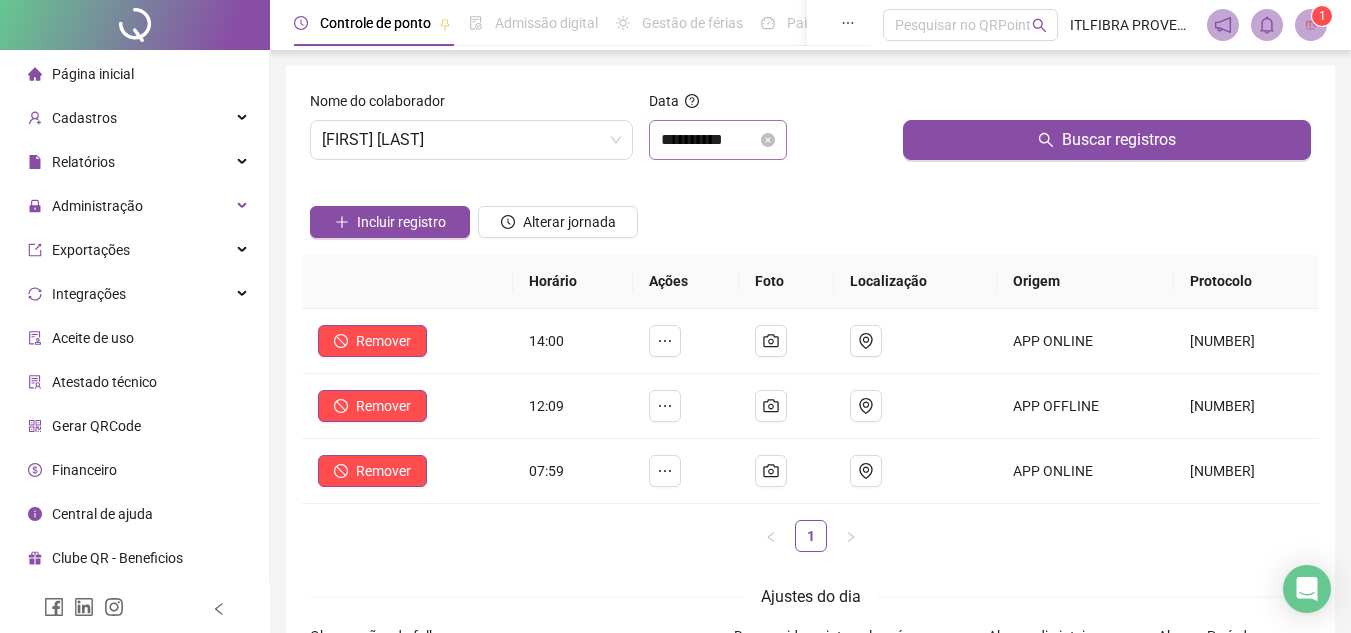 click on "**********" at bounding box center [718, 140] 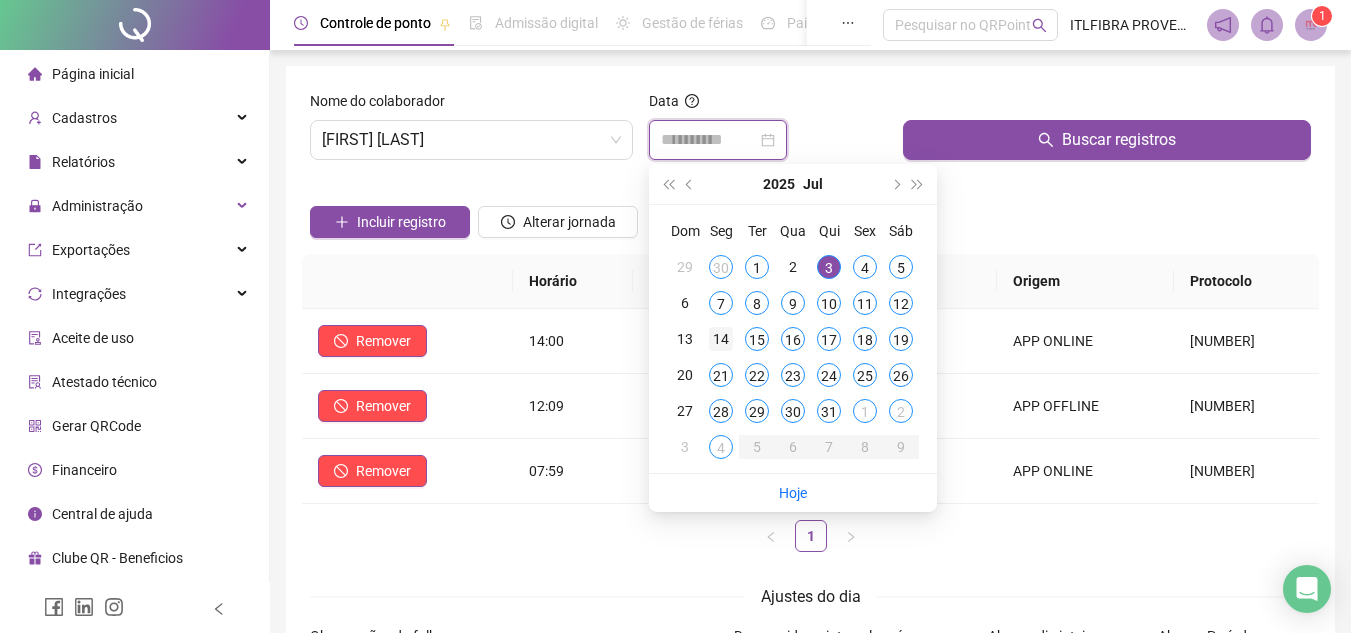 type on "**********" 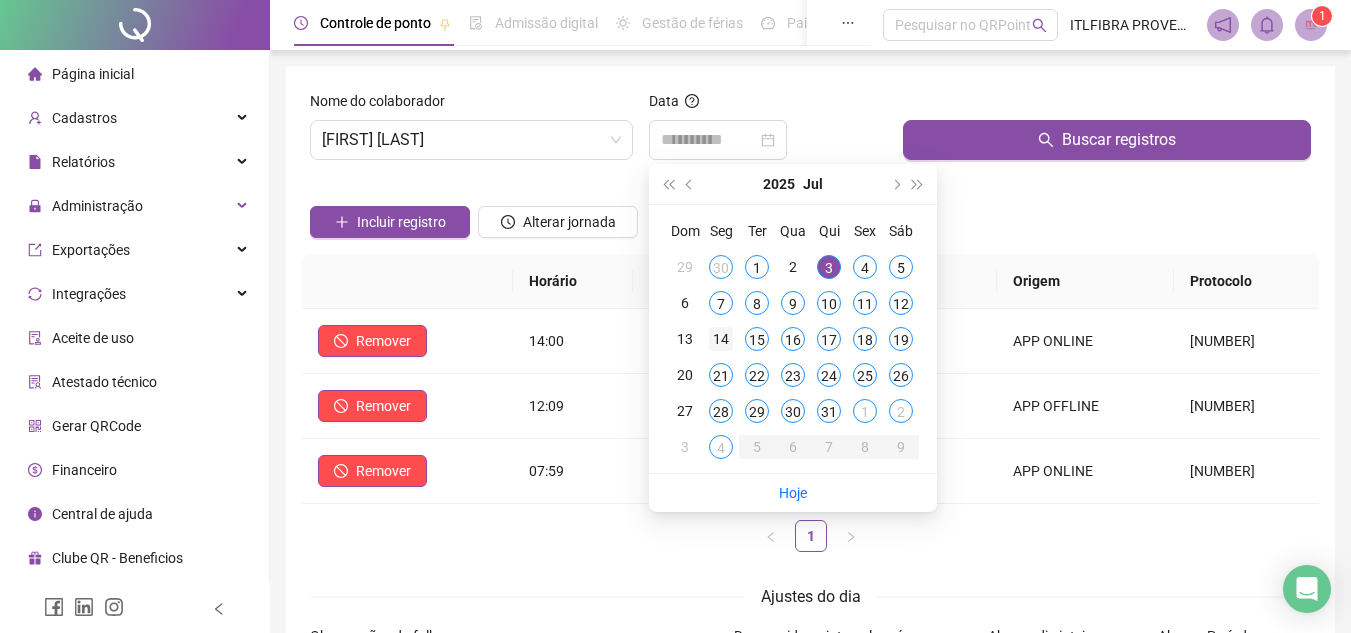 click on "14" at bounding box center [721, 339] 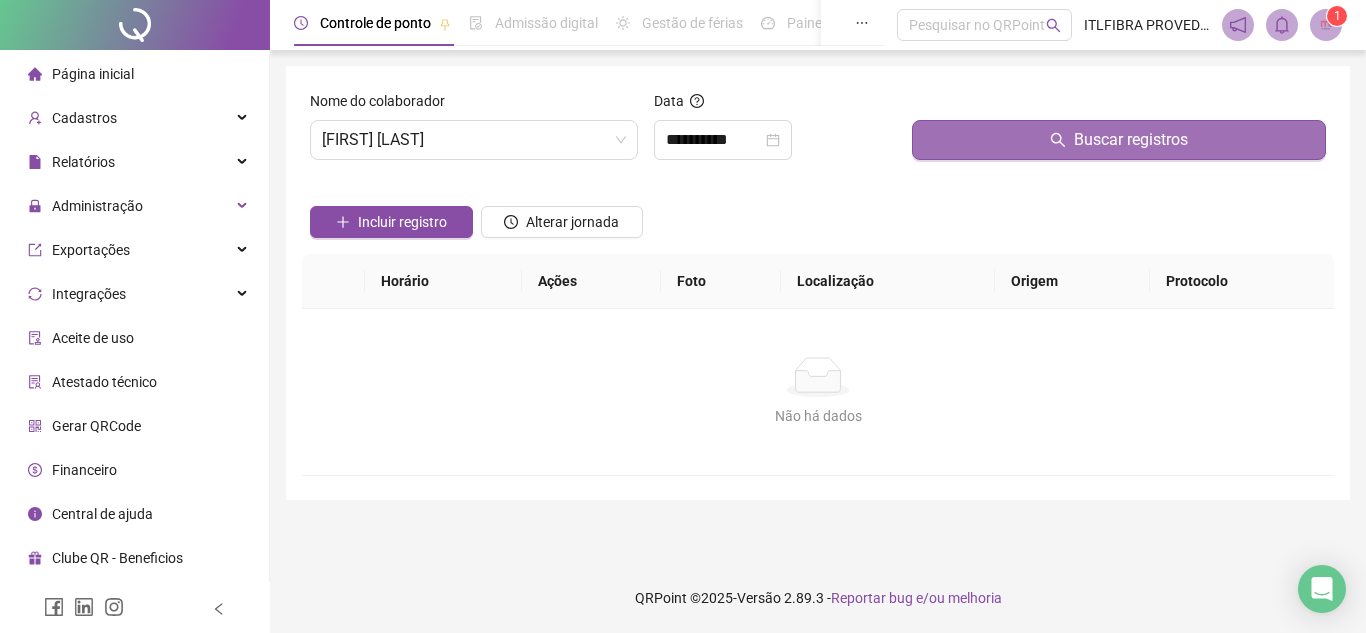 click on "Buscar registros" at bounding box center (1119, 140) 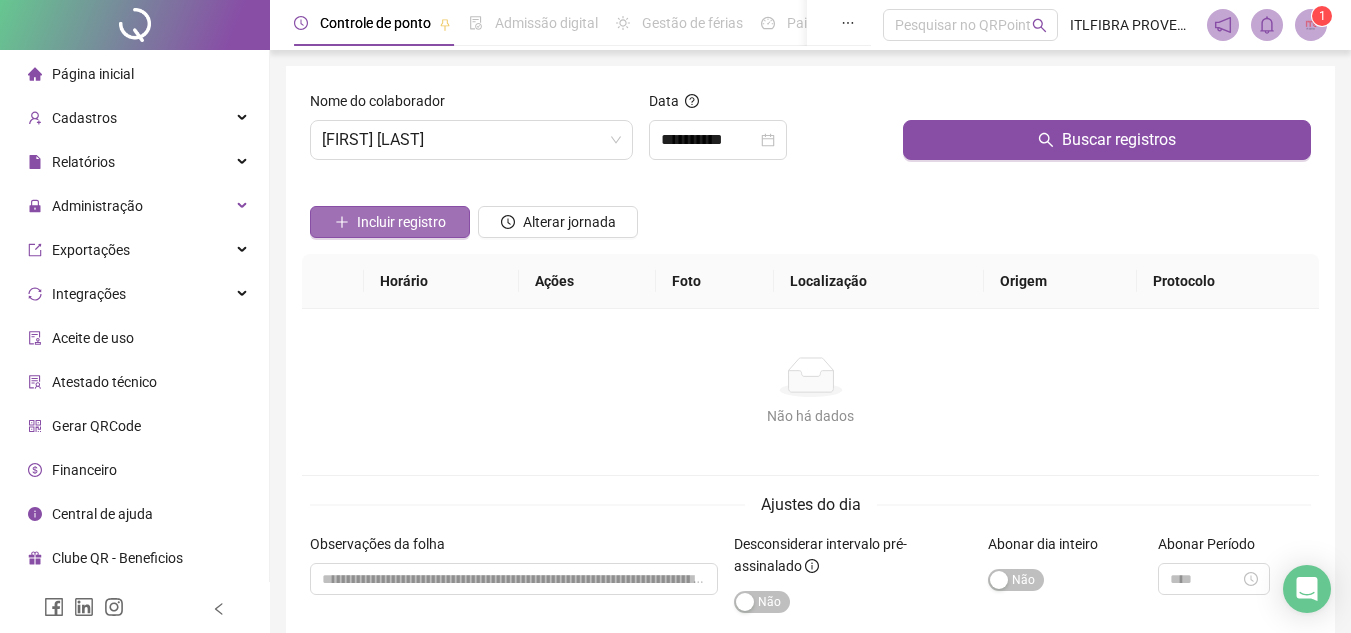 click on "Incluir registro" at bounding box center [390, 222] 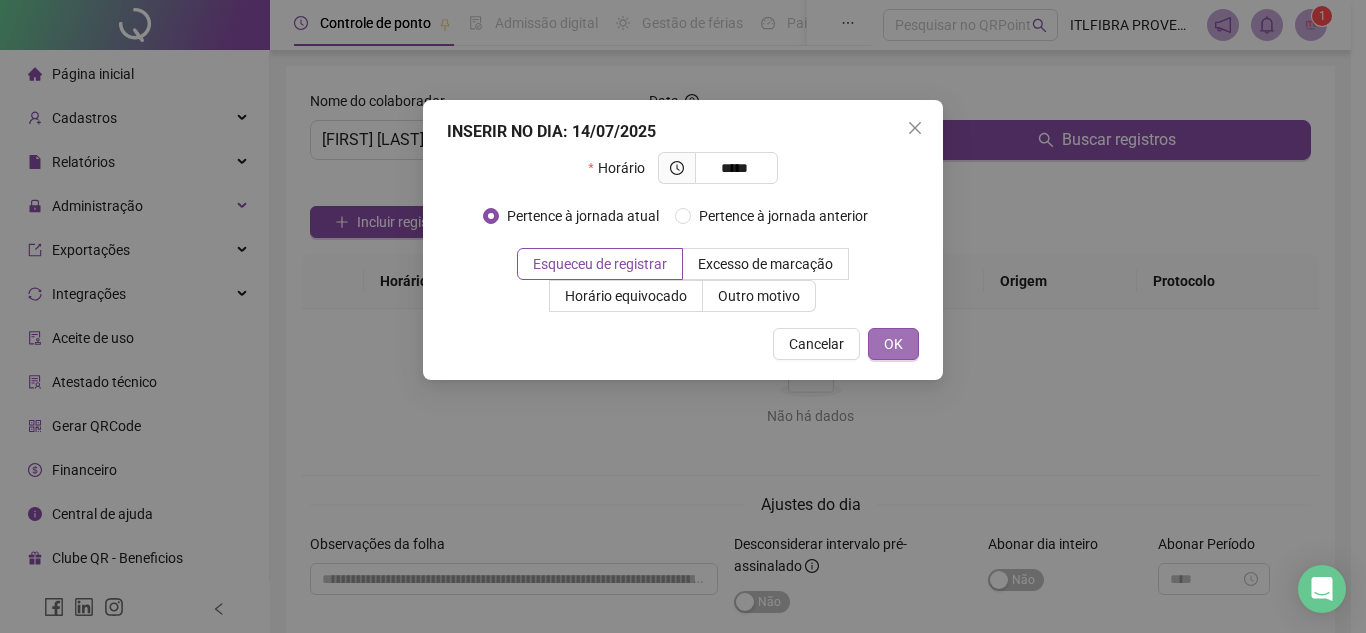 type on "*****" 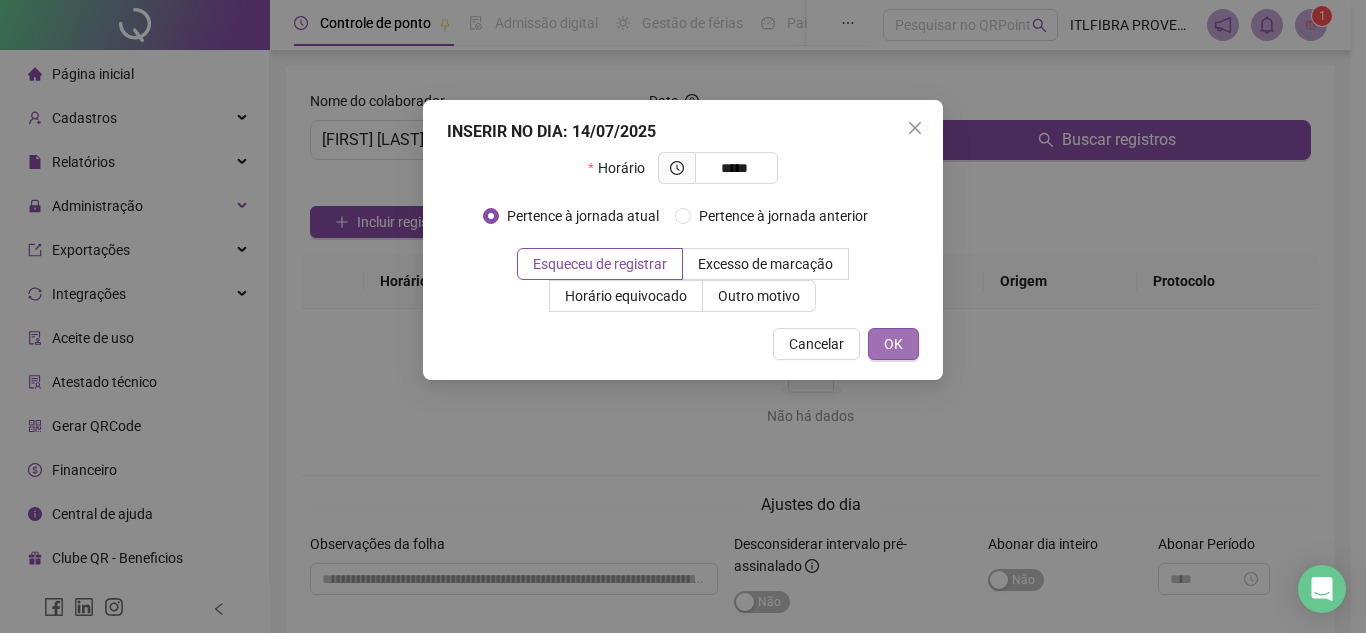 click on "OK" at bounding box center [893, 344] 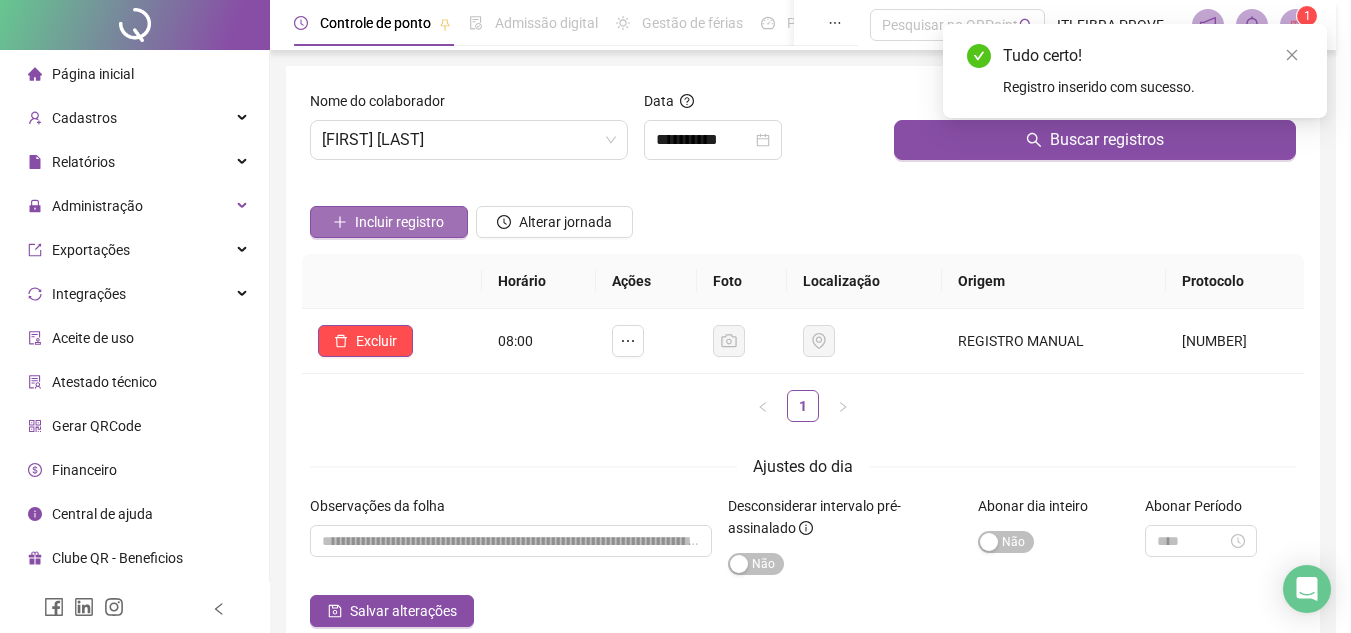 click on "Incluir registro" at bounding box center [399, 222] 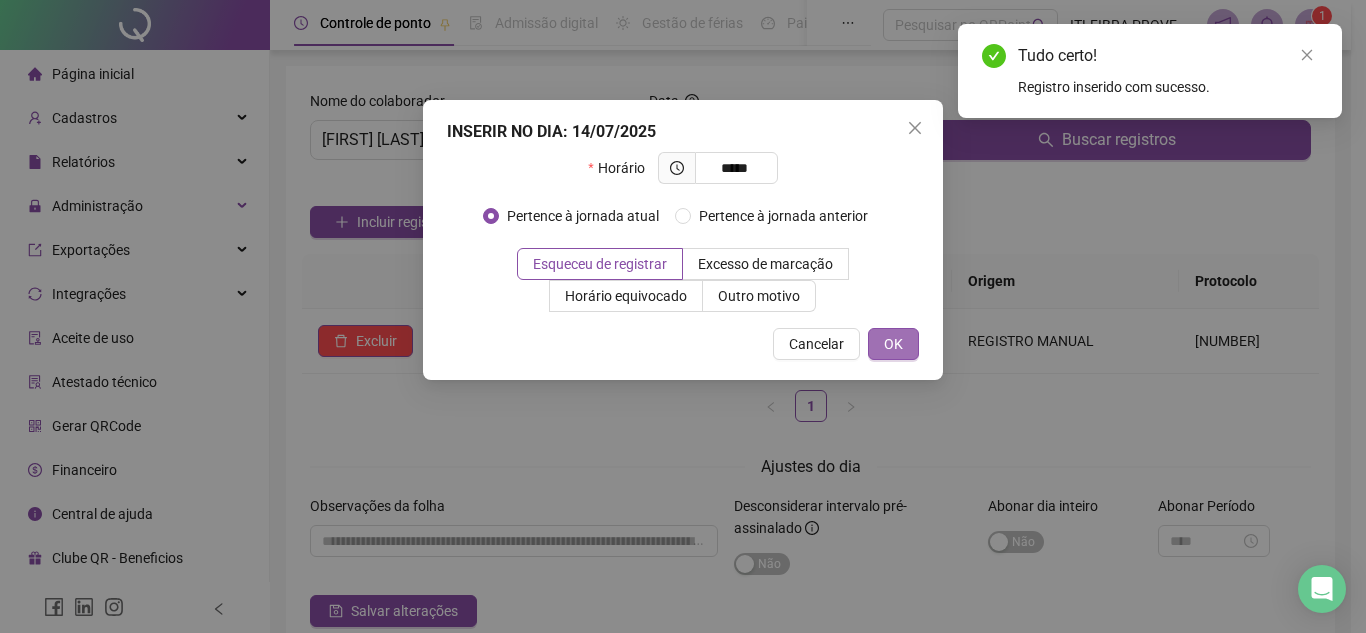 type on "*****" 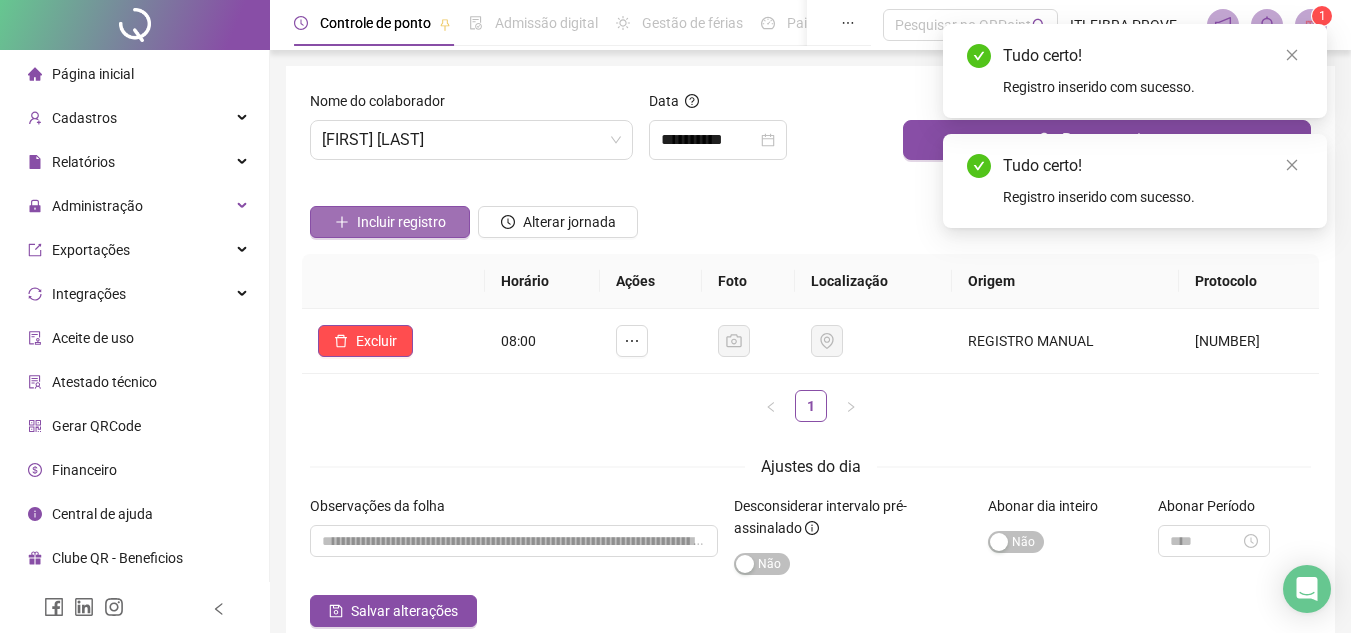 click on "Incluir registro" at bounding box center (401, 222) 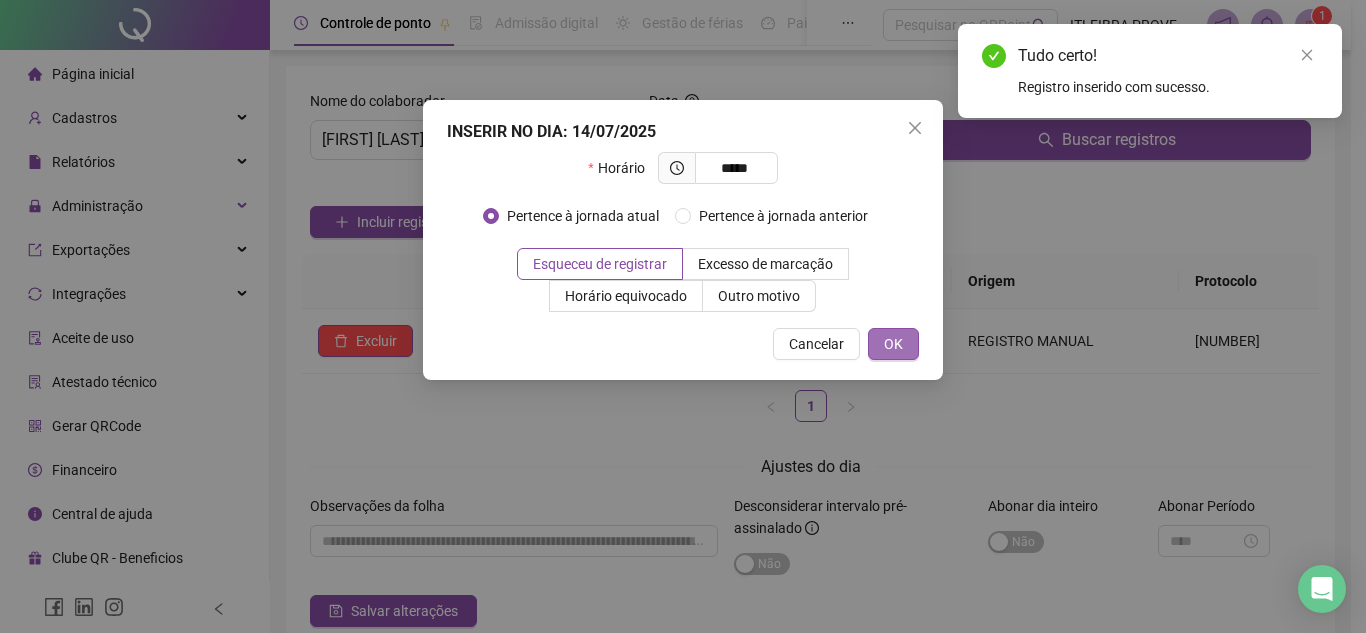 type on "*****" 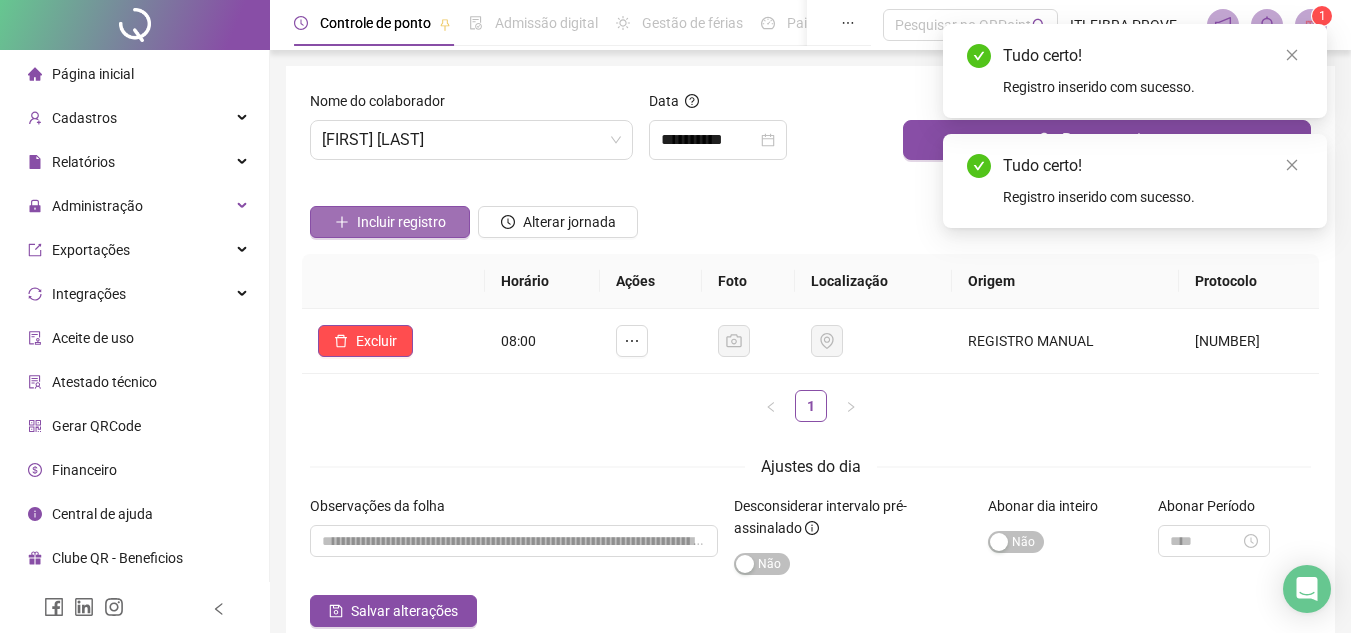 click on "Incluir registro" at bounding box center (390, 222) 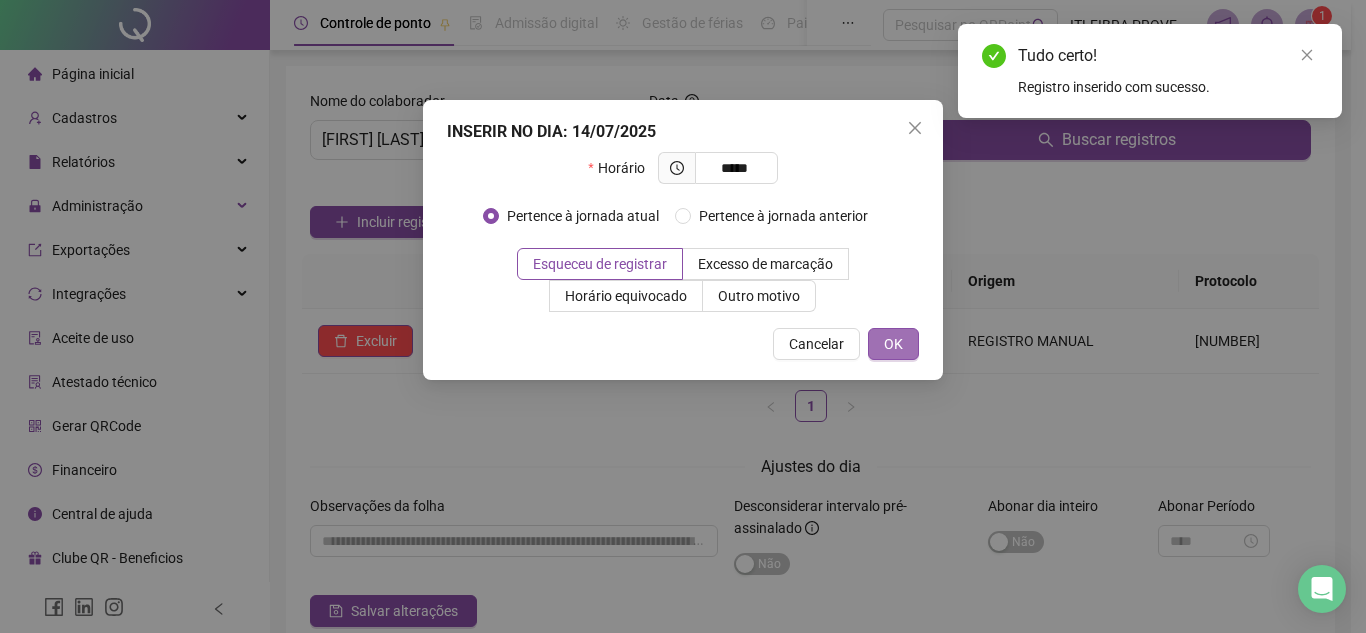 type on "*****" 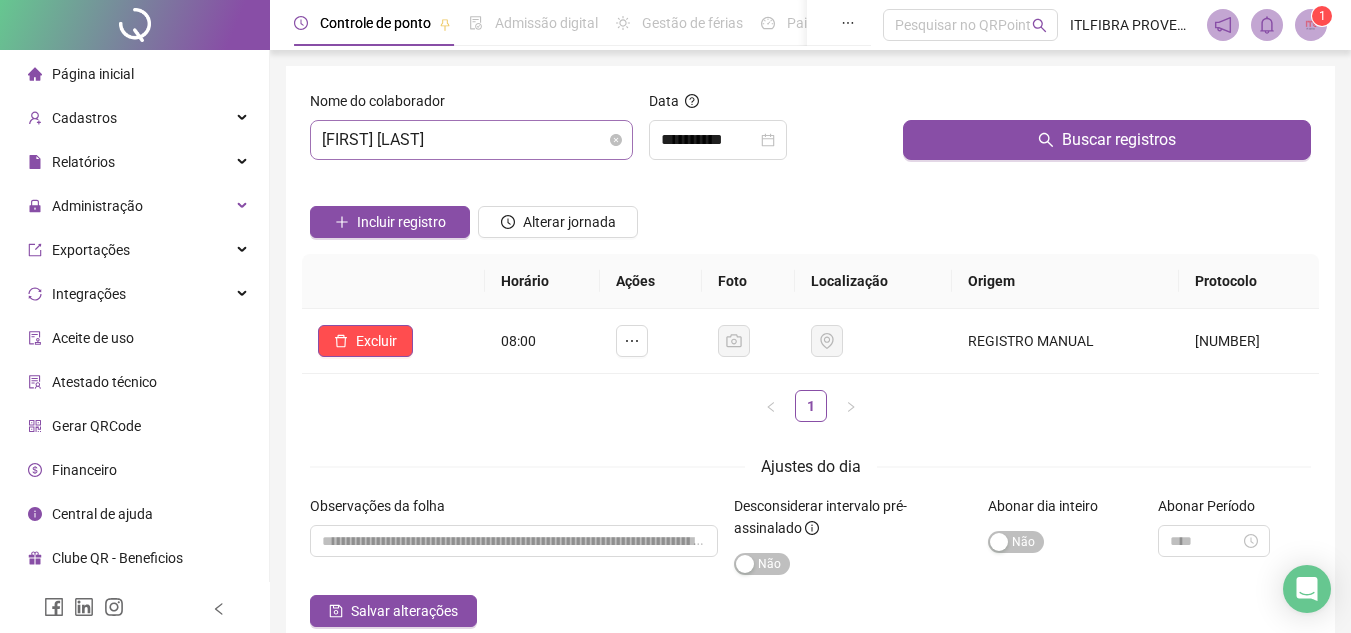 click on "[FIRST] [LAST]" at bounding box center [471, 140] 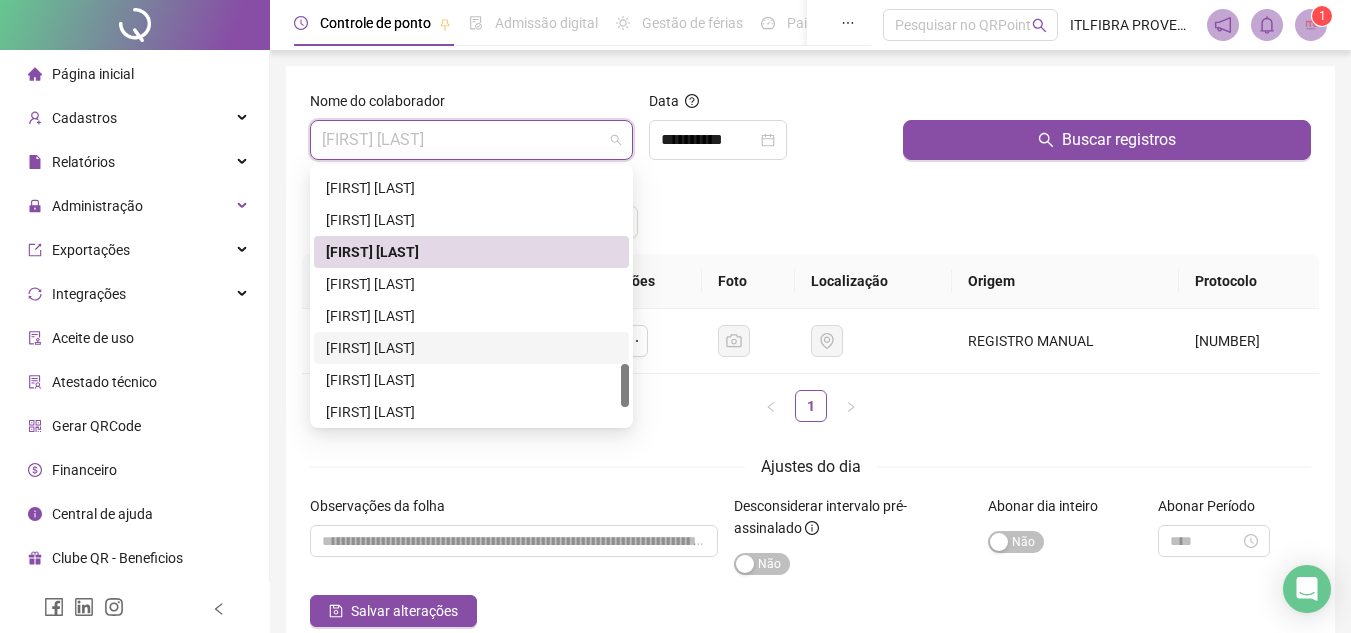 click on "[FIRST] [LAST]" at bounding box center (471, 348) 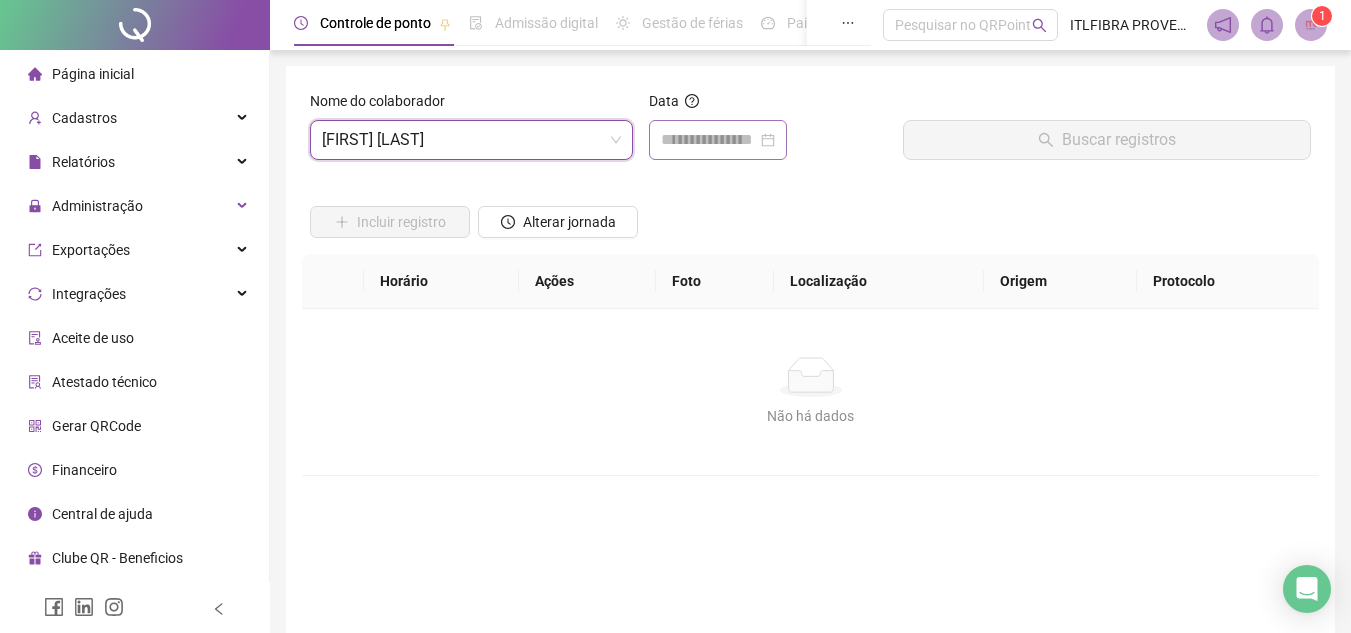 click at bounding box center (718, 140) 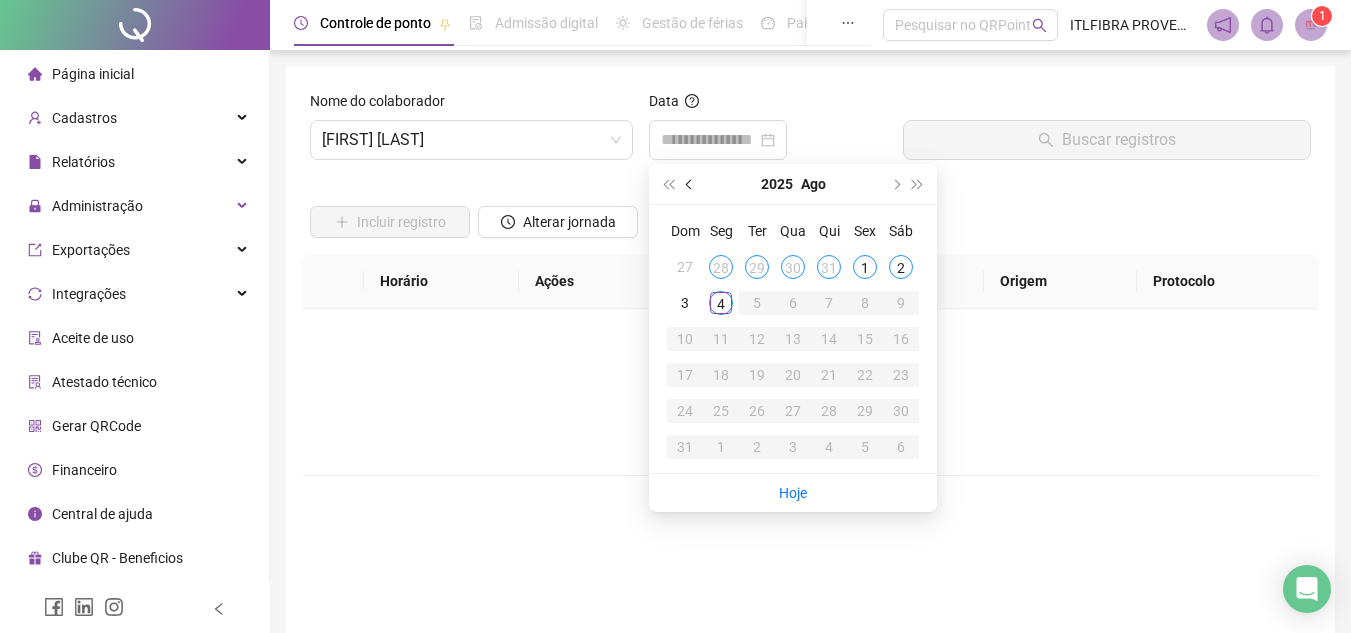click at bounding box center (691, 184) 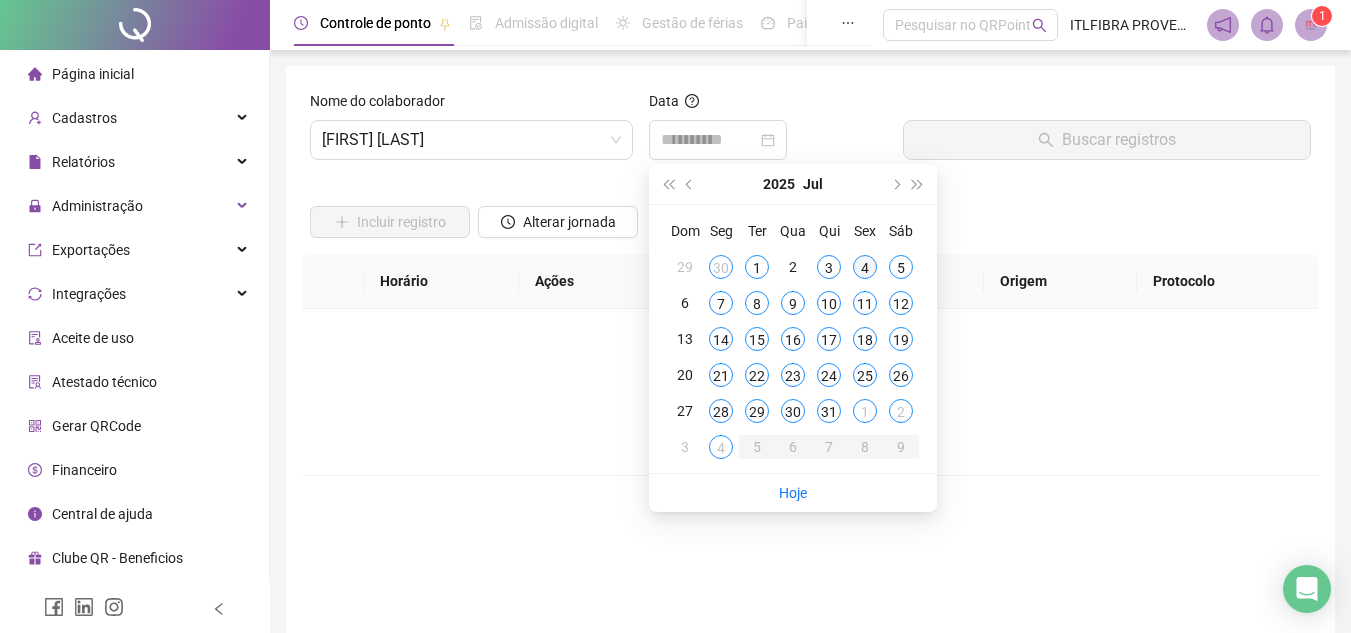 click on "4" at bounding box center [865, 267] 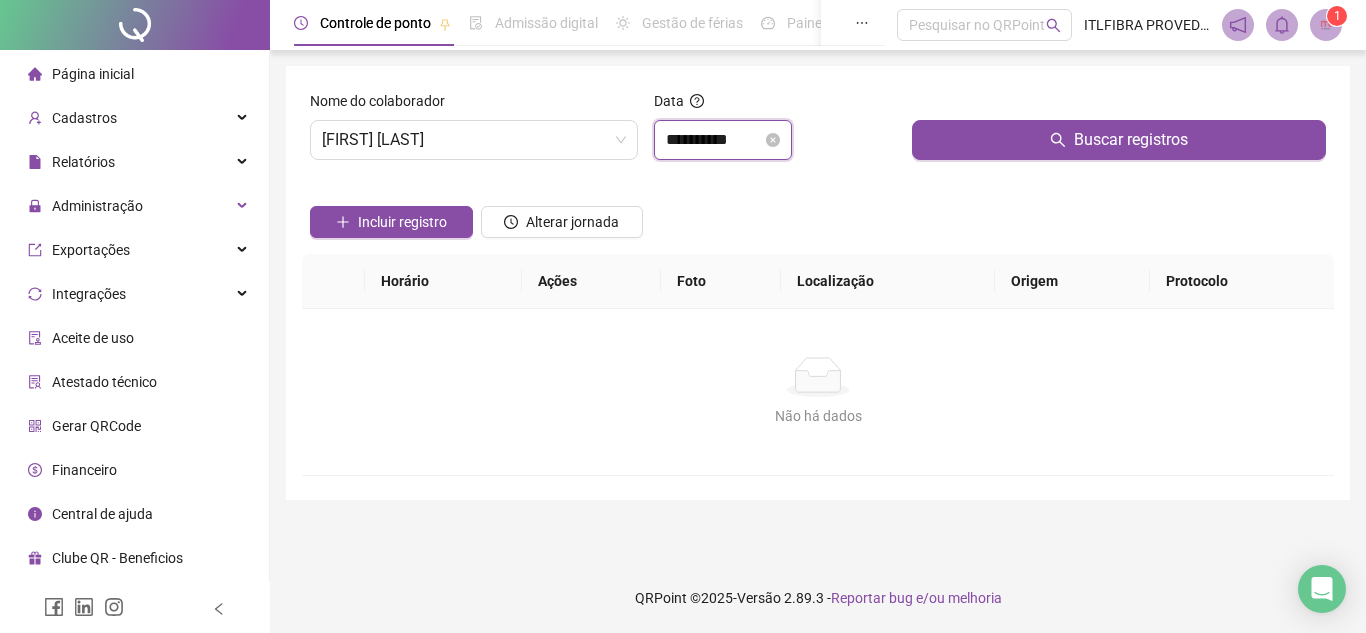 click on "**********" at bounding box center (714, 140) 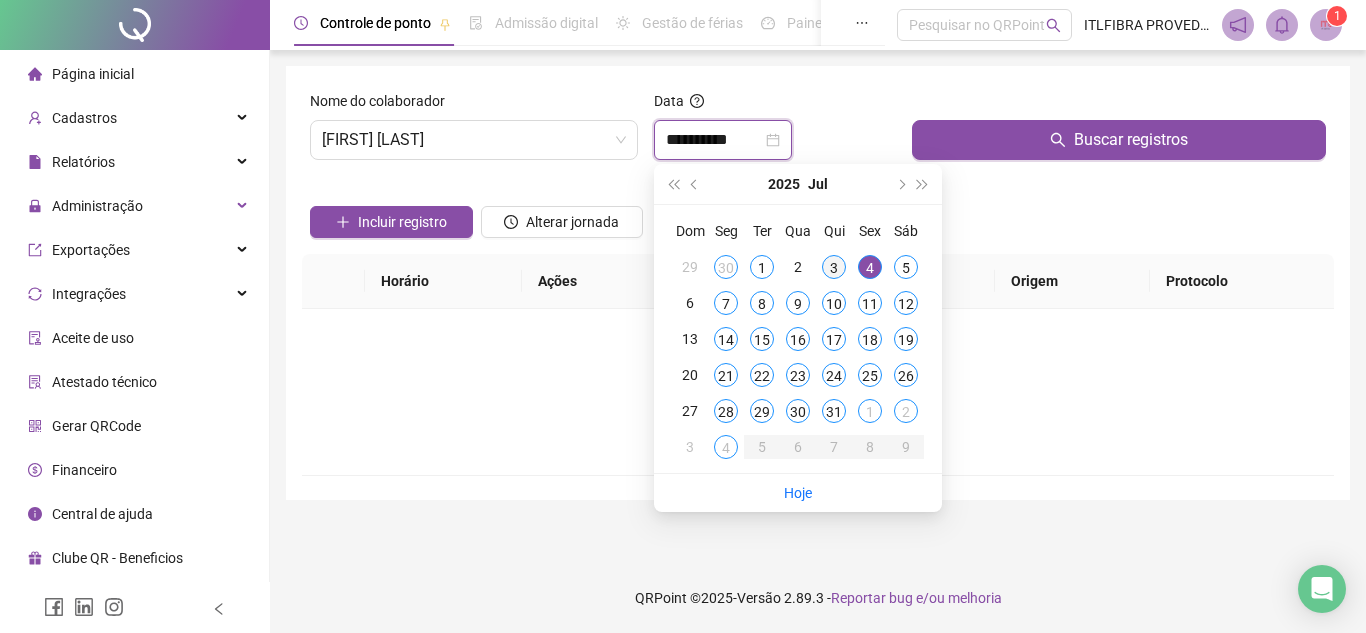 type on "**********" 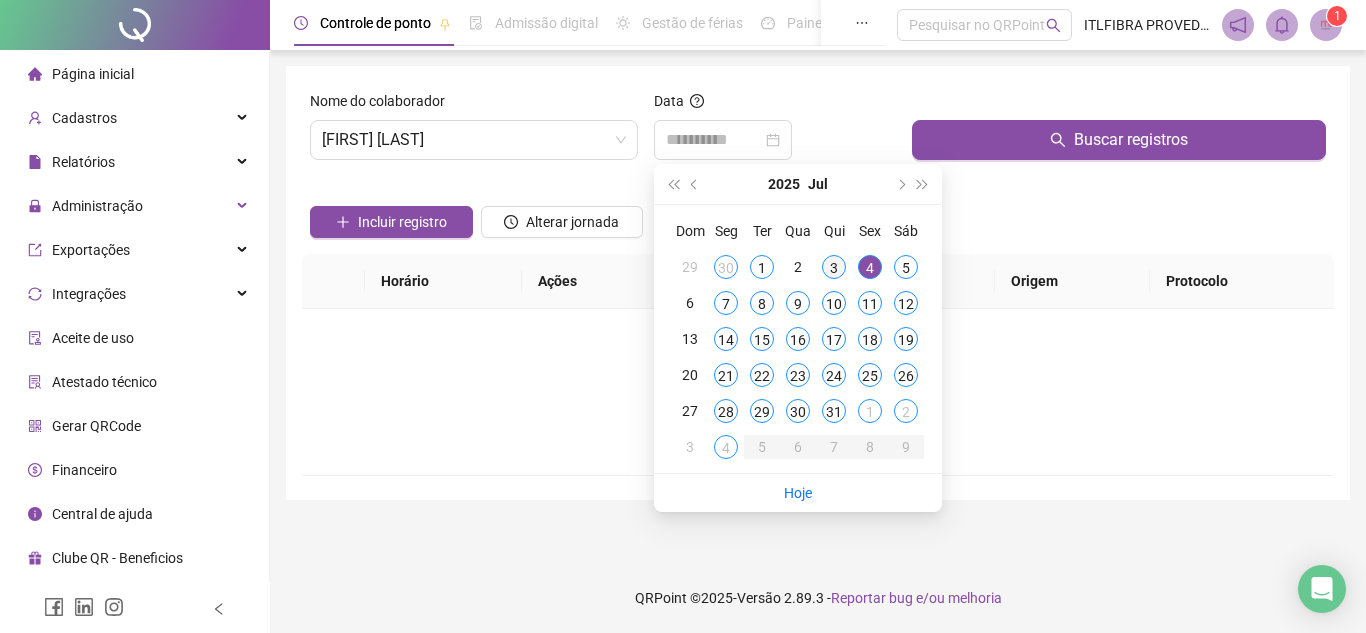 click on "3" at bounding box center (834, 267) 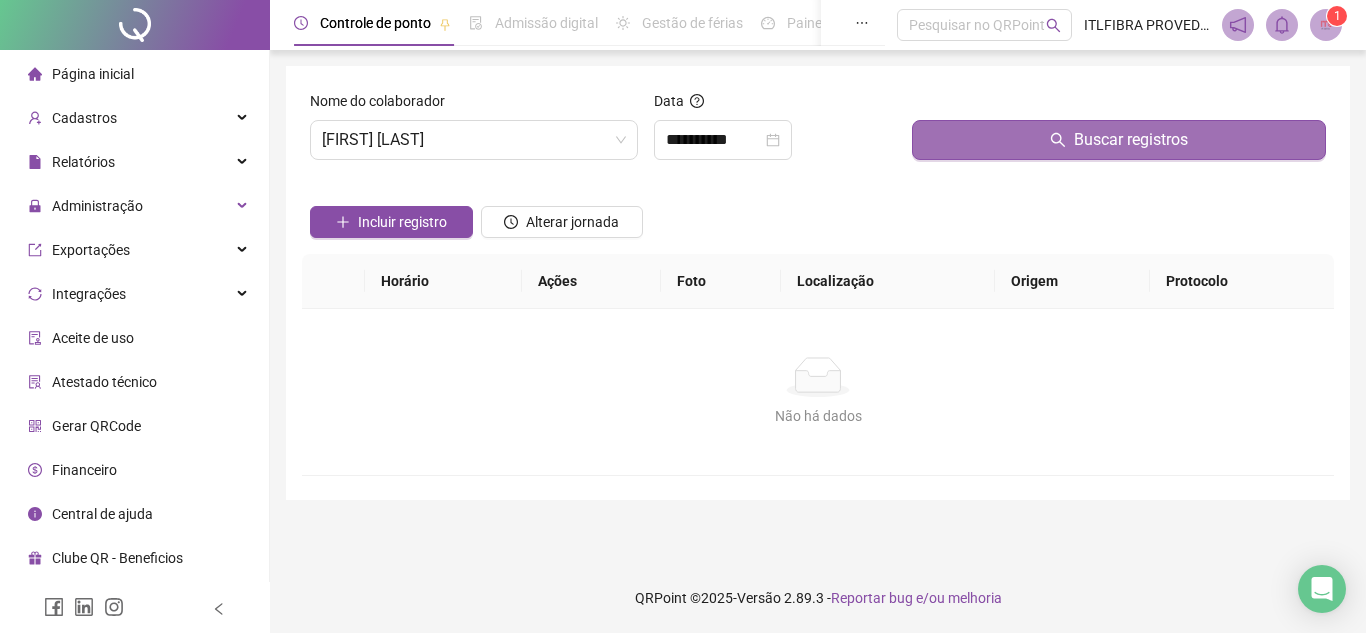 click on "Buscar registros" at bounding box center [1119, 140] 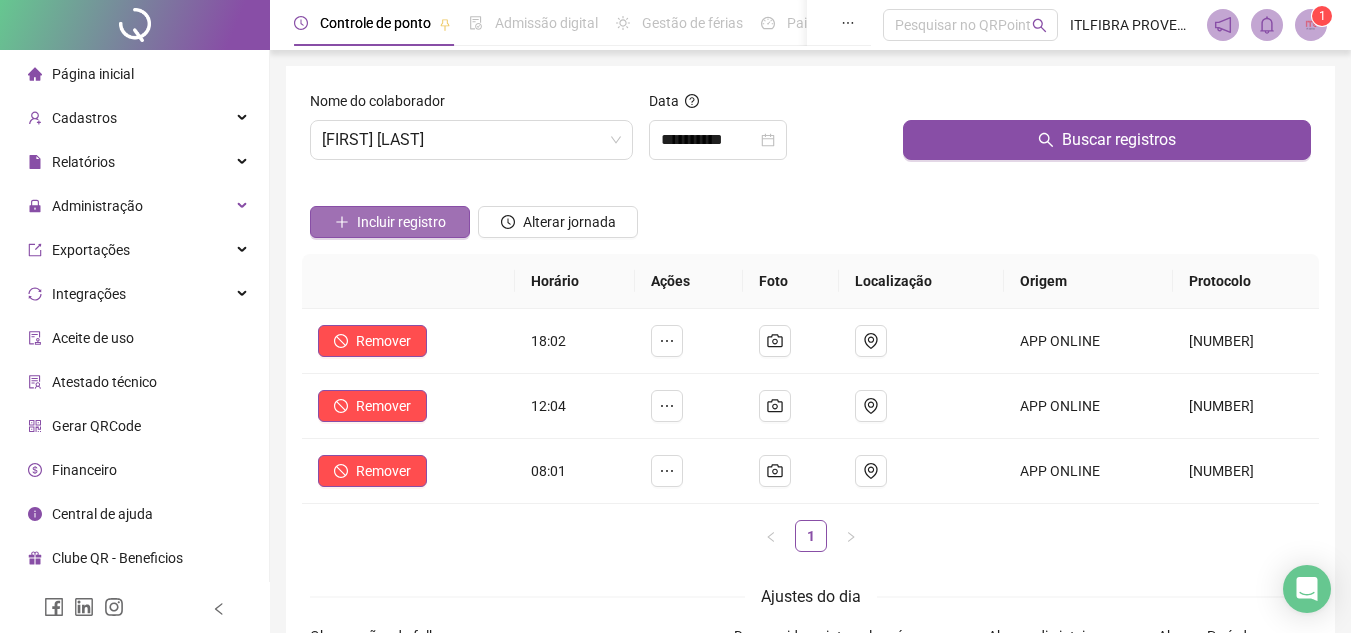 click on "Incluir registro" at bounding box center (401, 222) 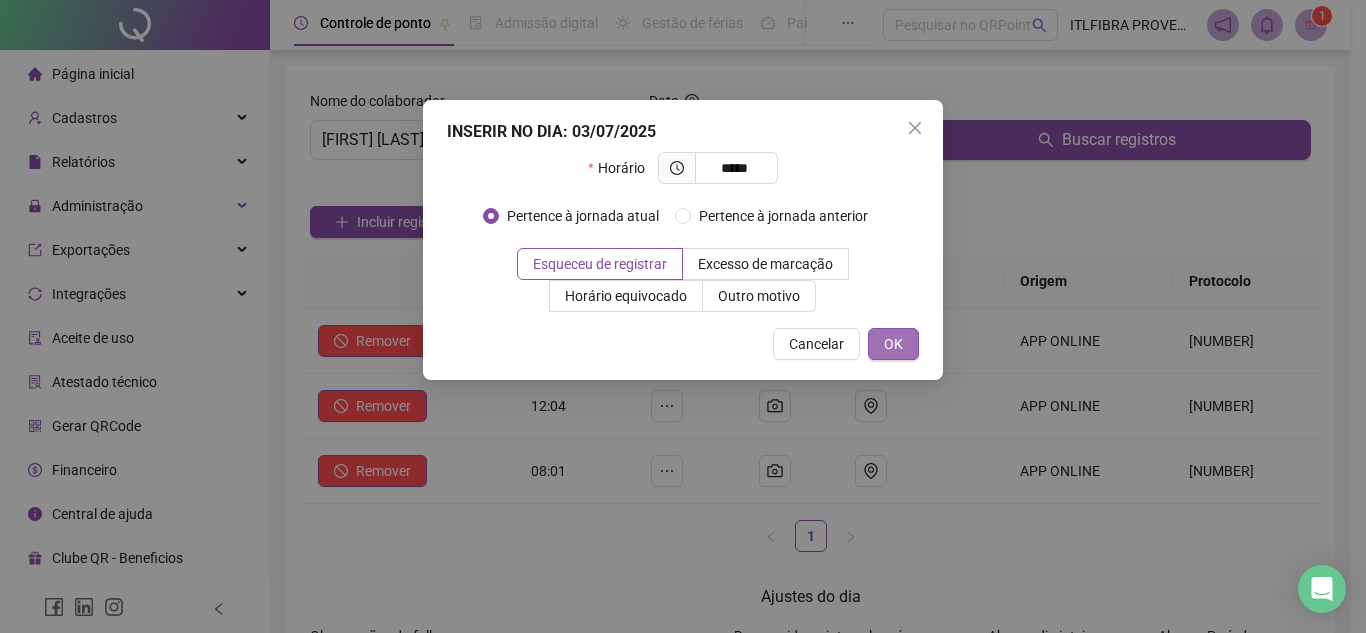 type on "*****" 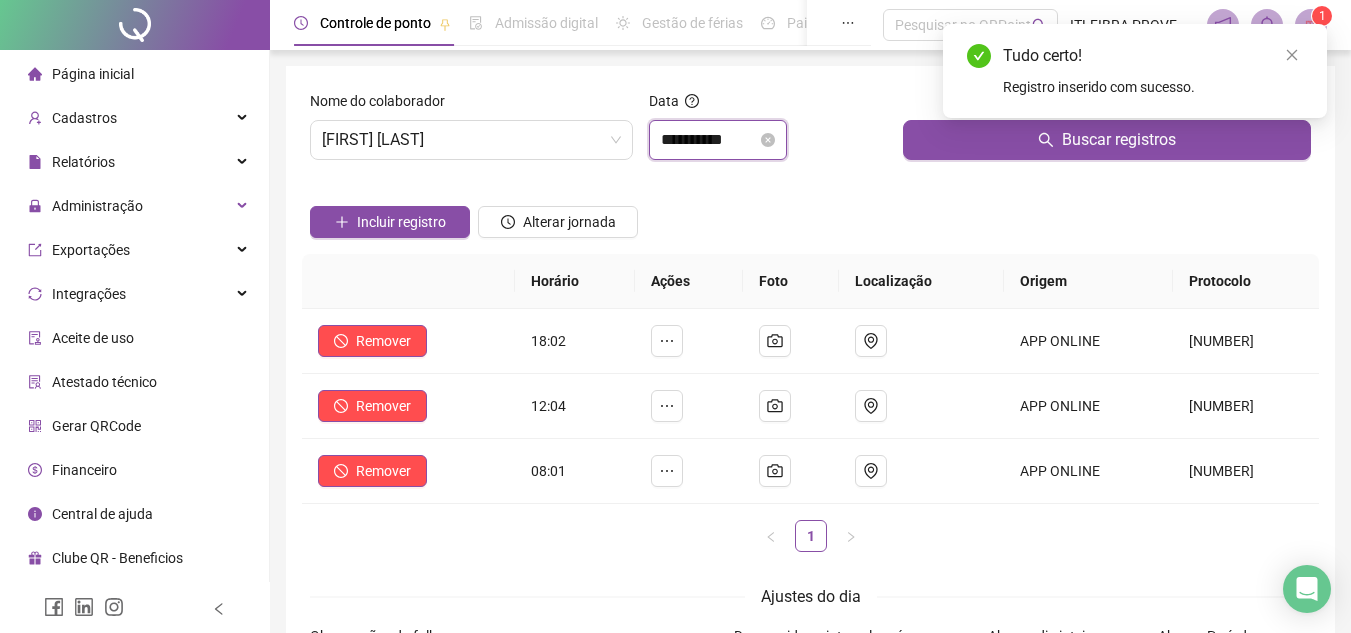 click on "**********" at bounding box center [709, 140] 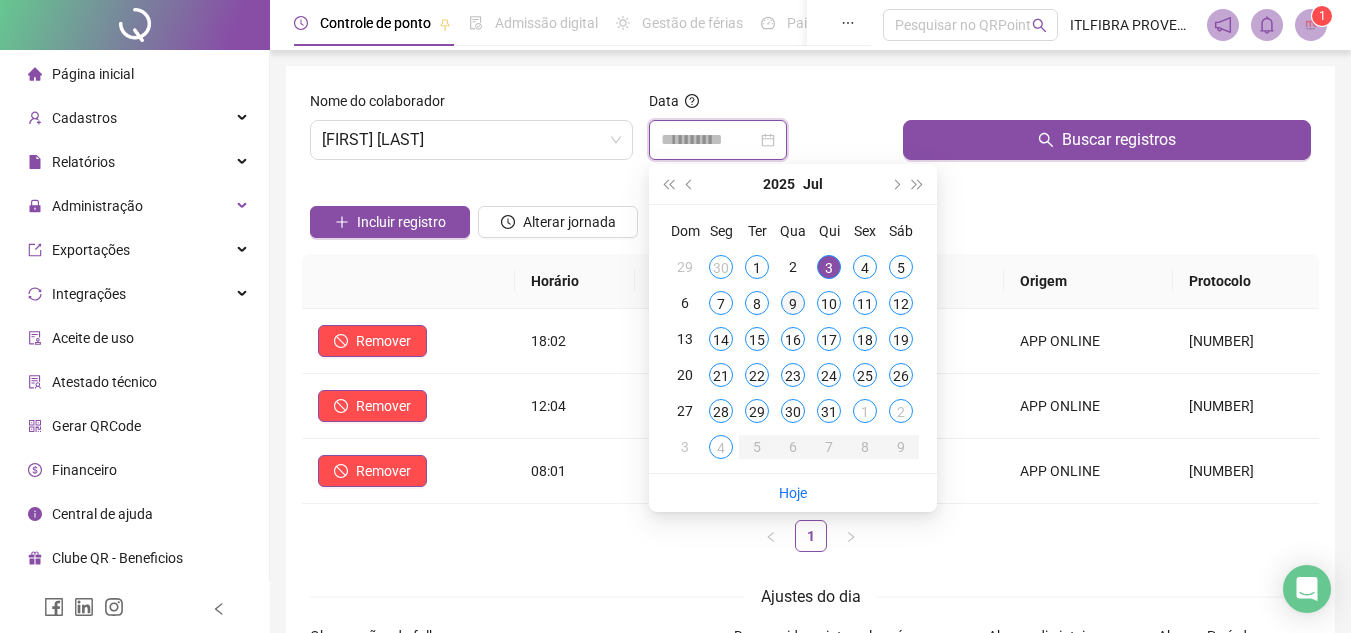 type on "**********" 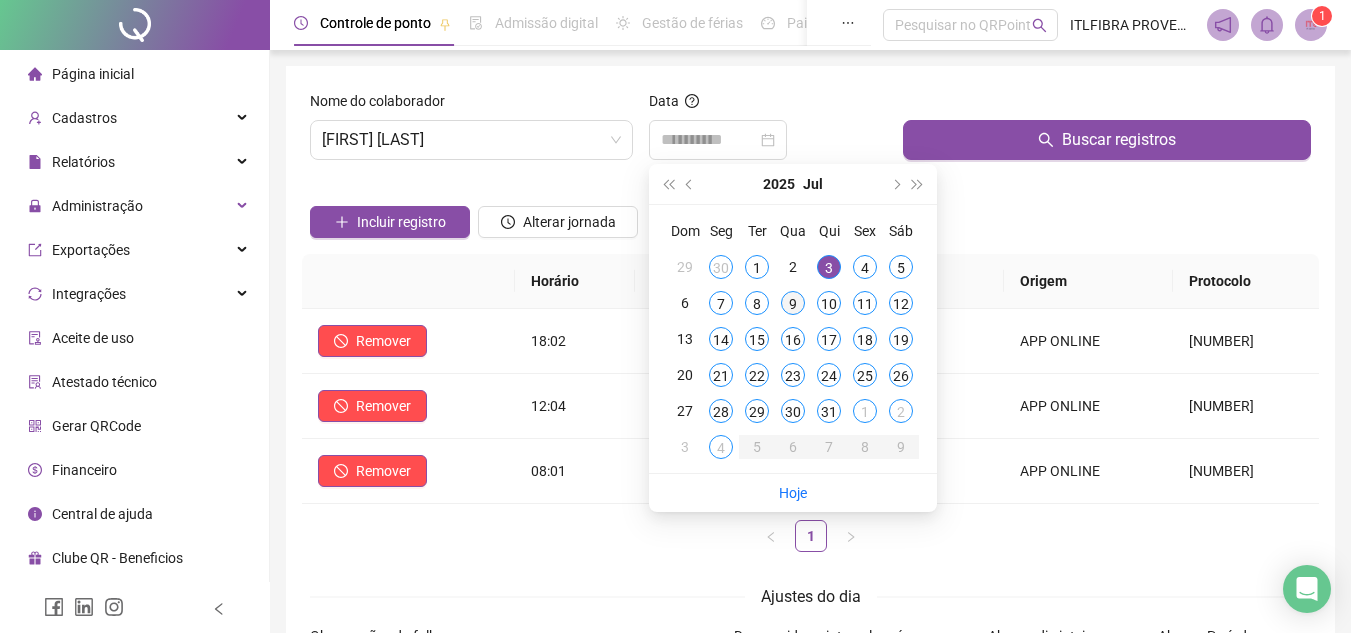 click on "9" at bounding box center [793, 303] 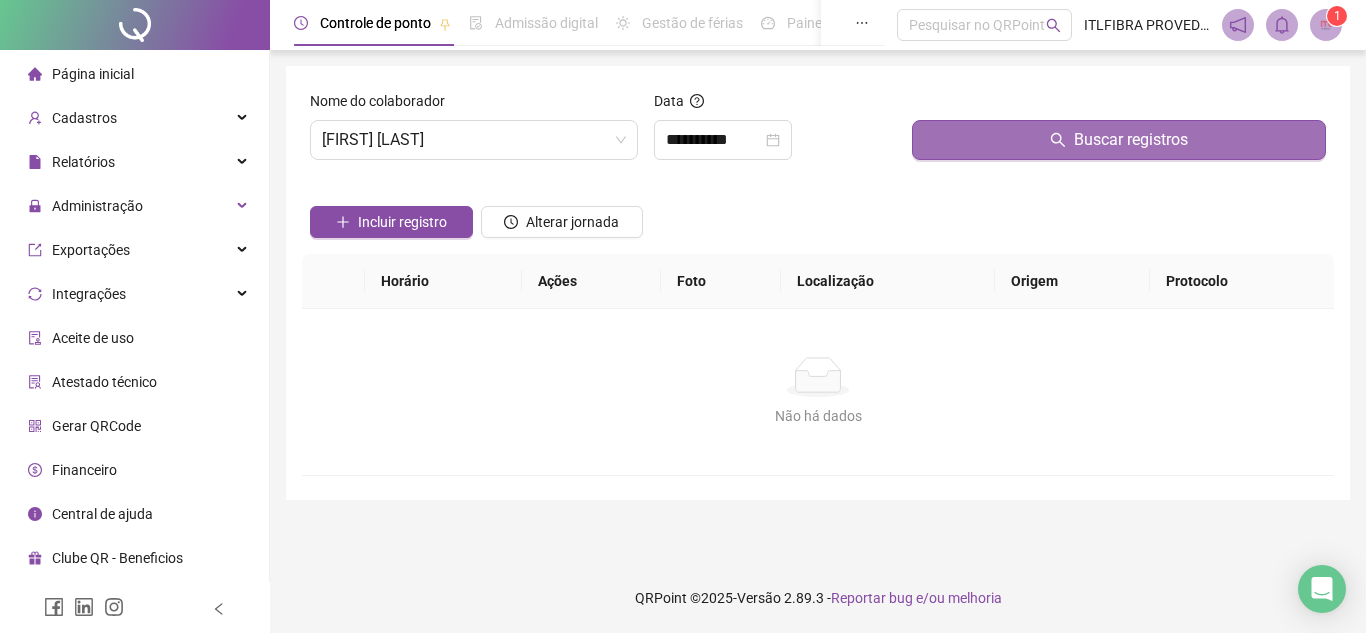click on "Buscar registros" at bounding box center [1119, 140] 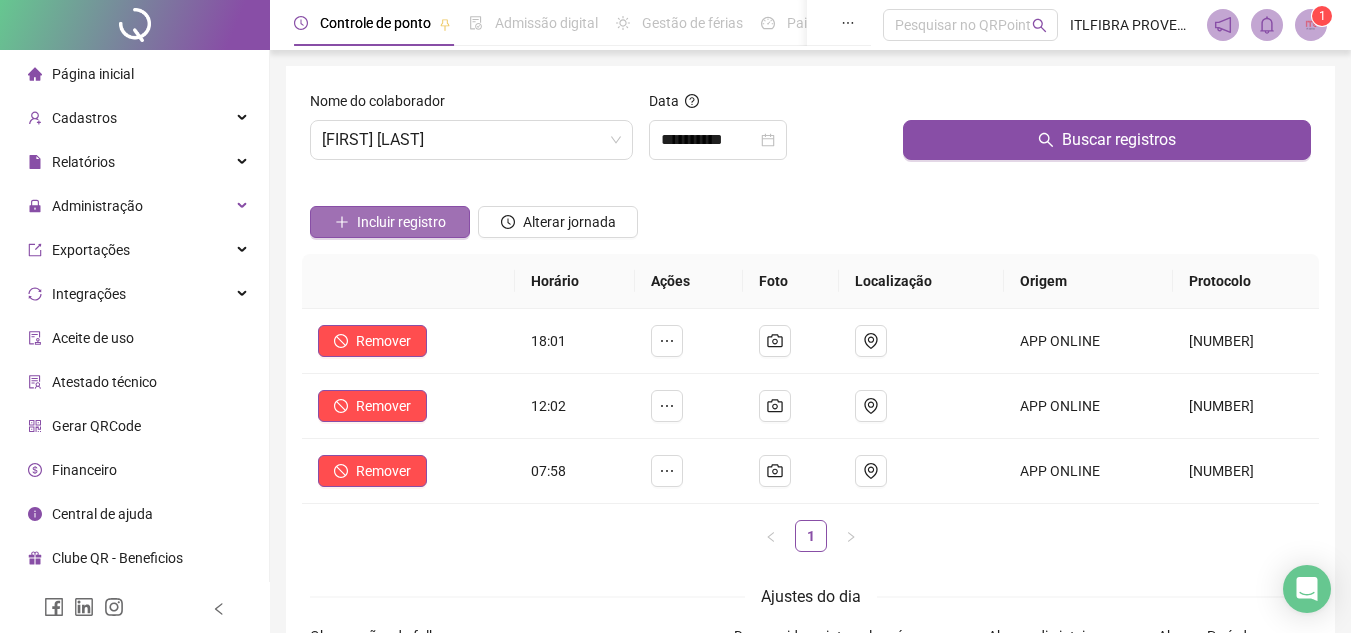 click on "Incluir registro" at bounding box center [390, 222] 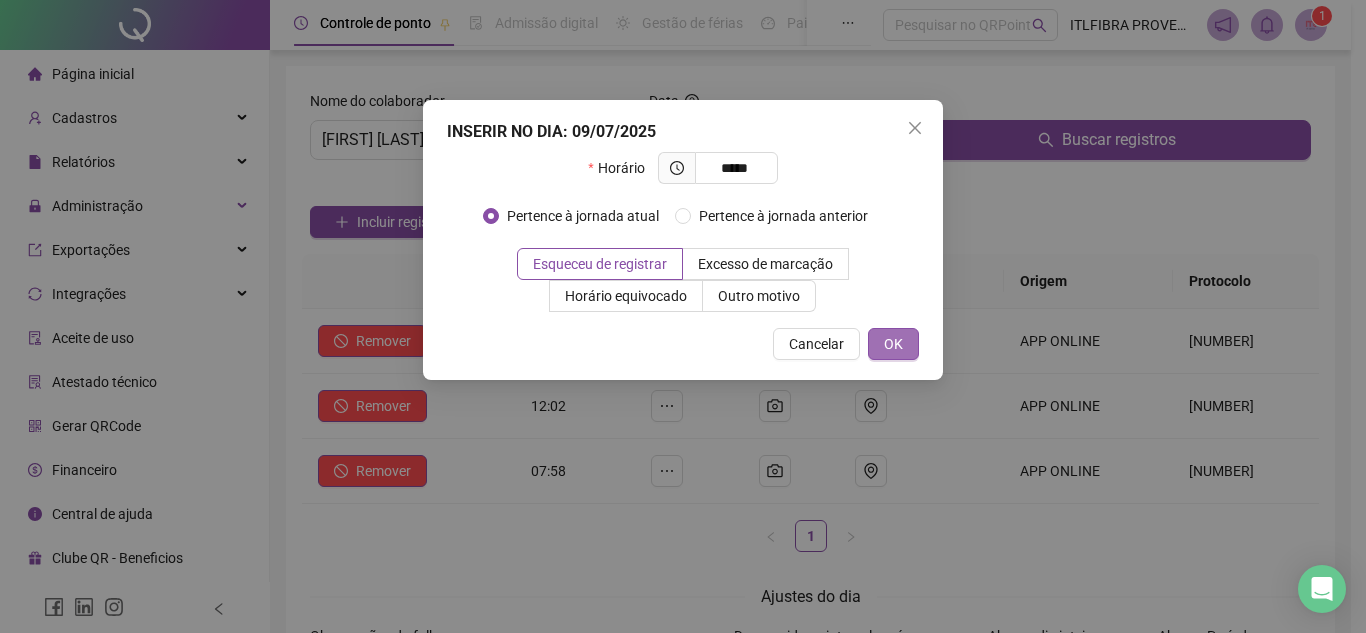 type on "*****" 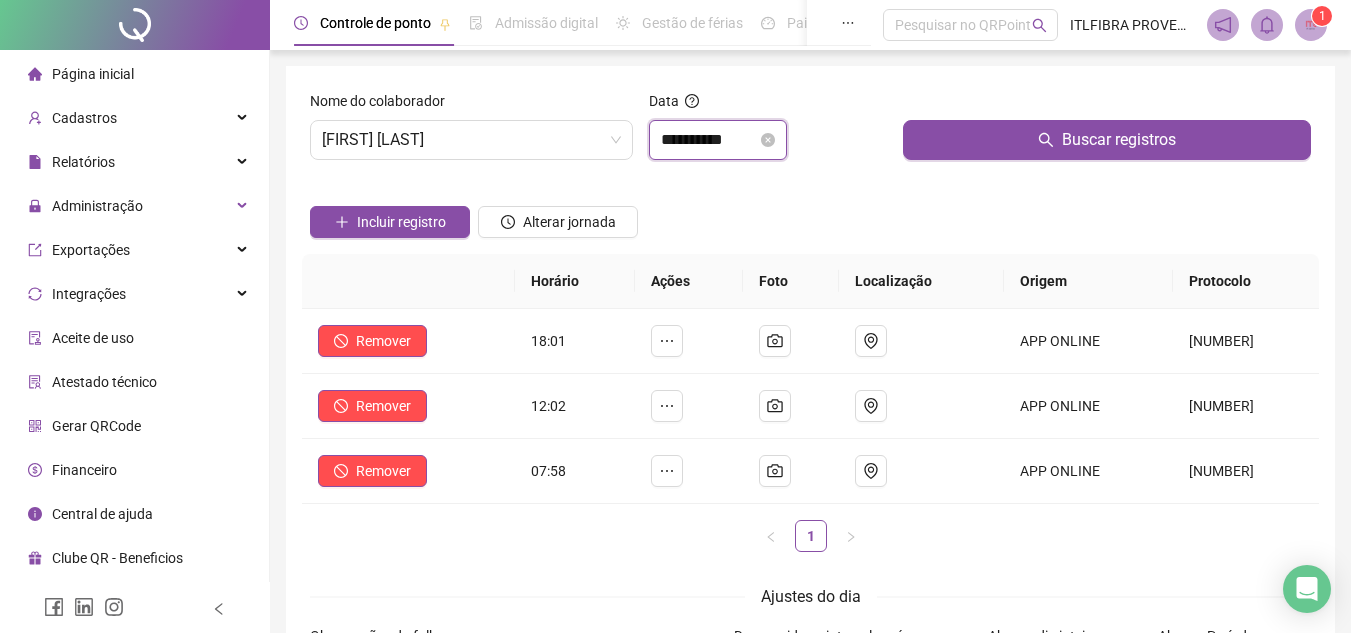 click on "**********" at bounding box center [709, 140] 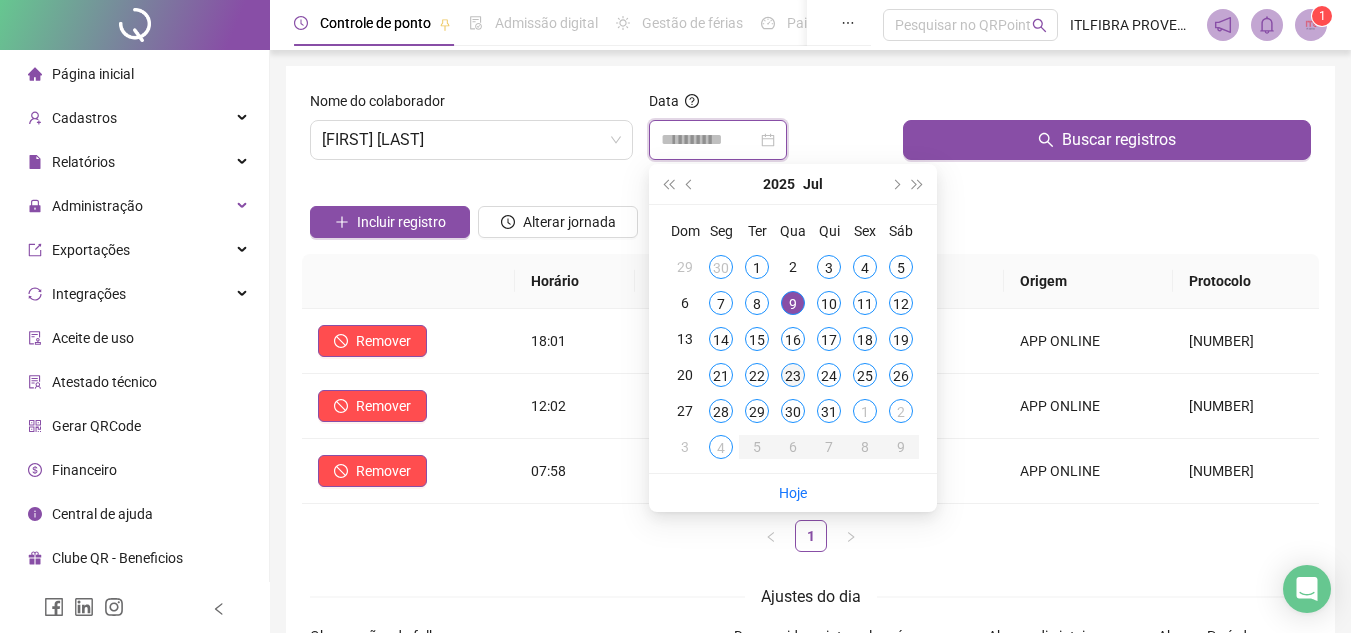 type on "**********" 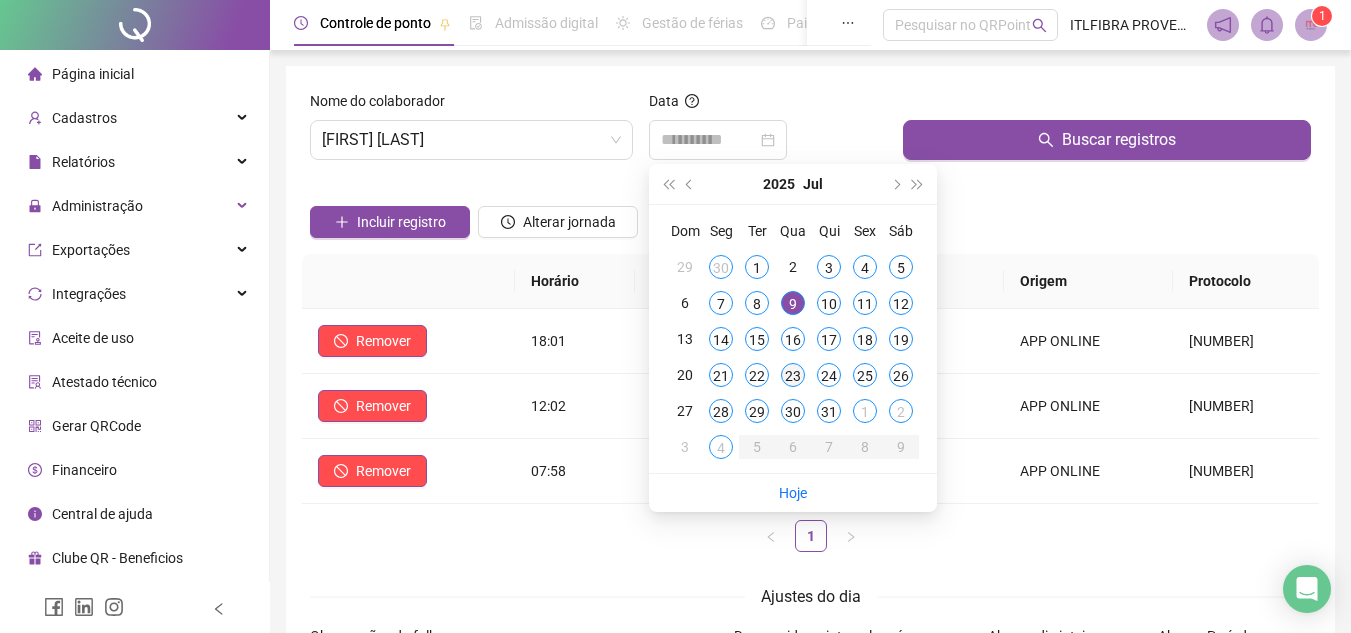 click on "23" at bounding box center (793, 375) 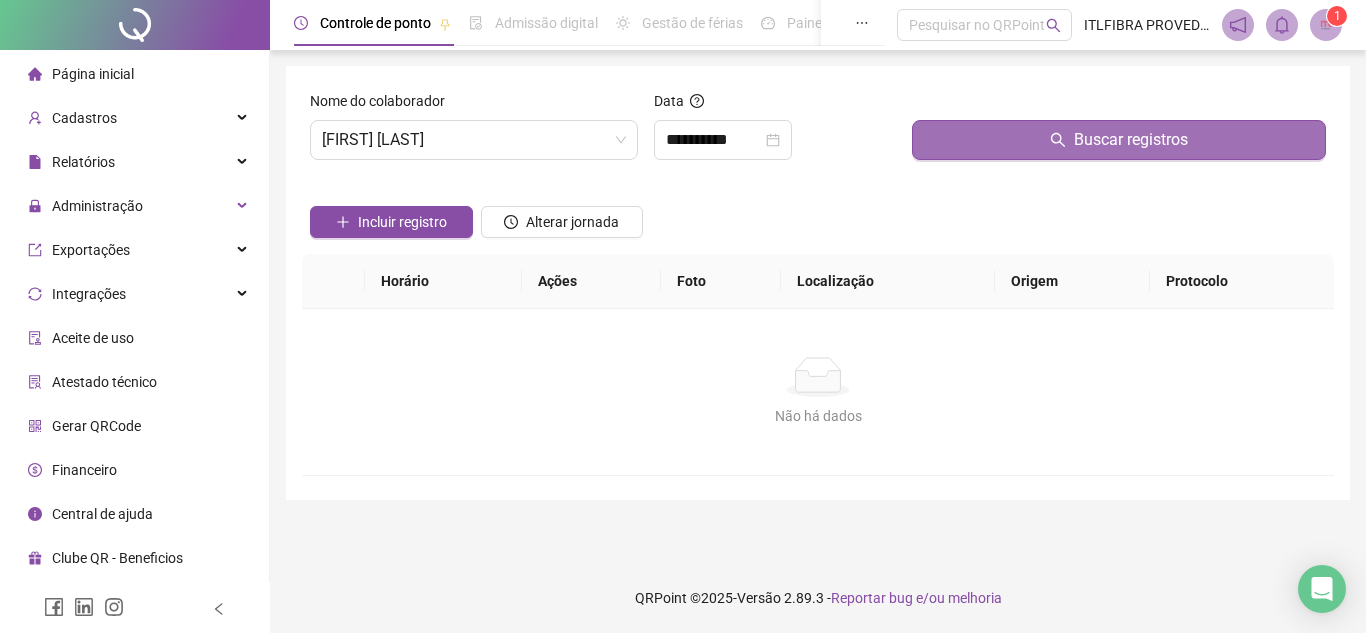 click on "Buscar registros" at bounding box center [1131, 140] 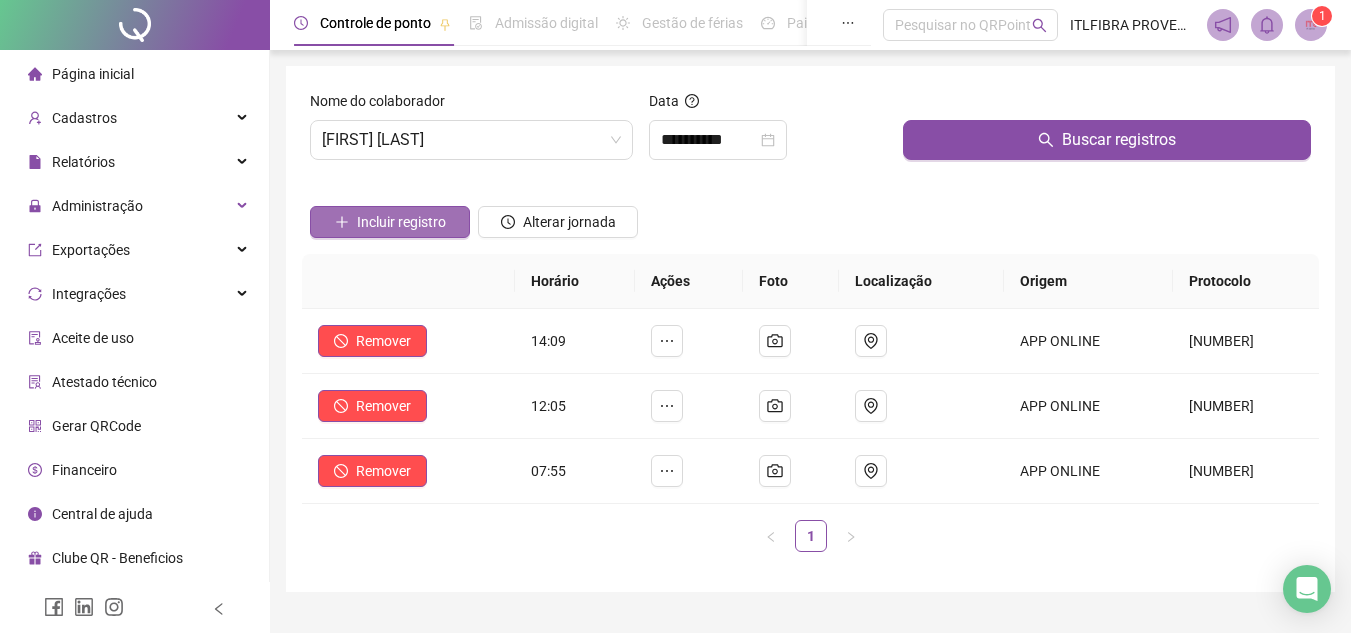 click on "Incluir registro" at bounding box center (401, 222) 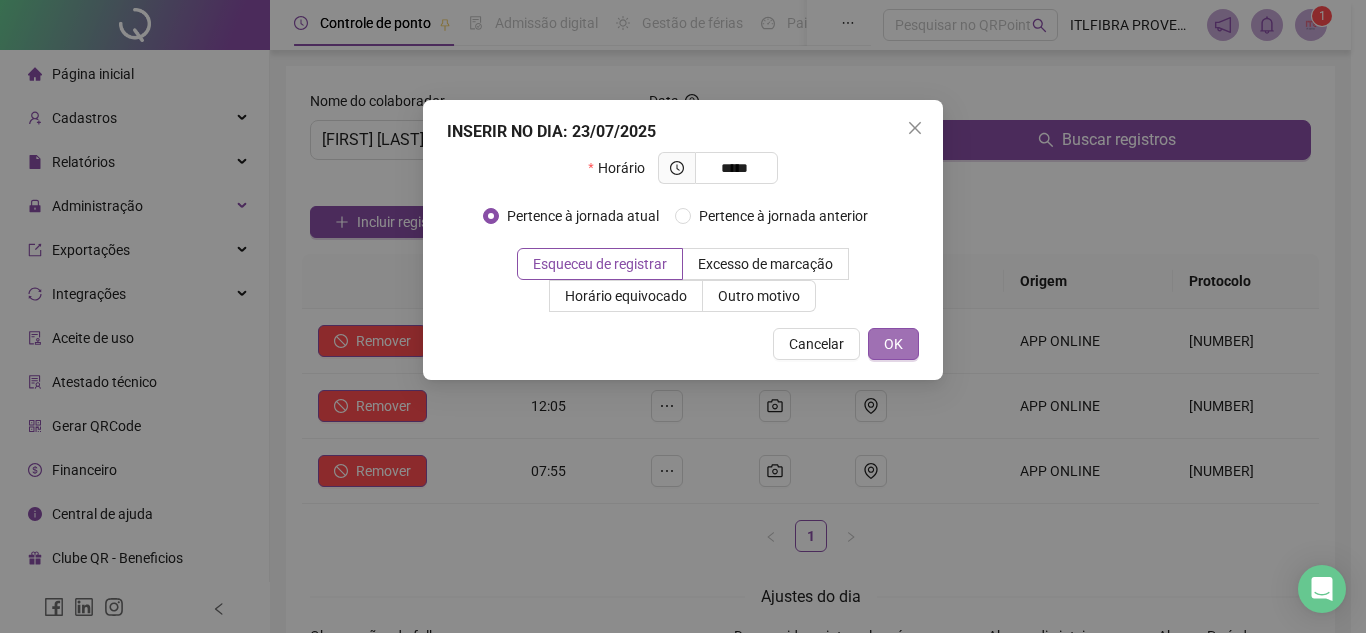 type on "*****" 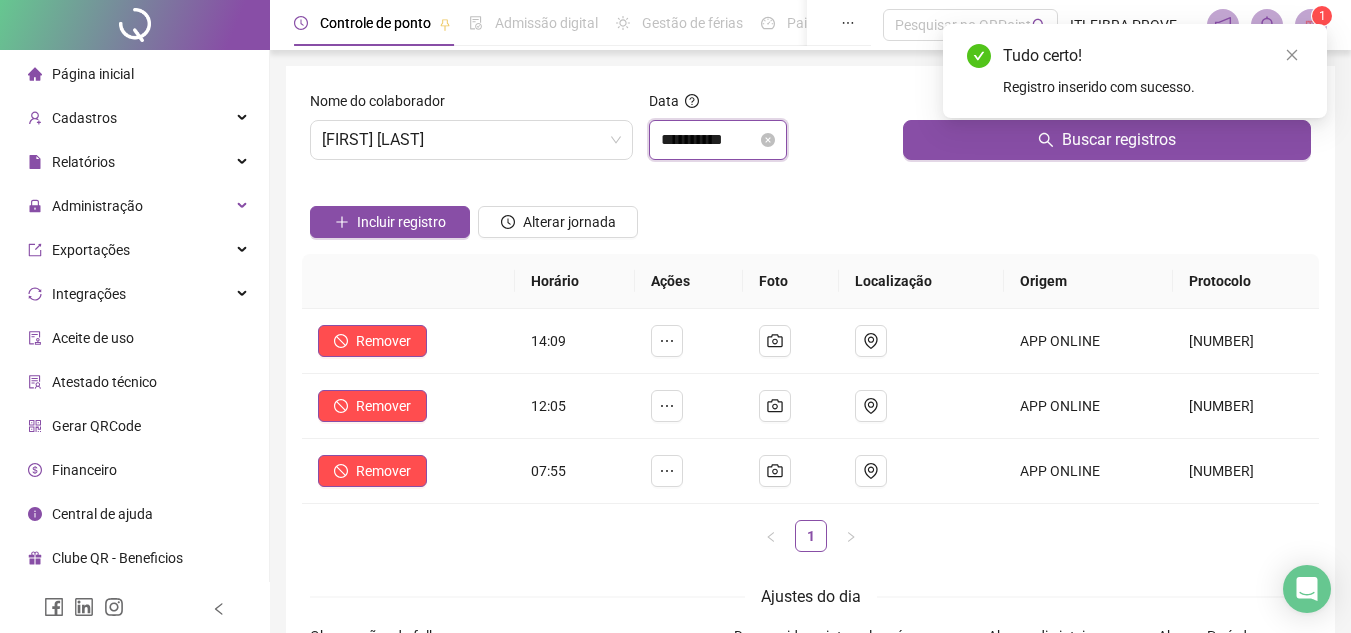 click on "**********" at bounding box center (709, 140) 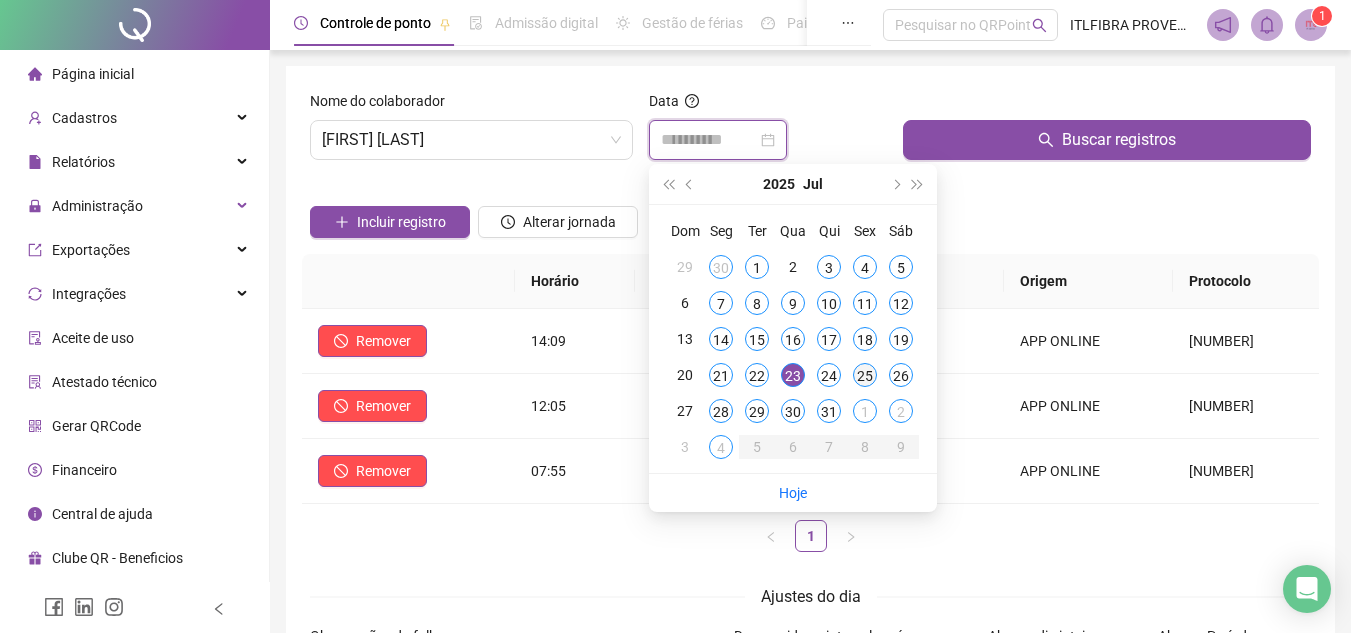 type on "**********" 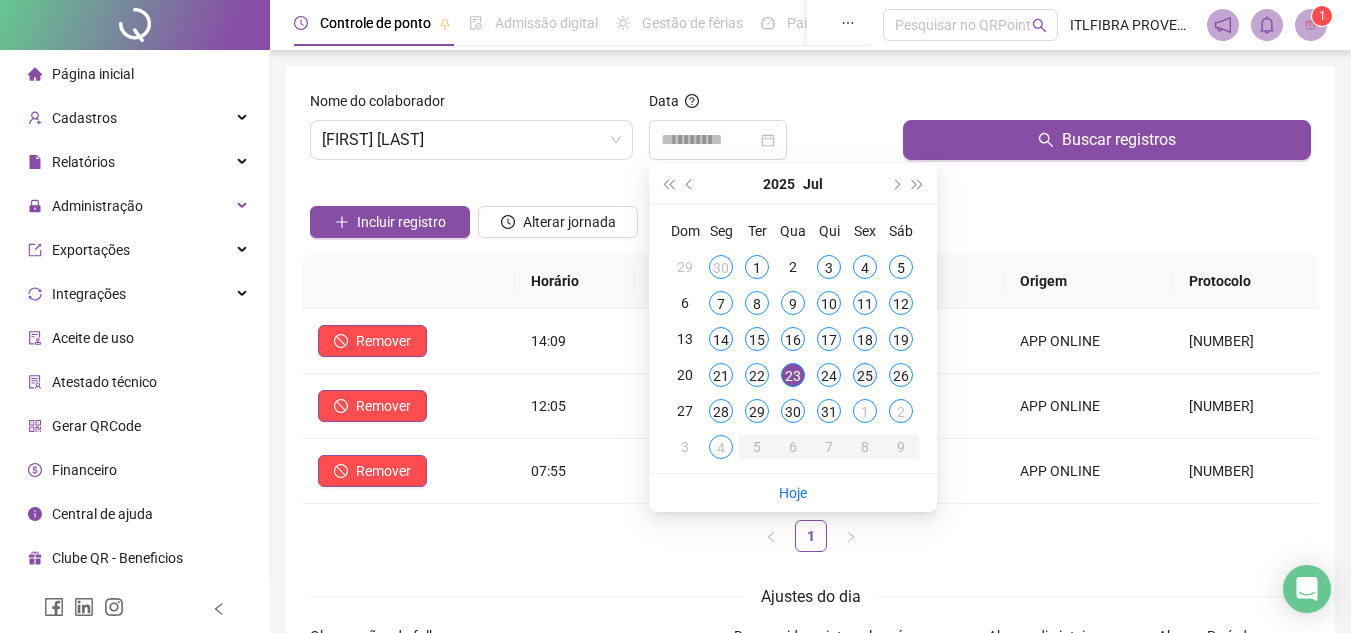 click on "25" at bounding box center [865, 375] 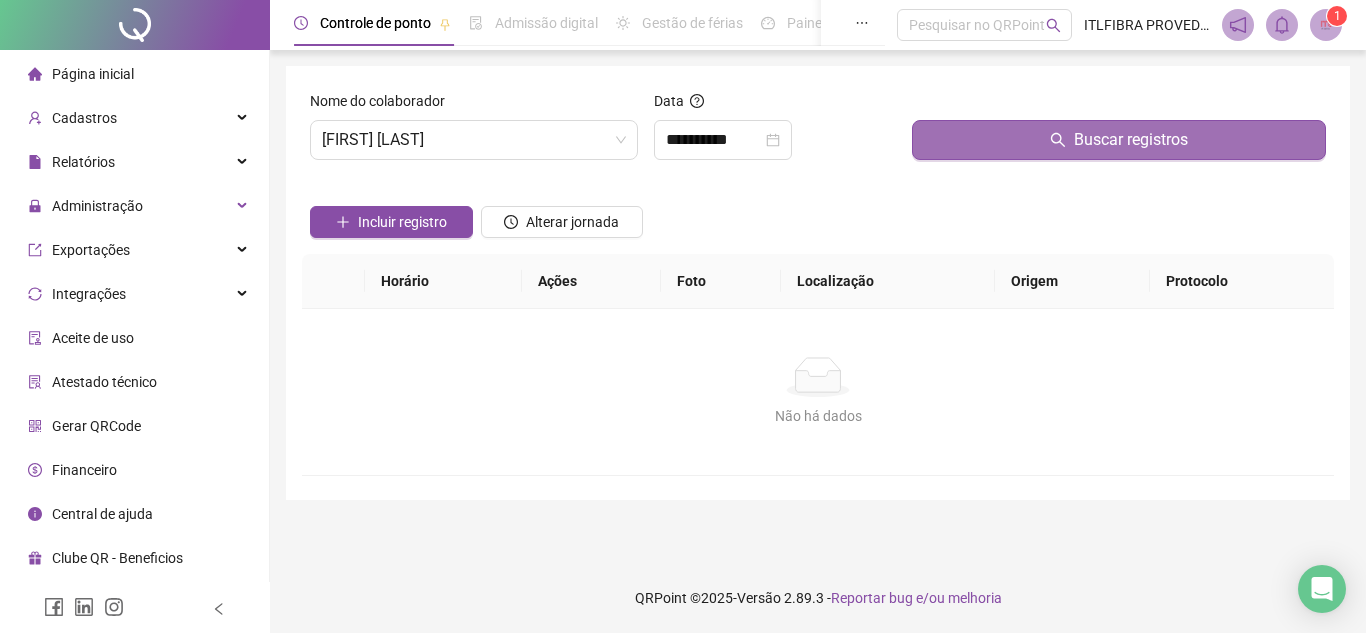 click 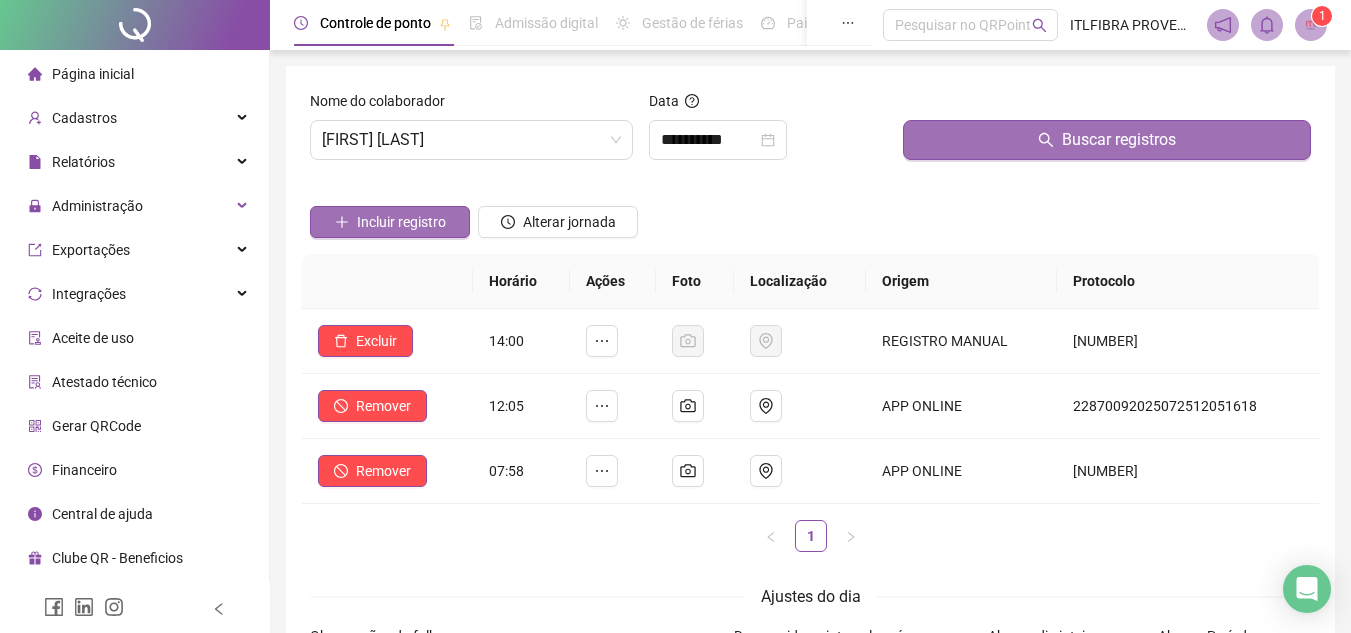 click on "Incluir registro" at bounding box center [401, 222] 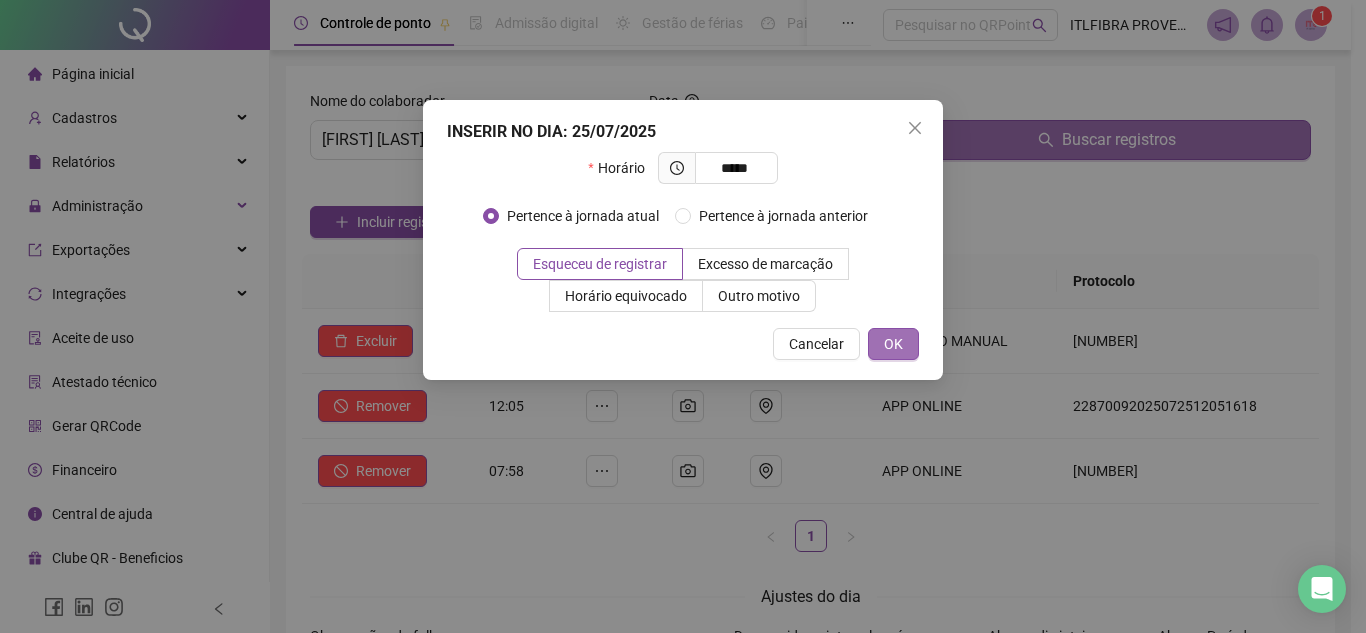 type on "*****" 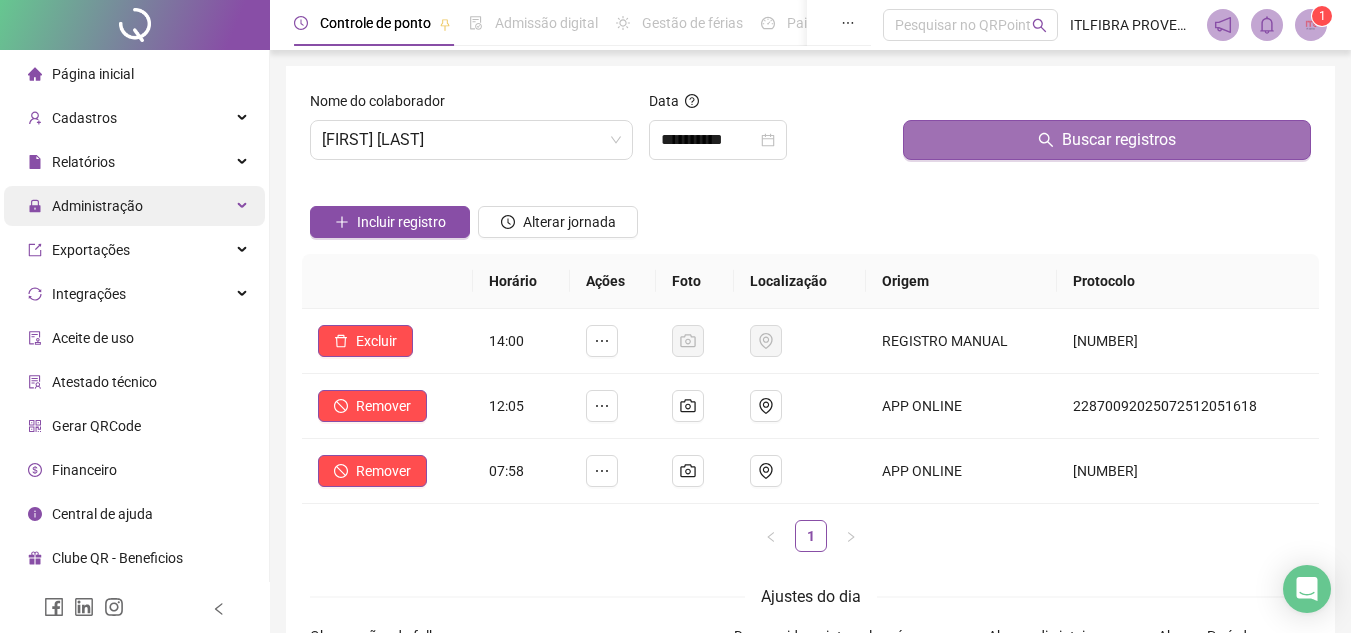 click on "Administração" at bounding box center (85, 206) 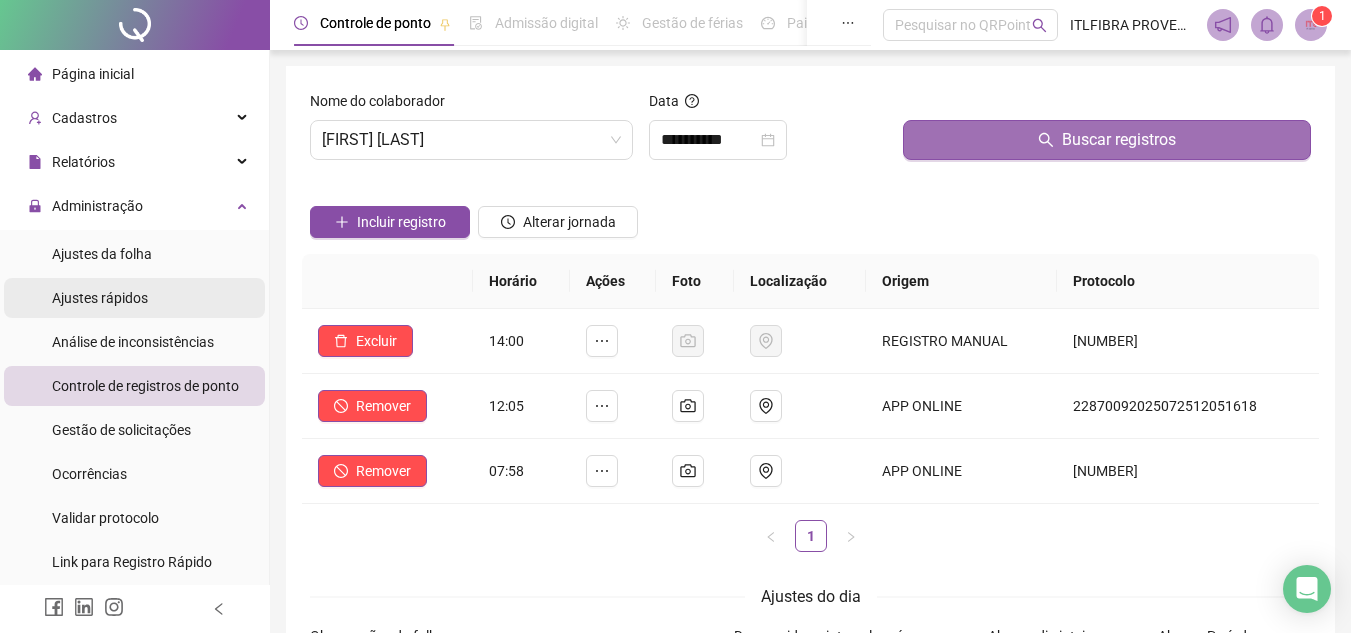 click on "Ajustes rápidos" at bounding box center [100, 298] 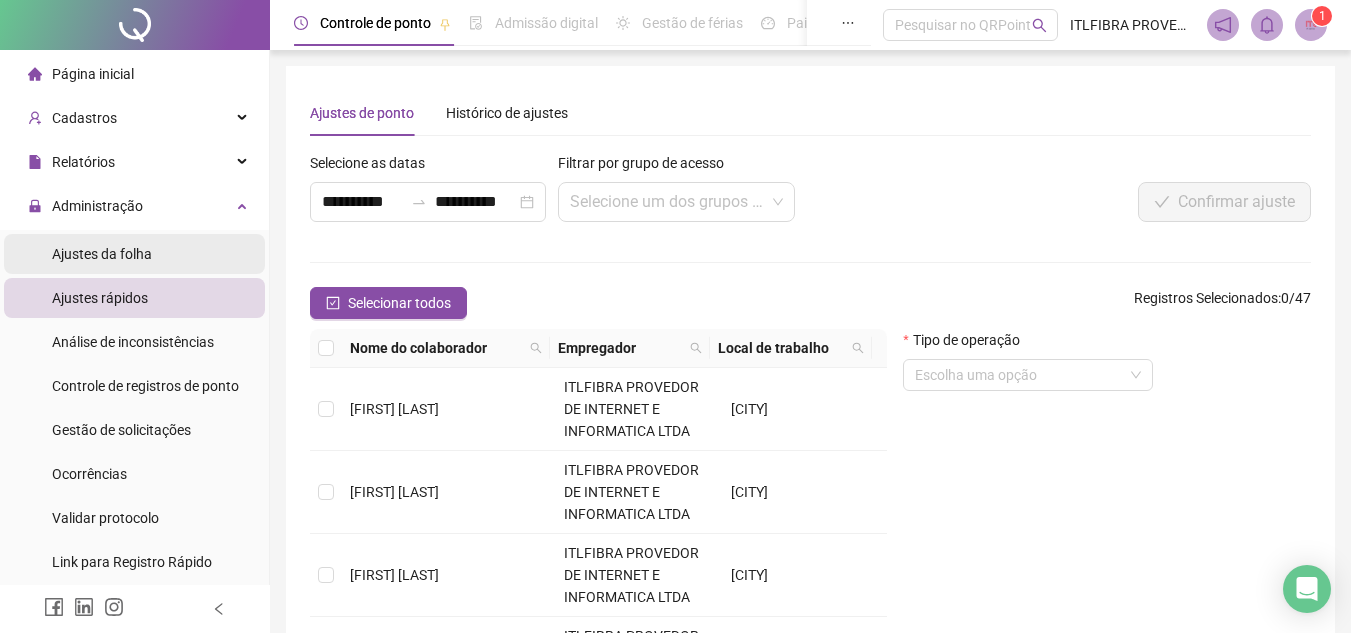 click on "Ajustes da folha" at bounding box center [102, 254] 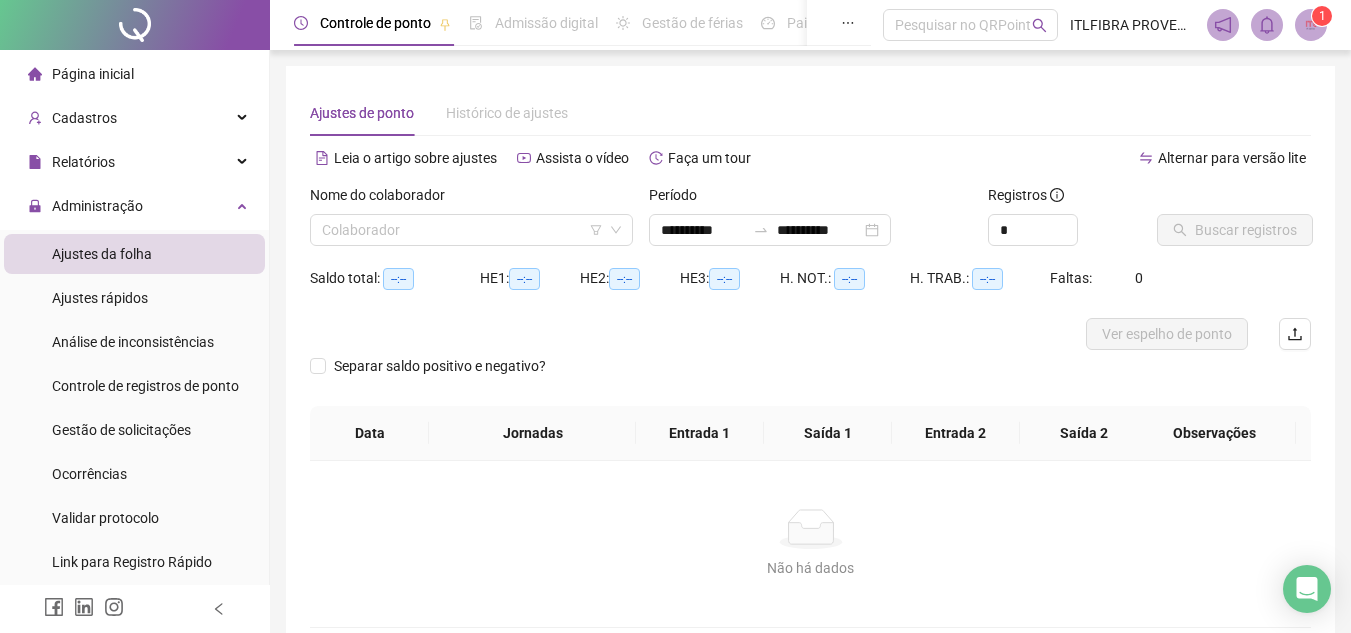 type on "**********" 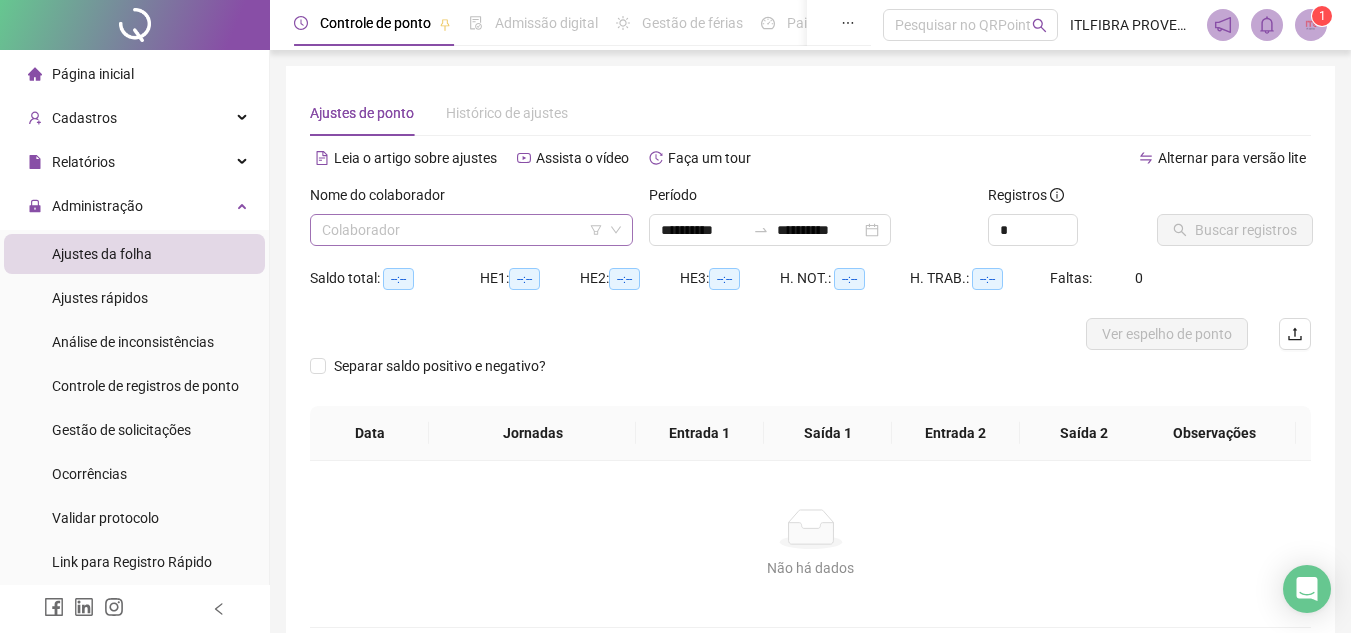 click at bounding box center [462, 230] 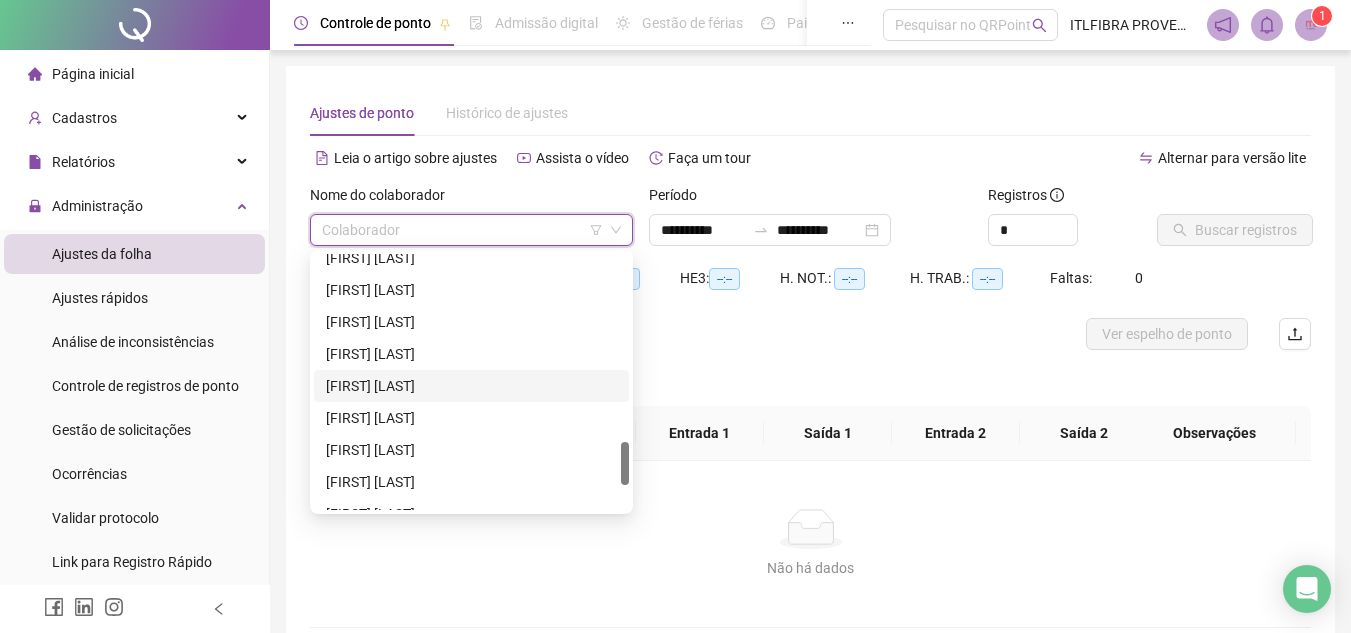 scroll, scrollTop: 1248, scrollLeft: 0, axis: vertical 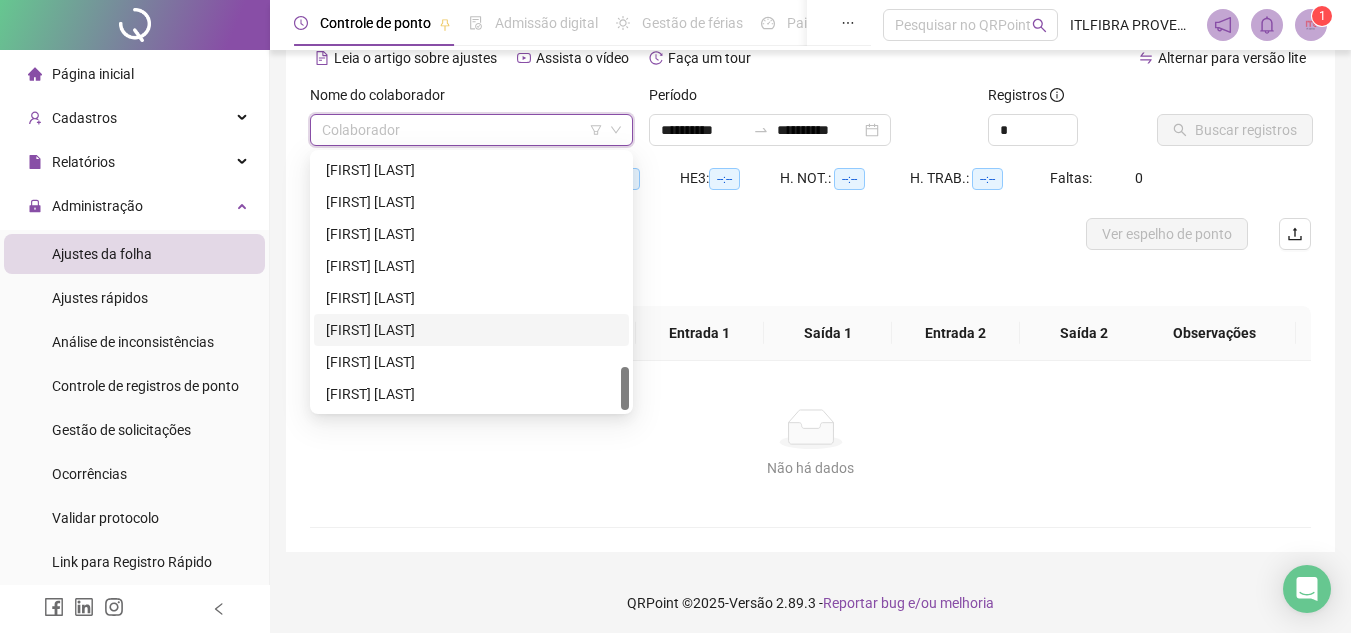 click on "[FIRST] [LAST]" at bounding box center [471, 330] 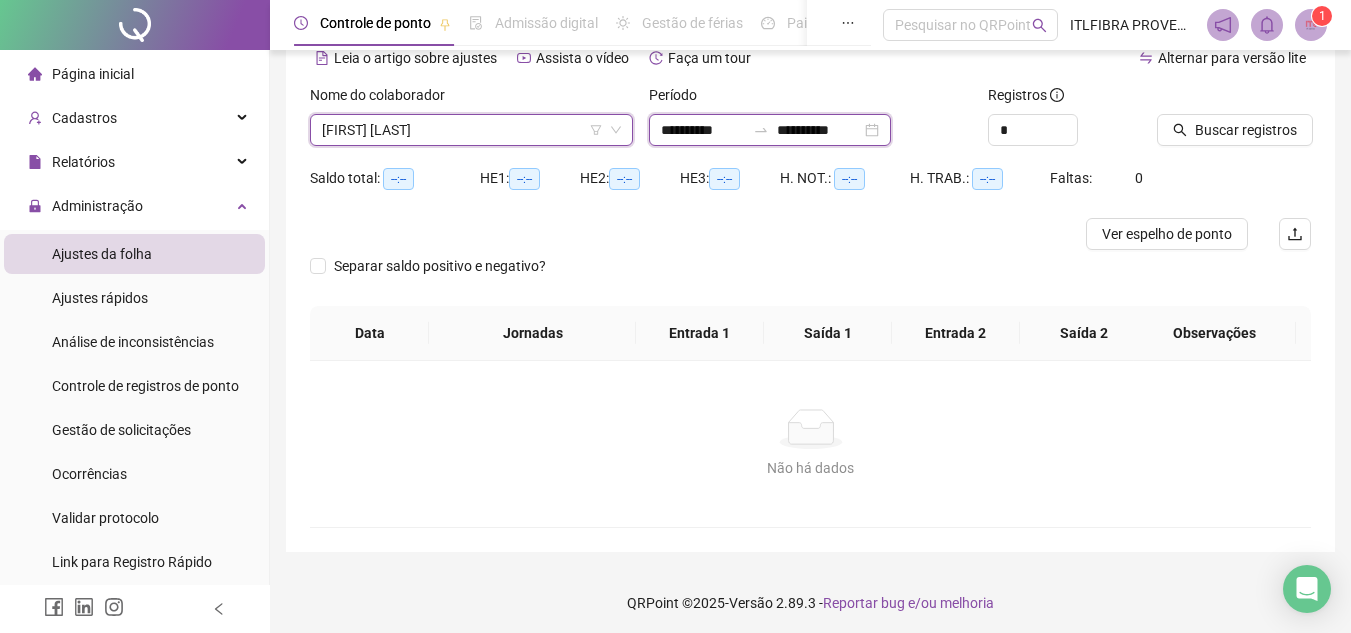 click on "**********" at bounding box center (703, 130) 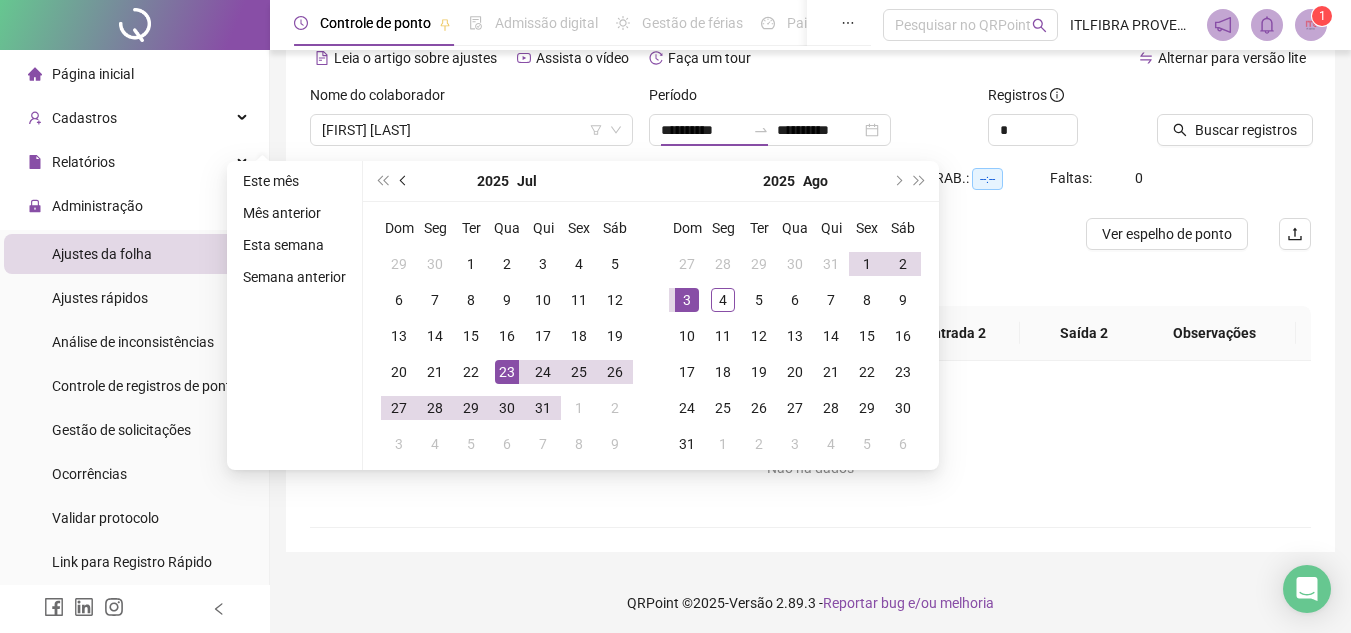 click at bounding box center (404, 181) 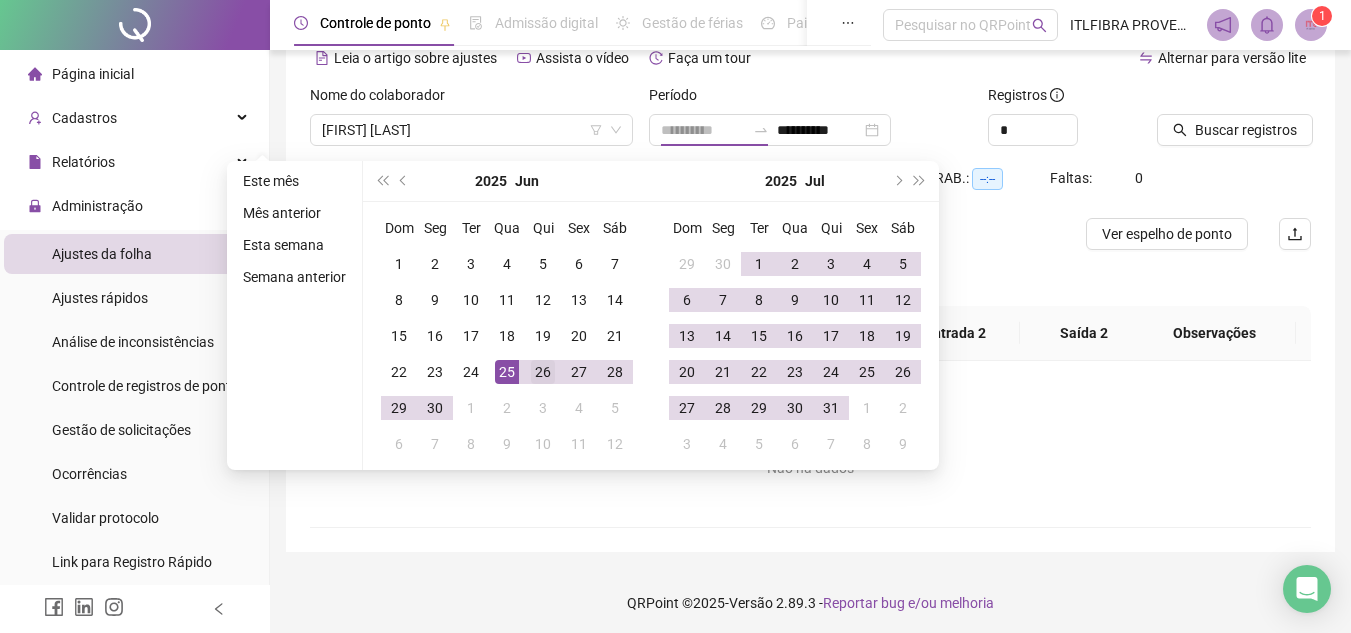 type on "**********" 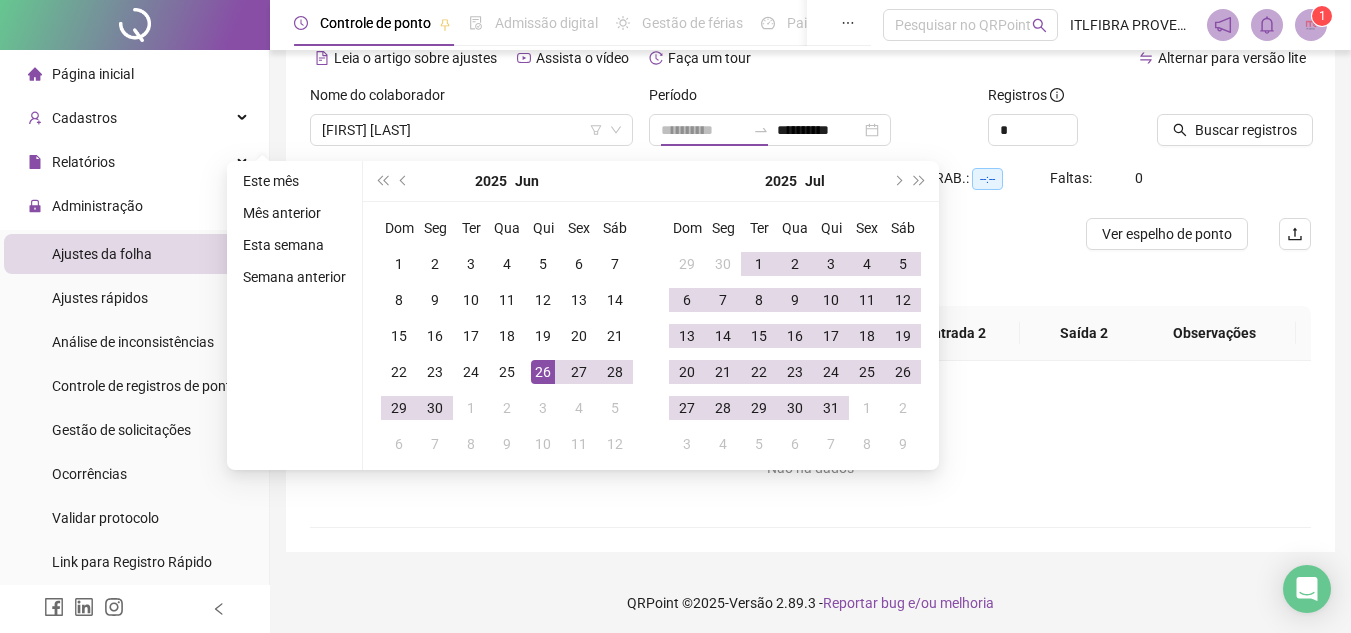 click on "26" at bounding box center [543, 372] 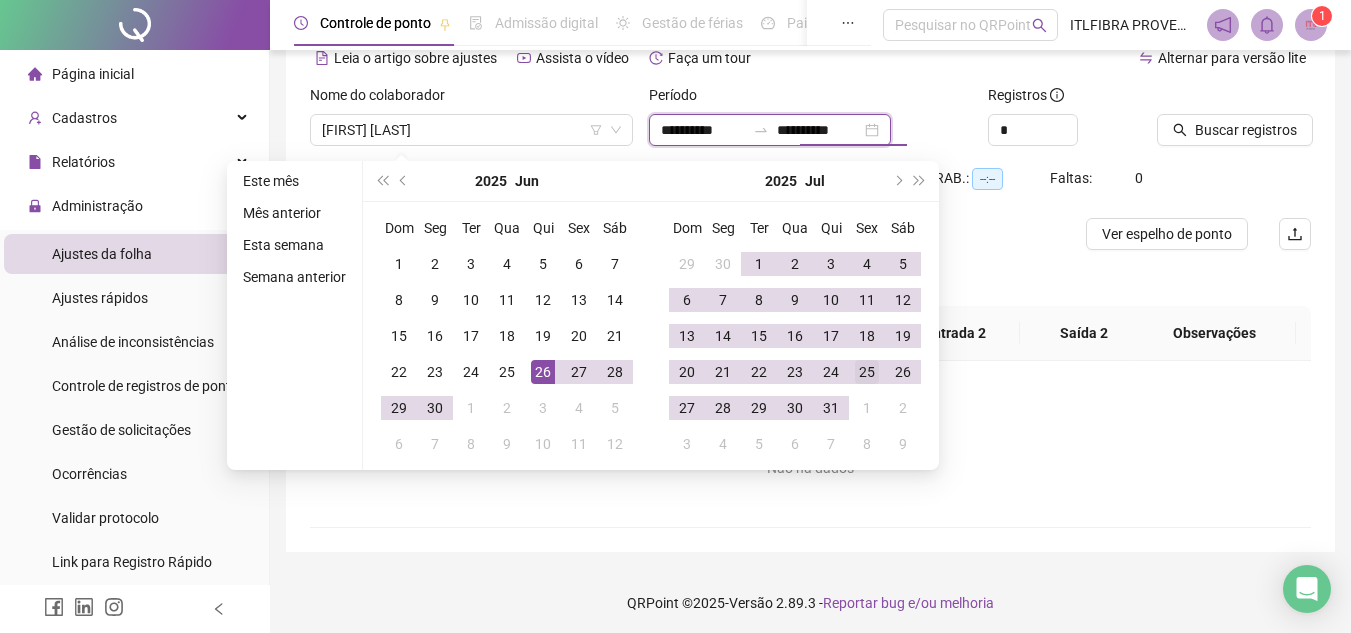 type on "**********" 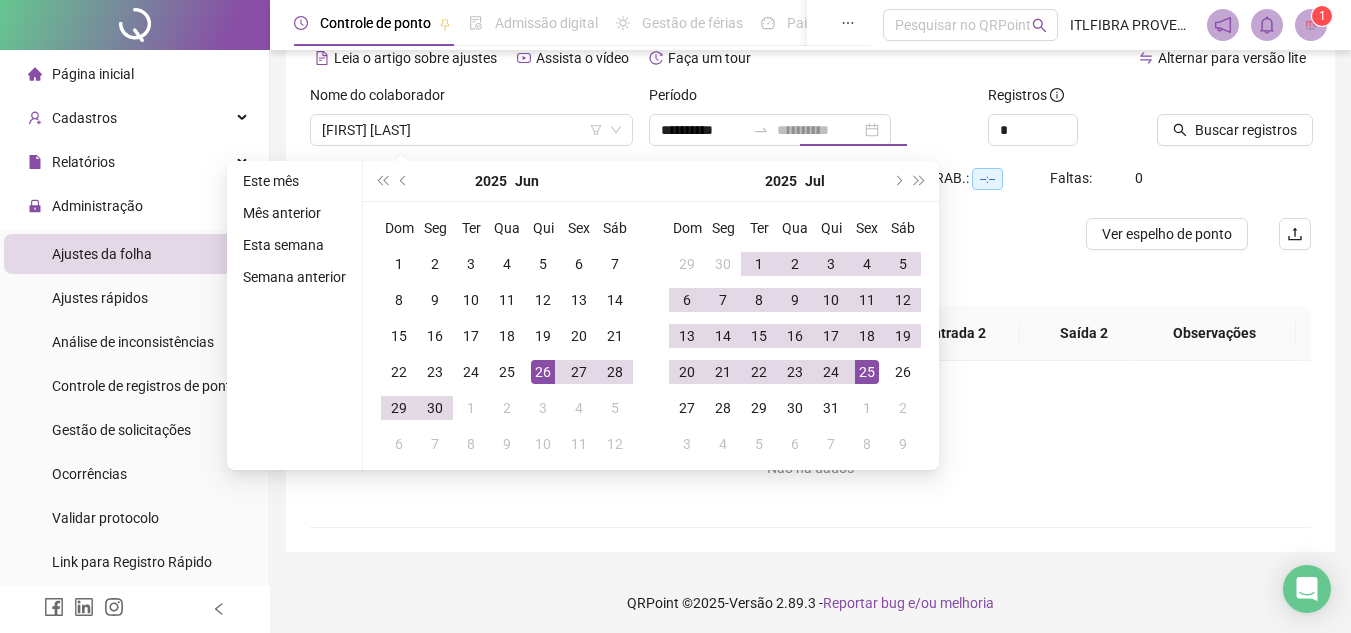 click on "25" at bounding box center (867, 372) 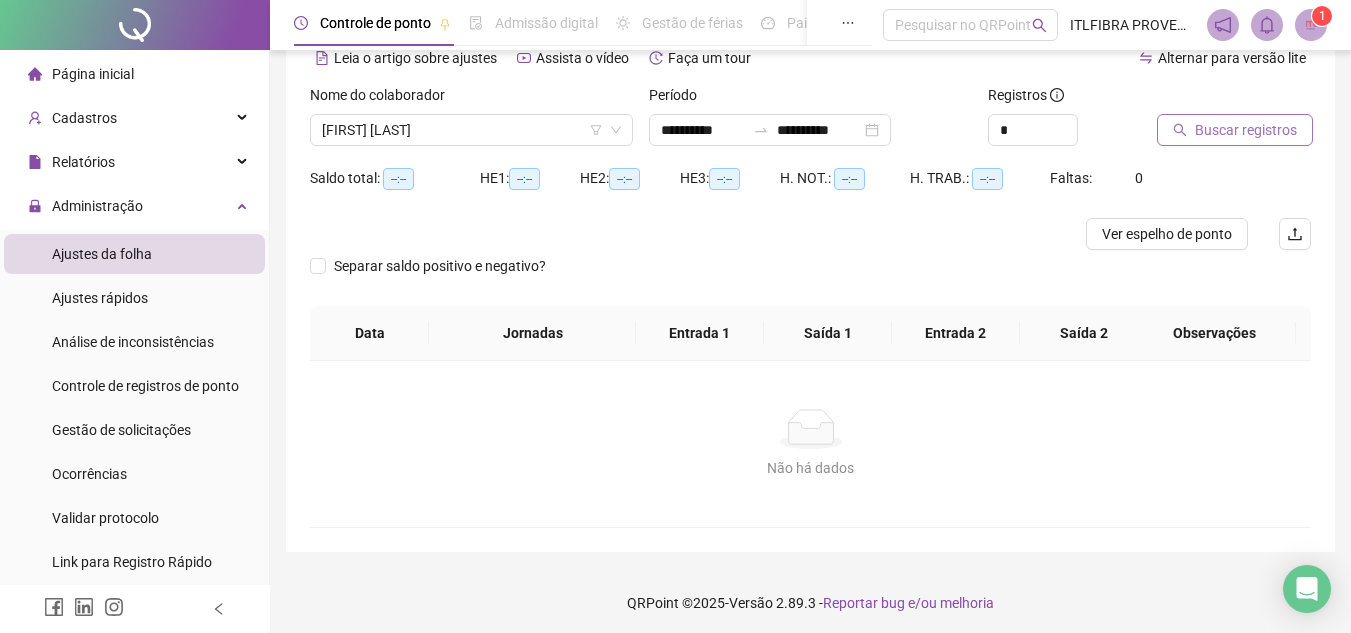 click 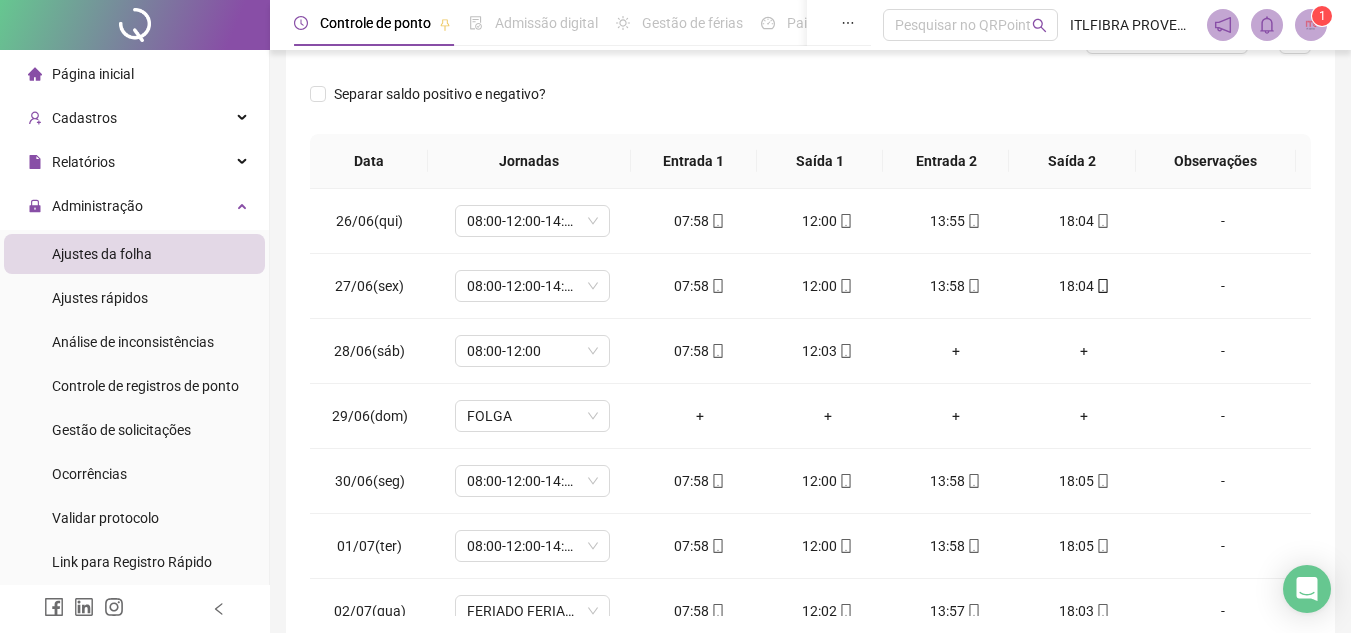 scroll, scrollTop: 389, scrollLeft: 0, axis: vertical 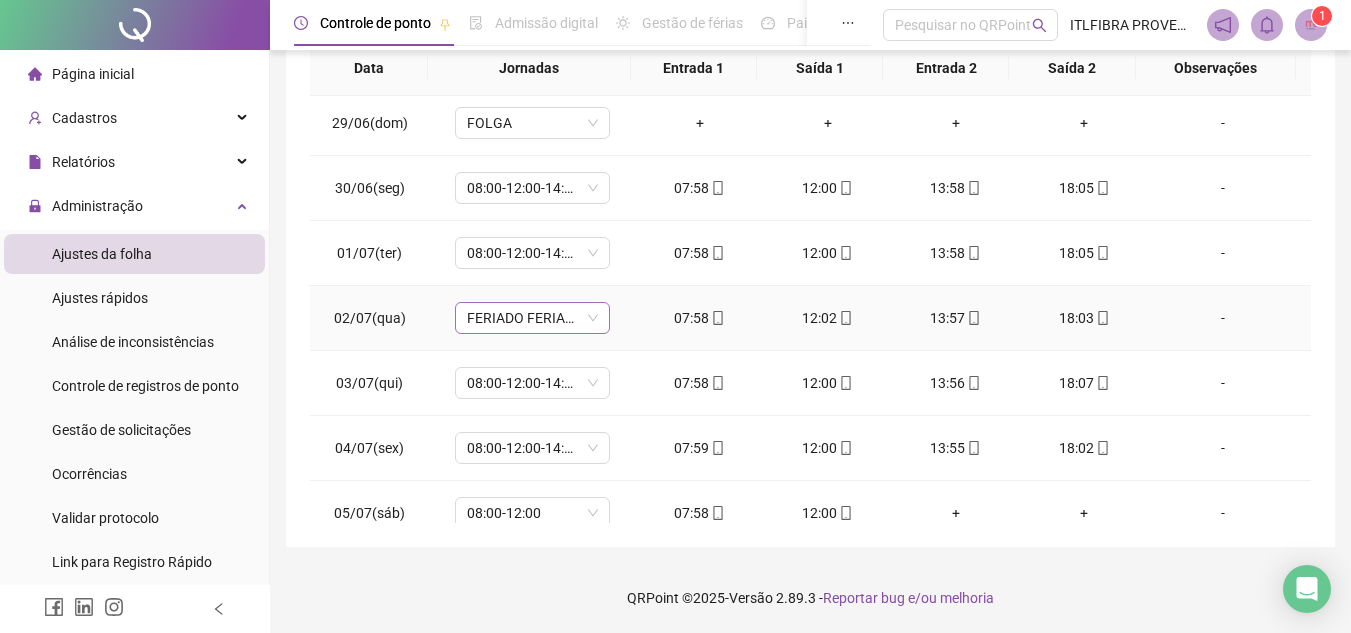 click on "FERIADO FERIADO ESTADUAL - INDEPENDENCIA DA BAHIA" at bounding box center [532, 318] 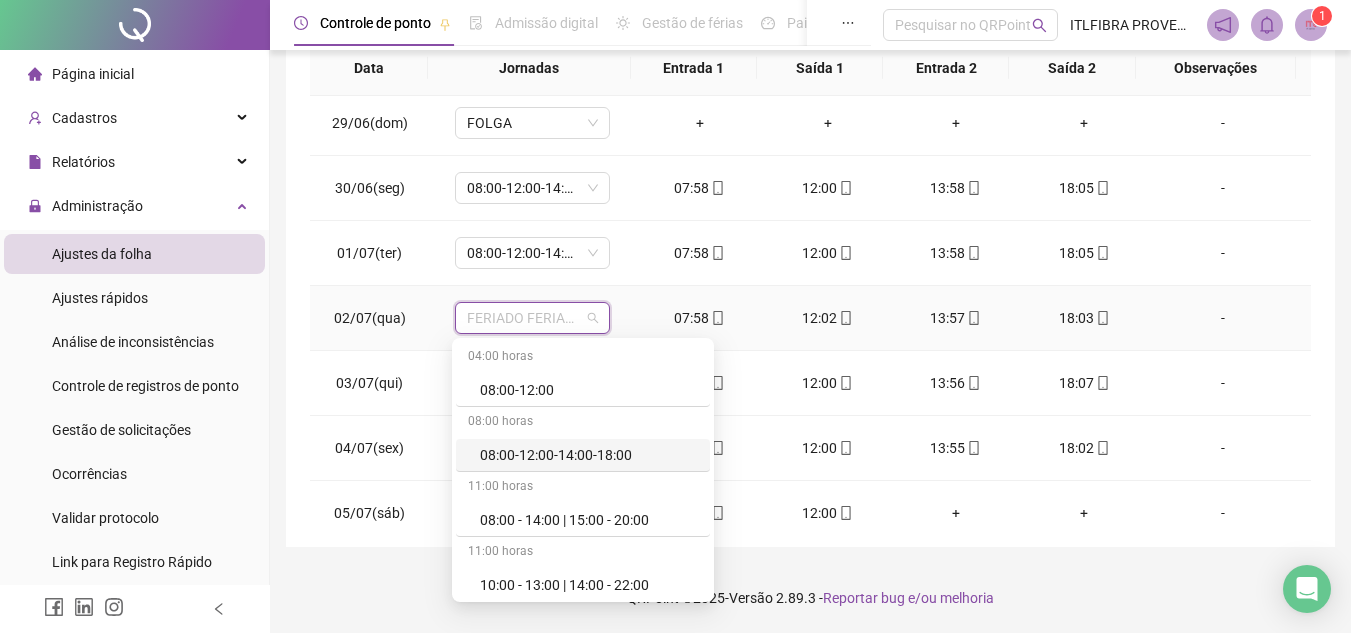 click on "08:00-12:00-14:00-18:00" at bounding box center (589, 455) 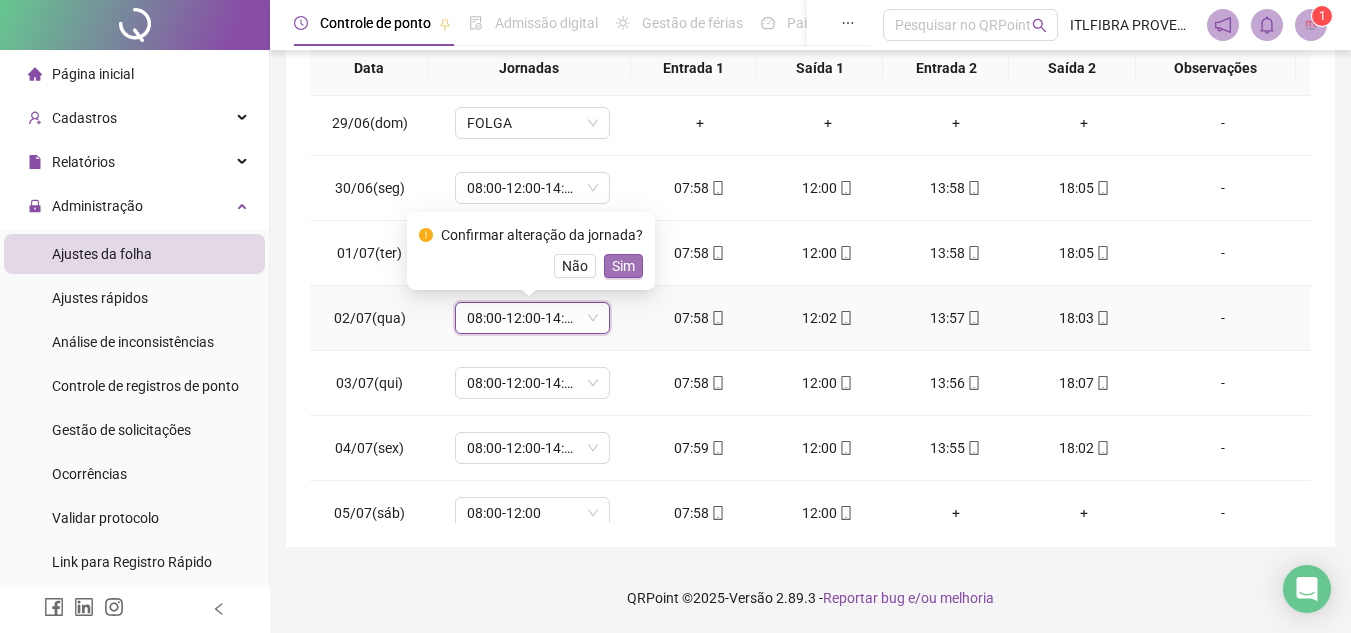 click on "Sim" at bounding box center [623, 266] 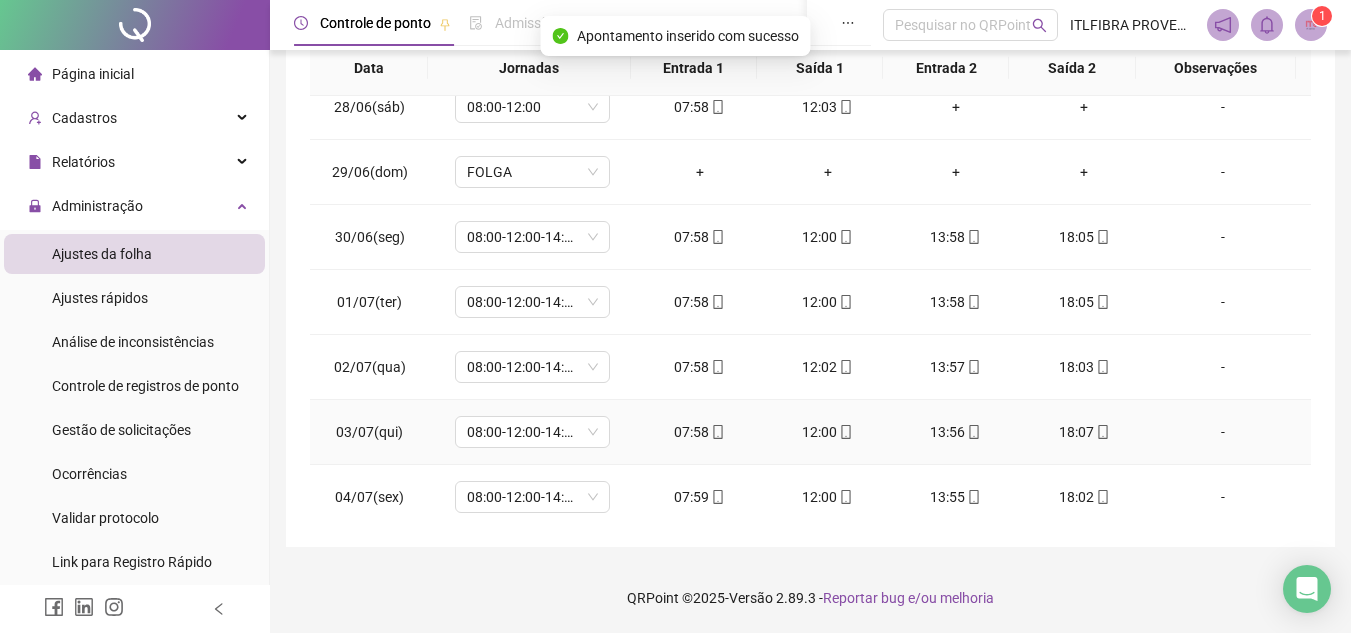 scroll, scrollTop: 0, scrollLeft: 0, axis: both 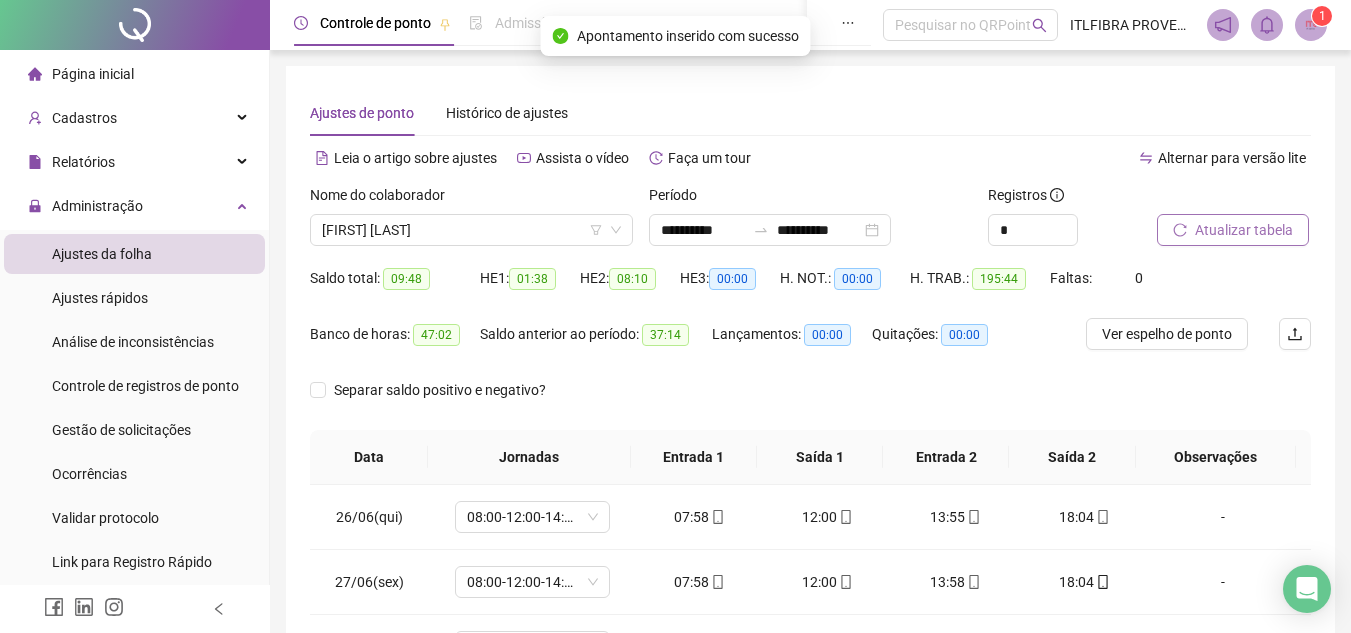click on "Atualizar tabela" at bounding box center [1244, 230] 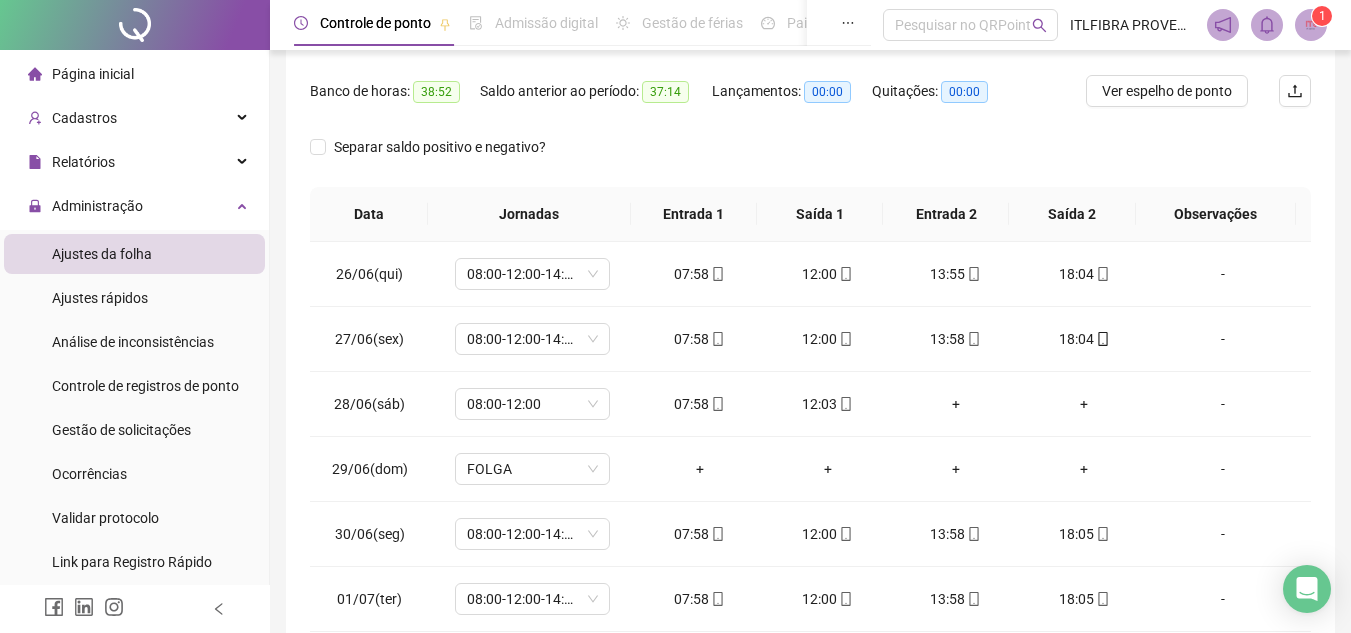 scroll, scrollTop: 389, scrollLeft: 0, axis: vertical 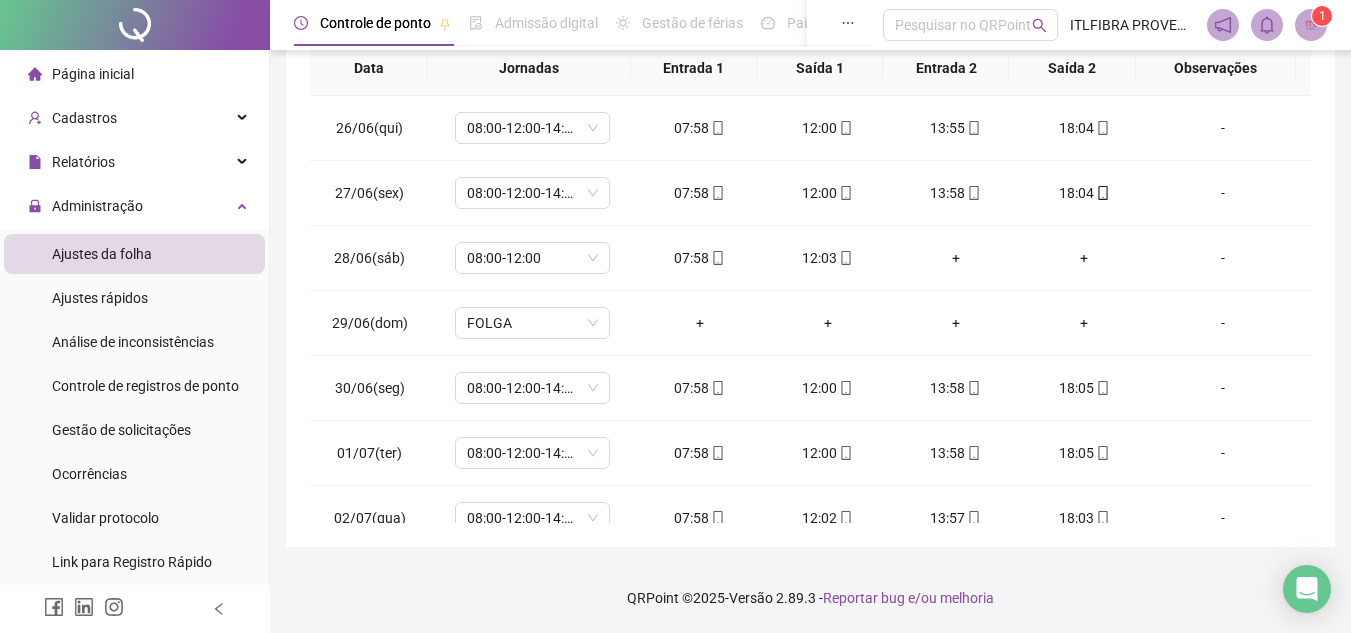 click on "Página inicial" at bounding box center (134, 74) 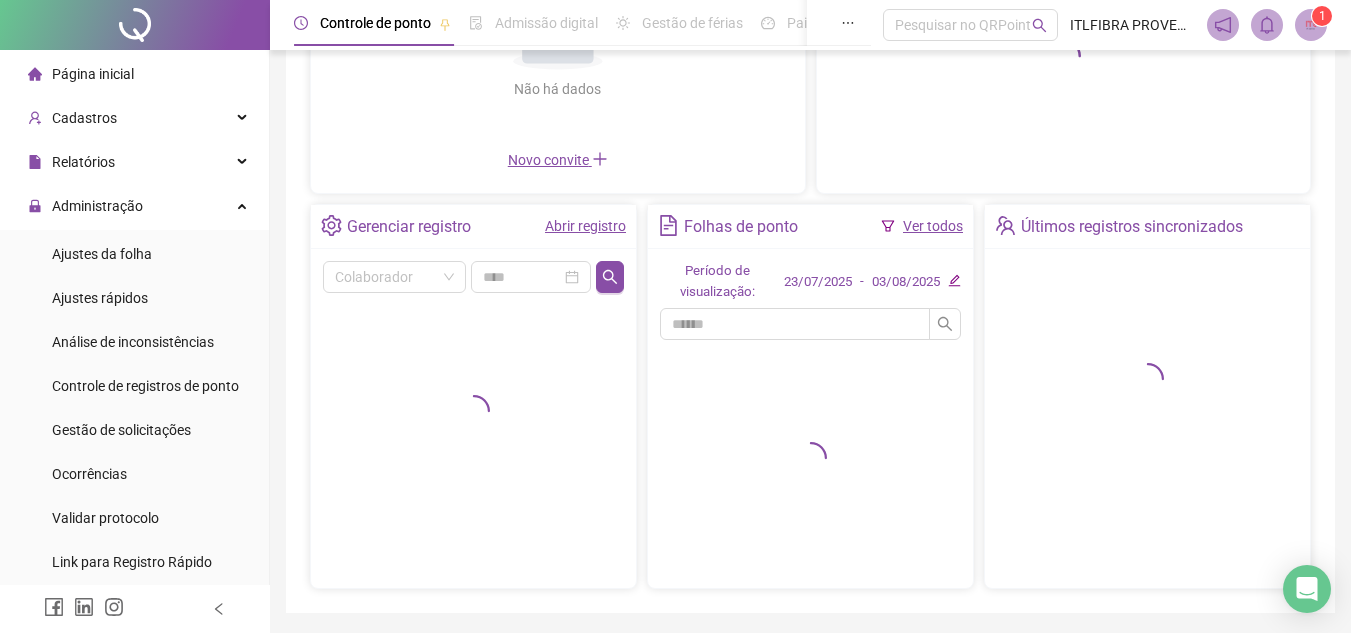 scroll, scrollTop: 250, scrollLeft: 0, axis: vertical 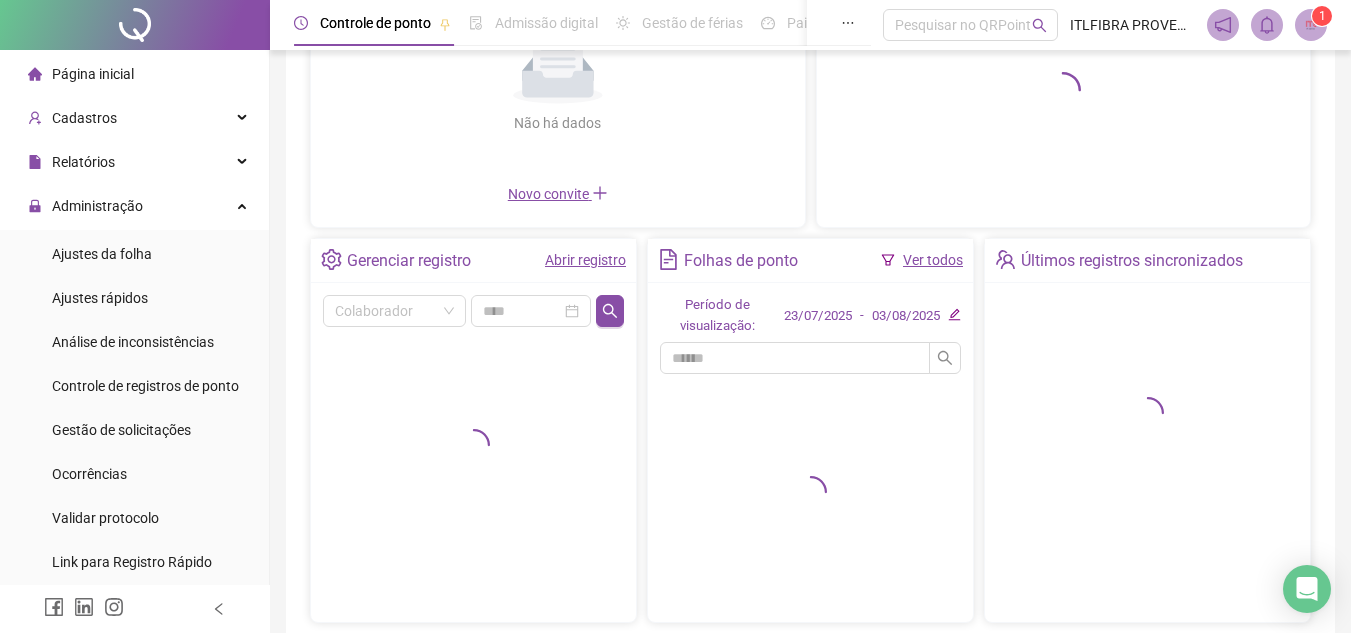 click on "Abrir registro" at bounding box center [585, 261] 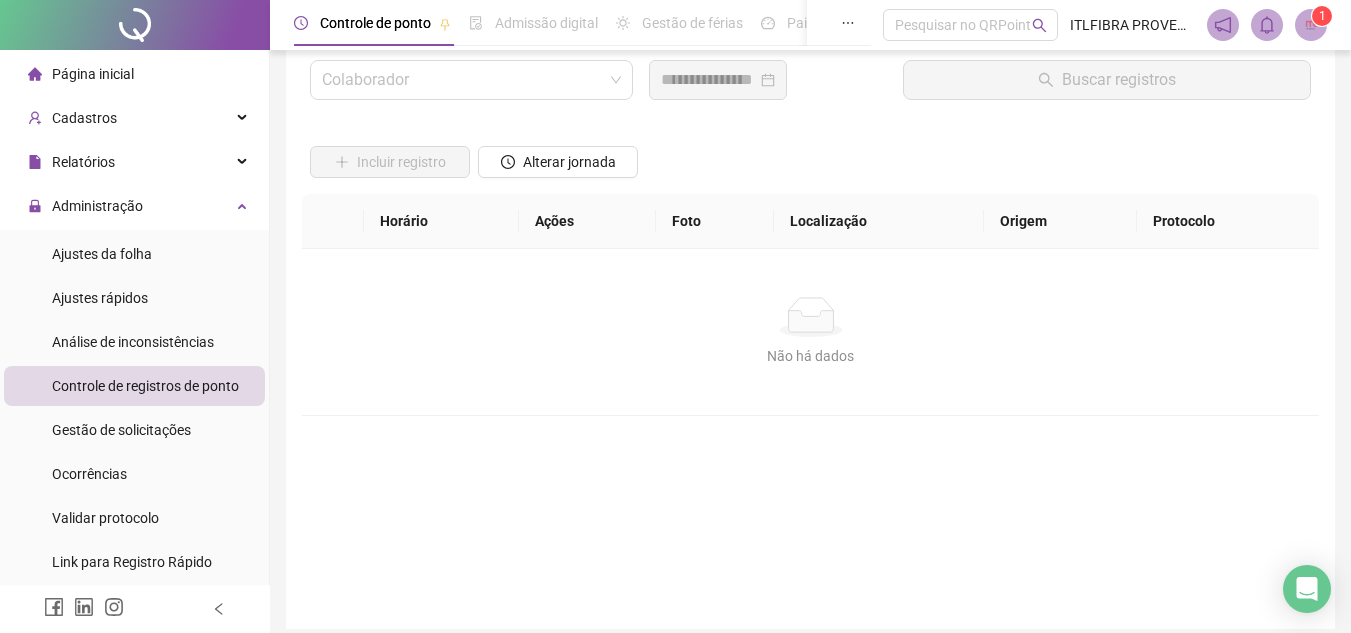 scroll, scrollTop: 0, scrollLeft: 0, axis: both 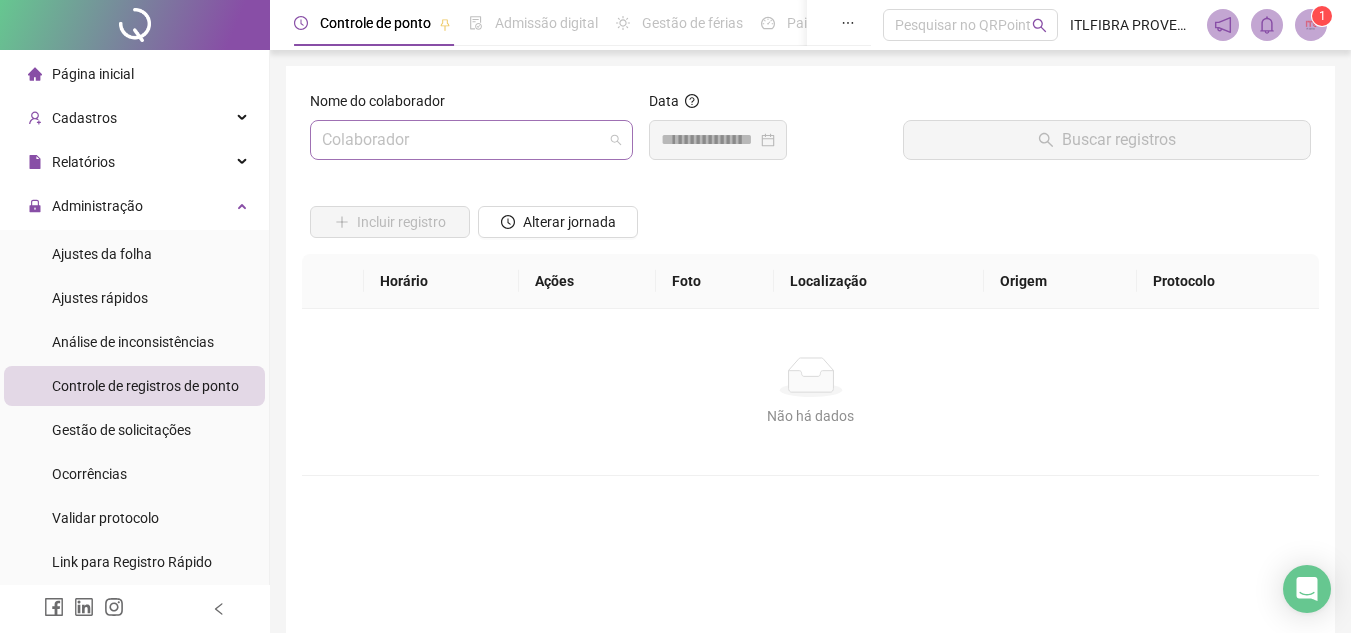 click at bounding box center [462, 140] 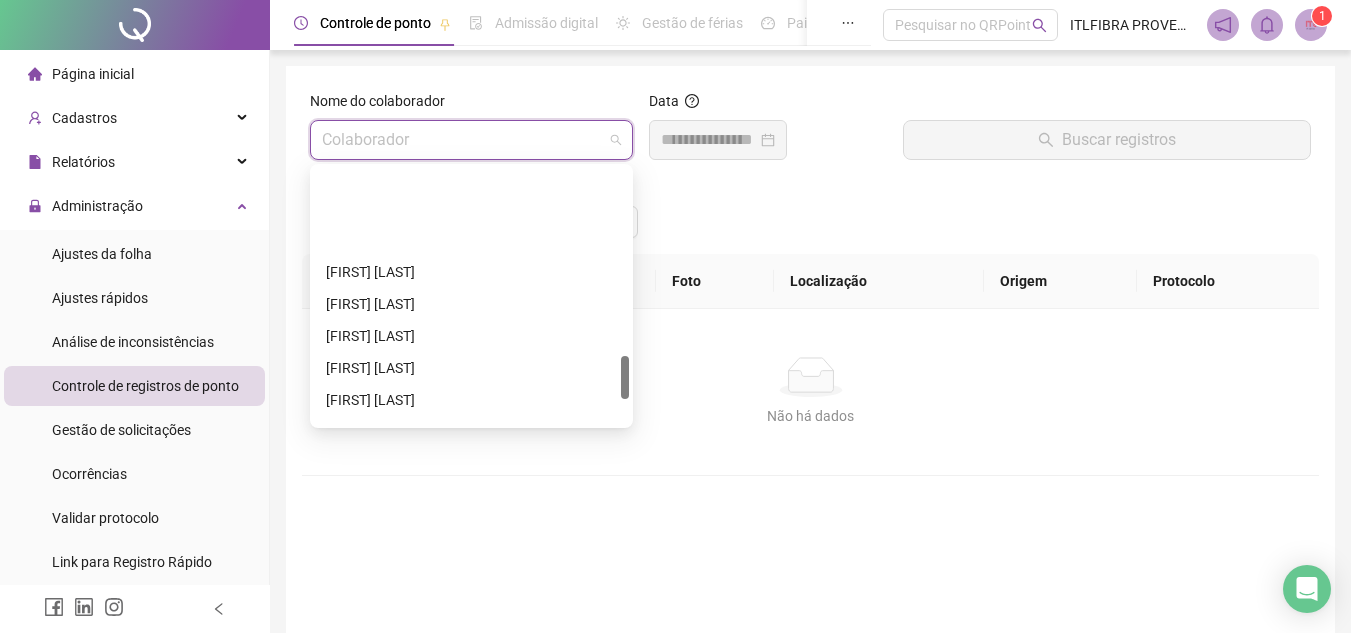 scroll, scrollTop: 1248, scrollLeft: 0, axis: vertical 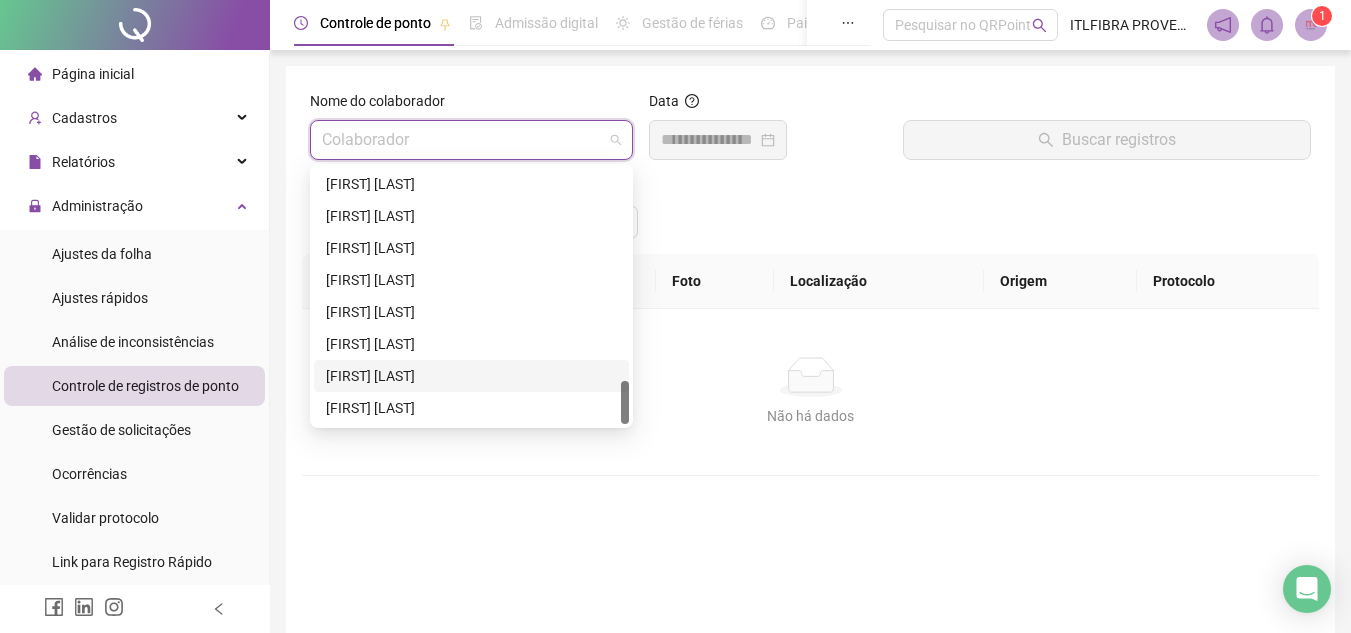 click on "[FIRST] [LAST]" at bounding box center [471, 376] 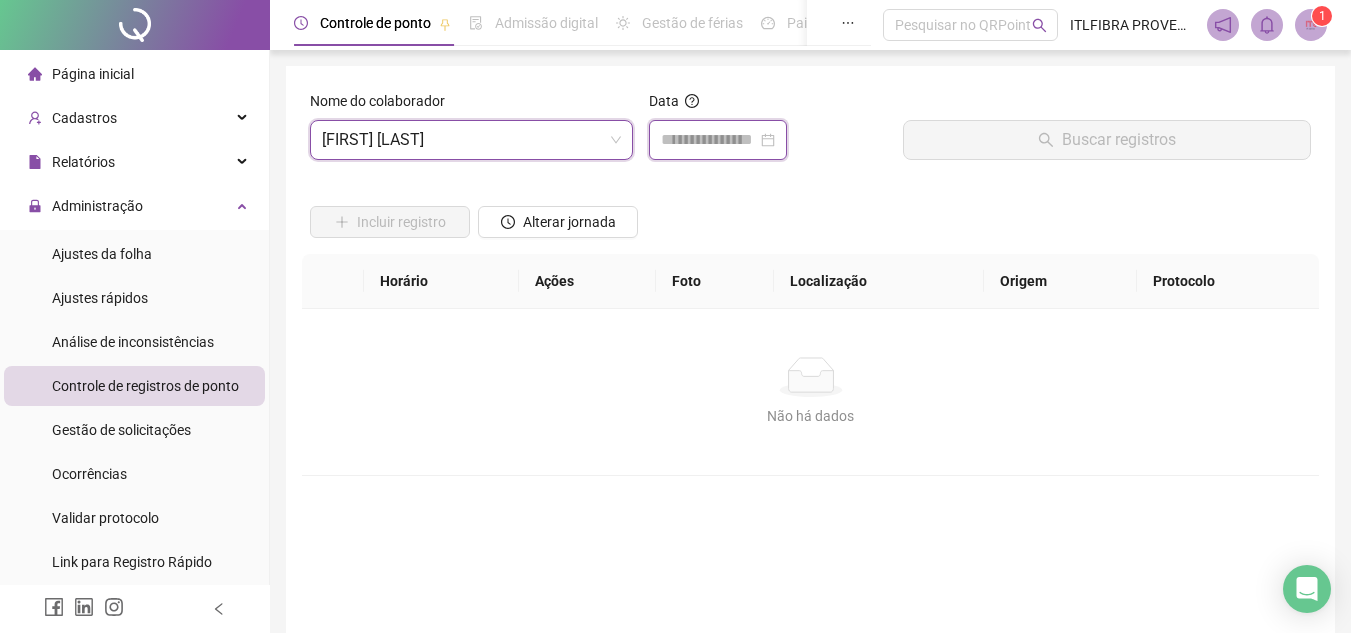 click at bounding box center [709, 140] 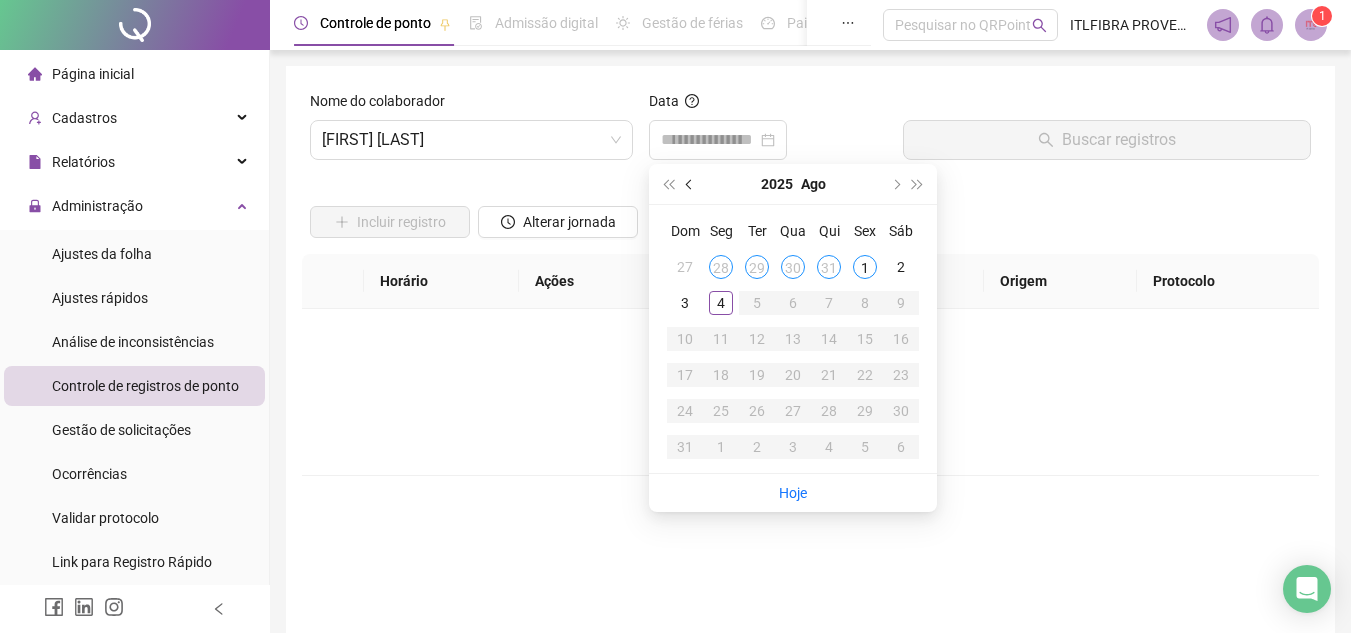 click at bounding box center [690, 184] 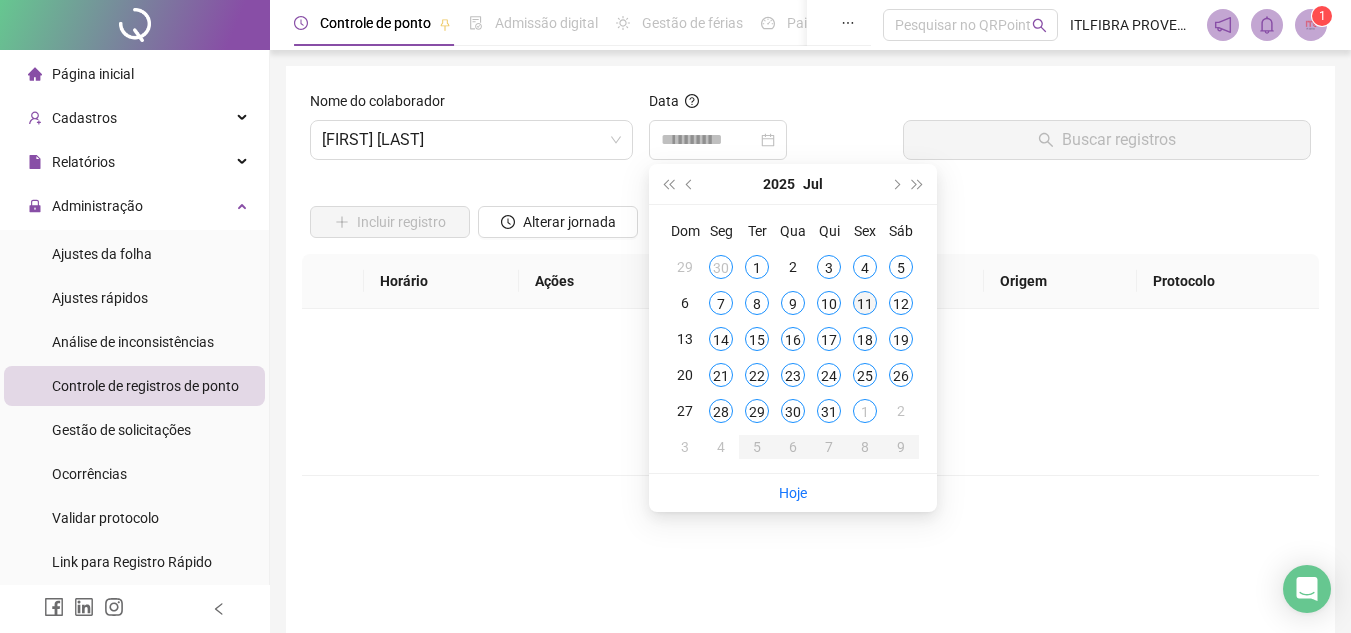 type on "**********" 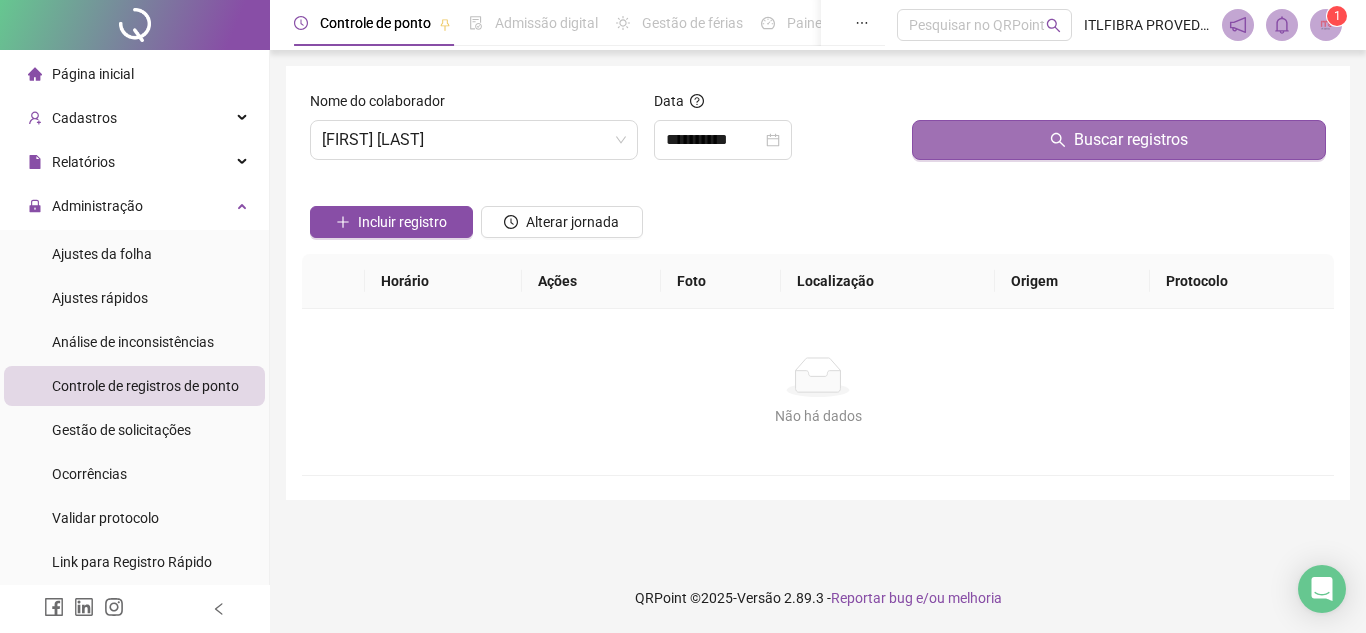 click on "Buscar registros" at bounding box center [1119, 140] 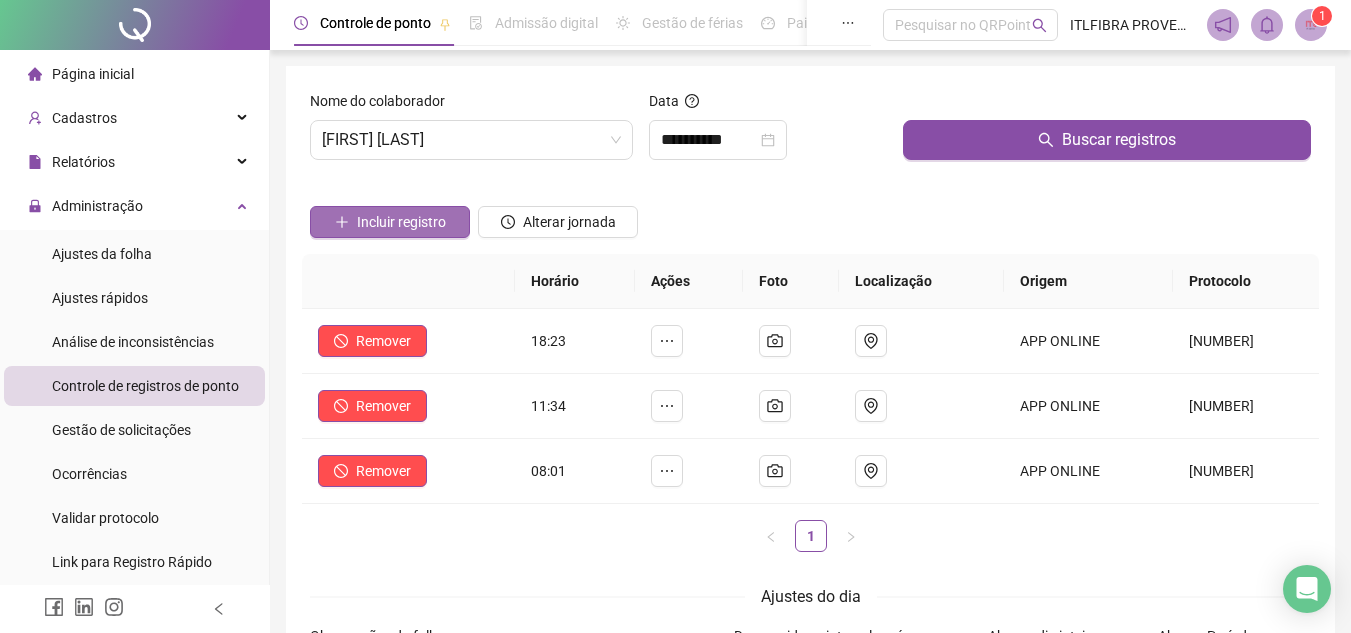 click on "Incluir registro" at bounding box center (401, 222) 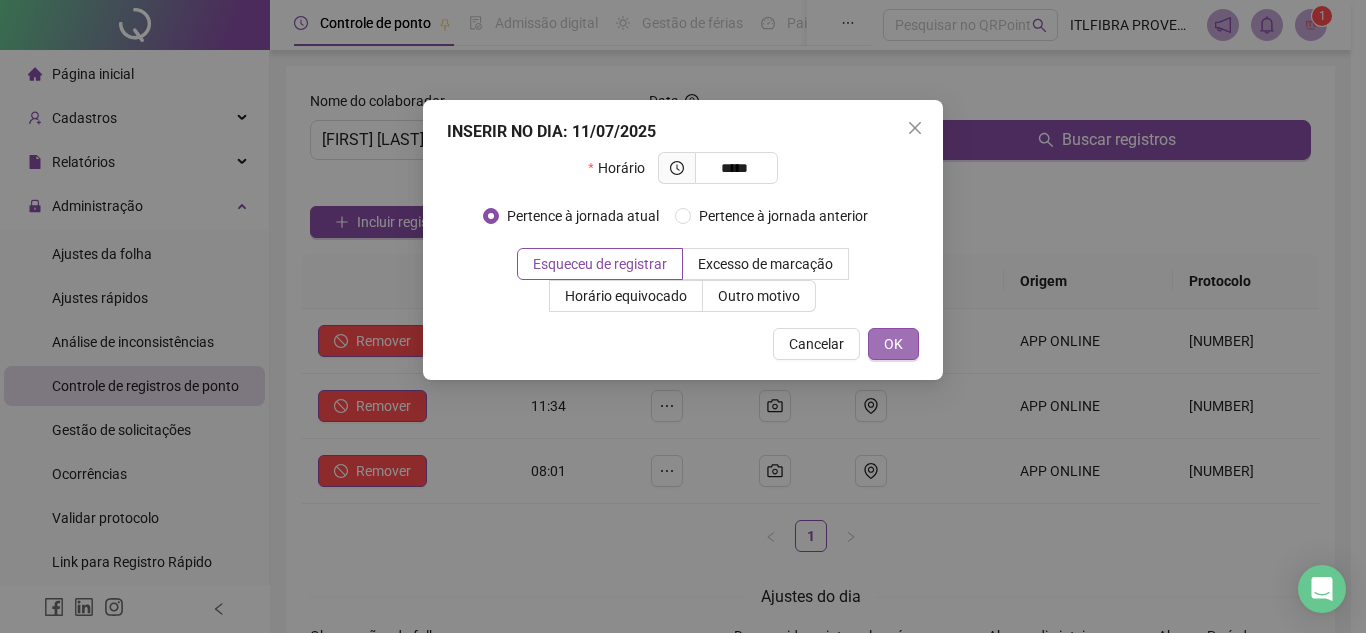 type on "*****" 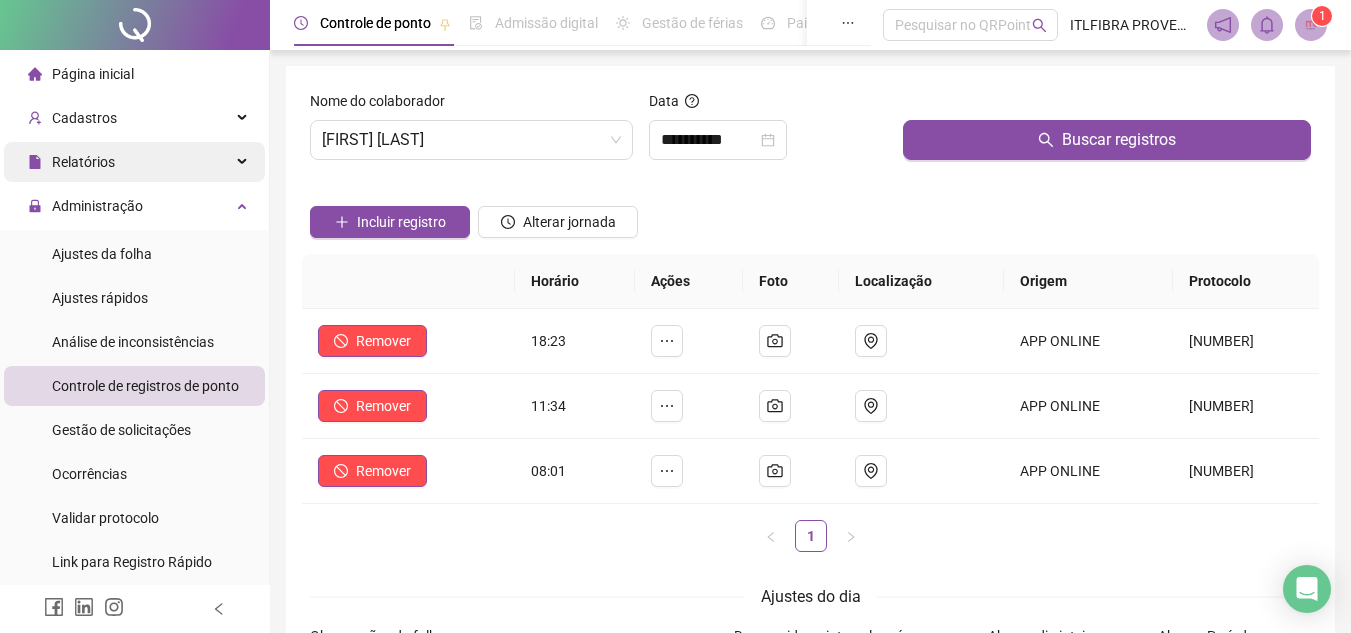 click on "Relatórios" at bounding box center (83, 162) 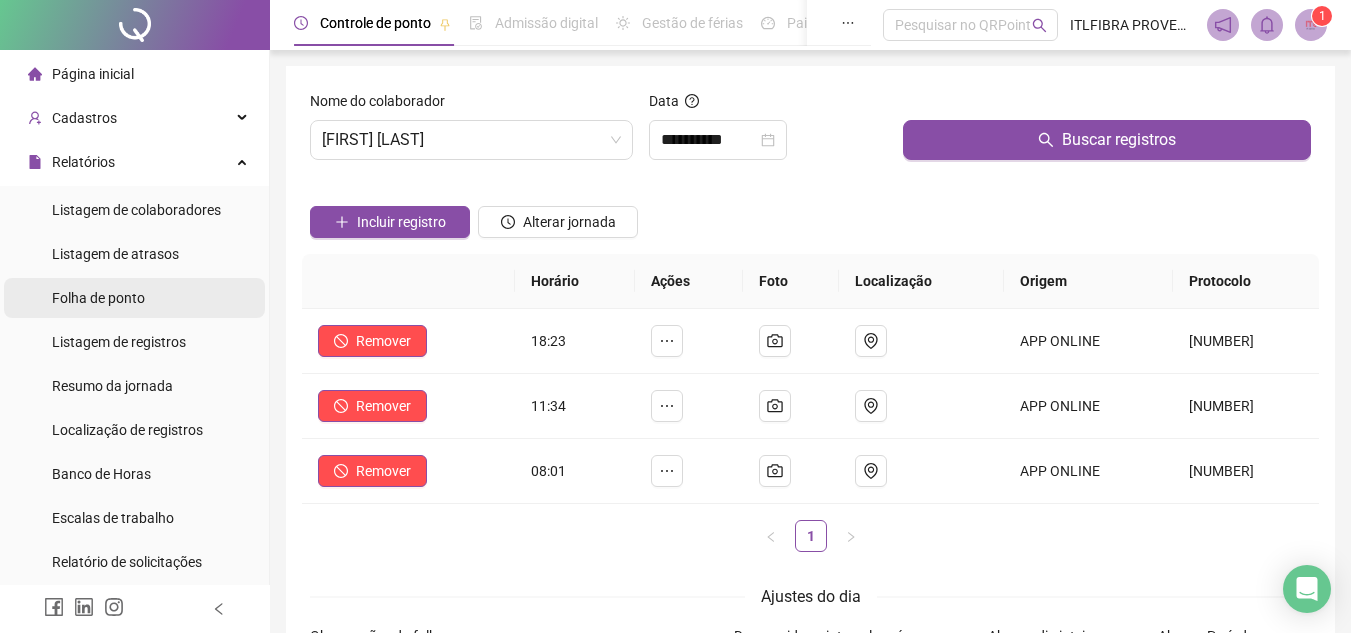 click on "Folha de ponto" at bounding box center [98, 298] 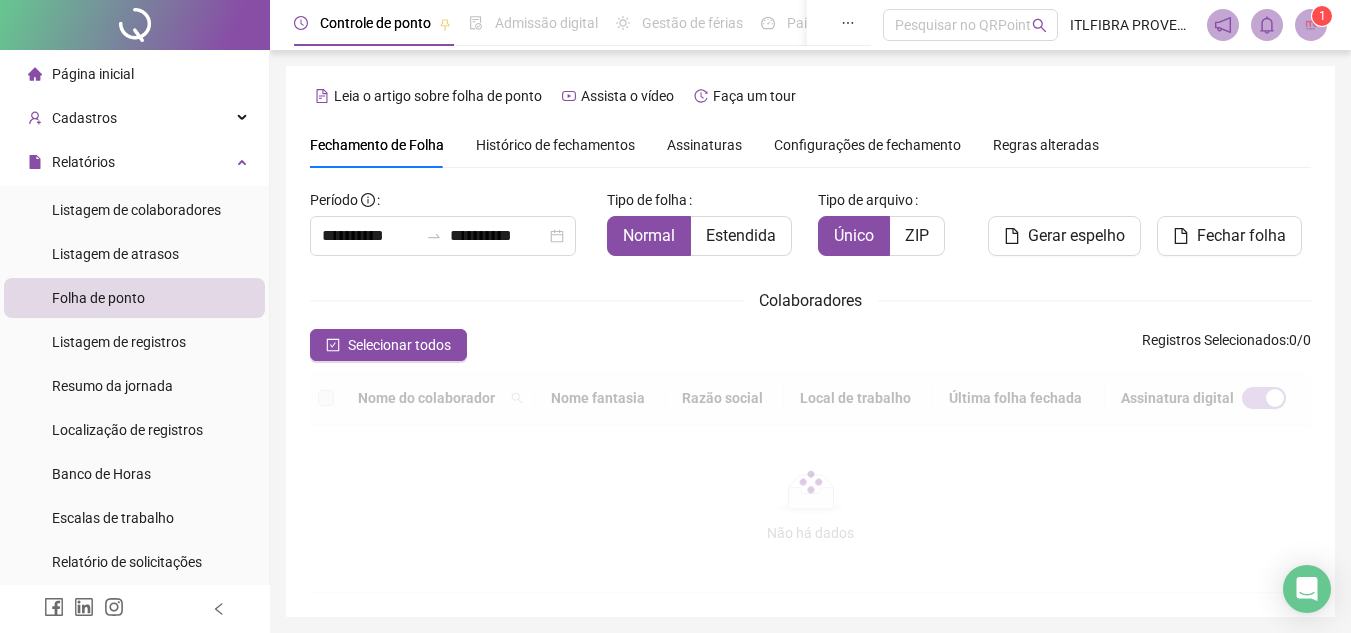 scroll, scrollTop: 93, scrollLeft: 0, axis: vertical 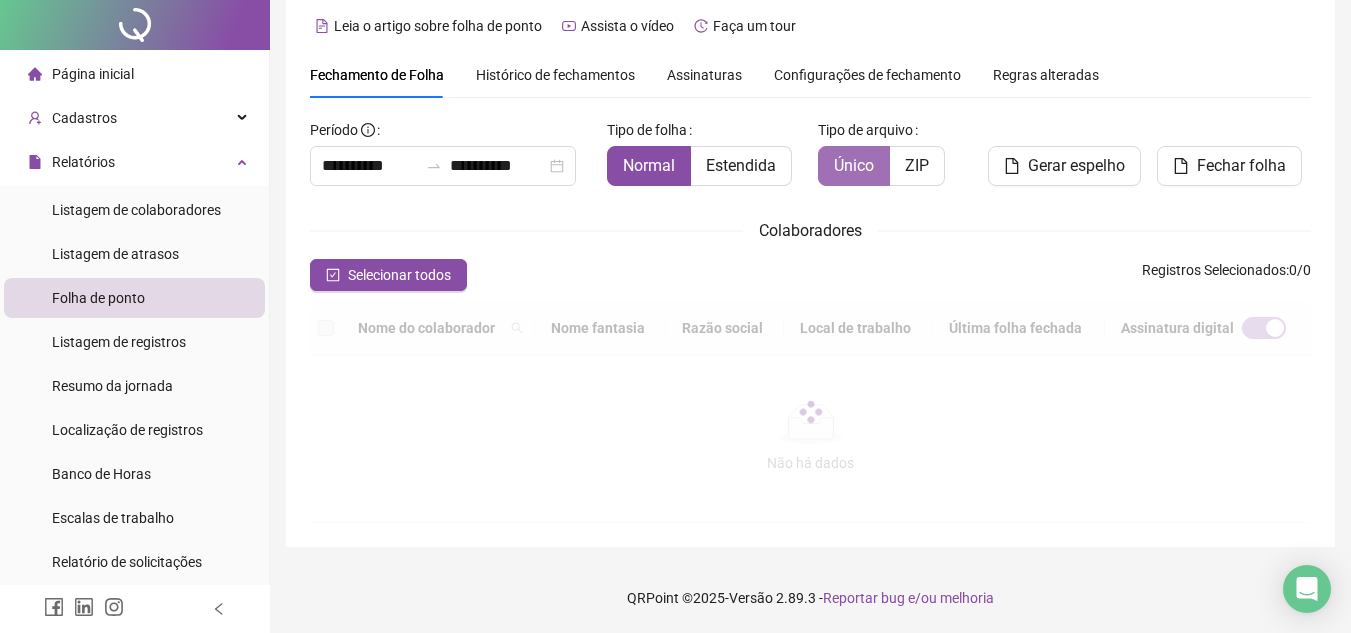 type on "**********" 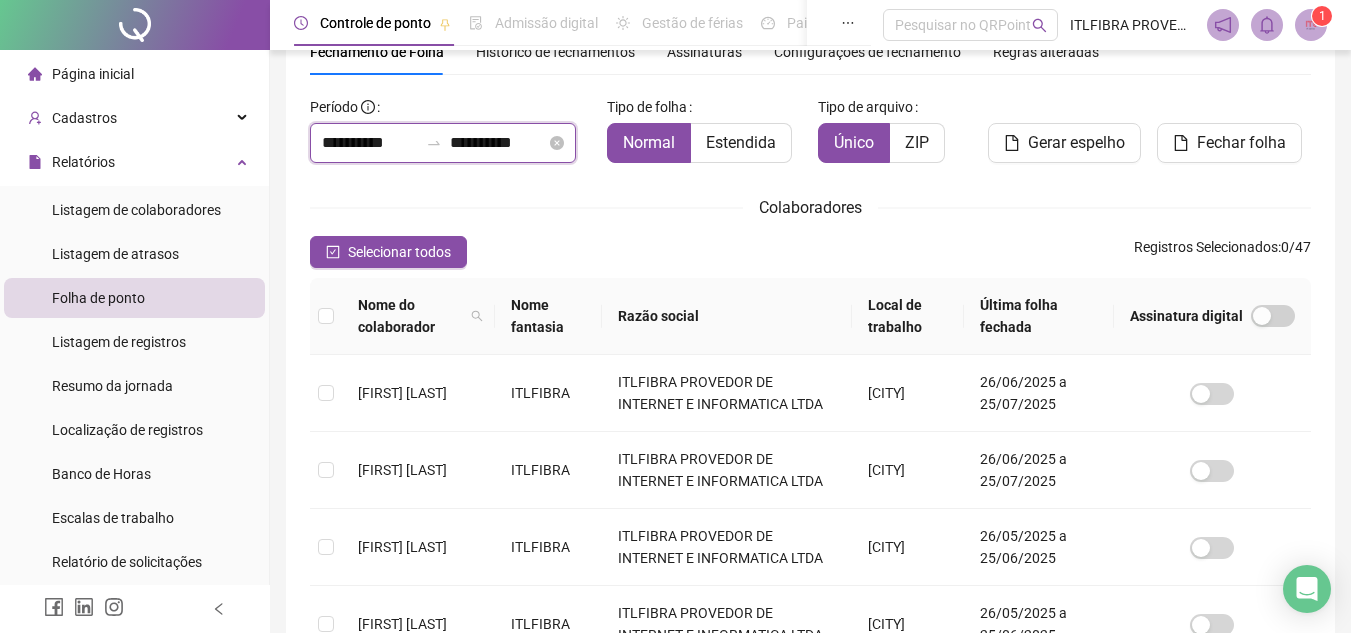click on "**********" at bounding box center [370, 143] 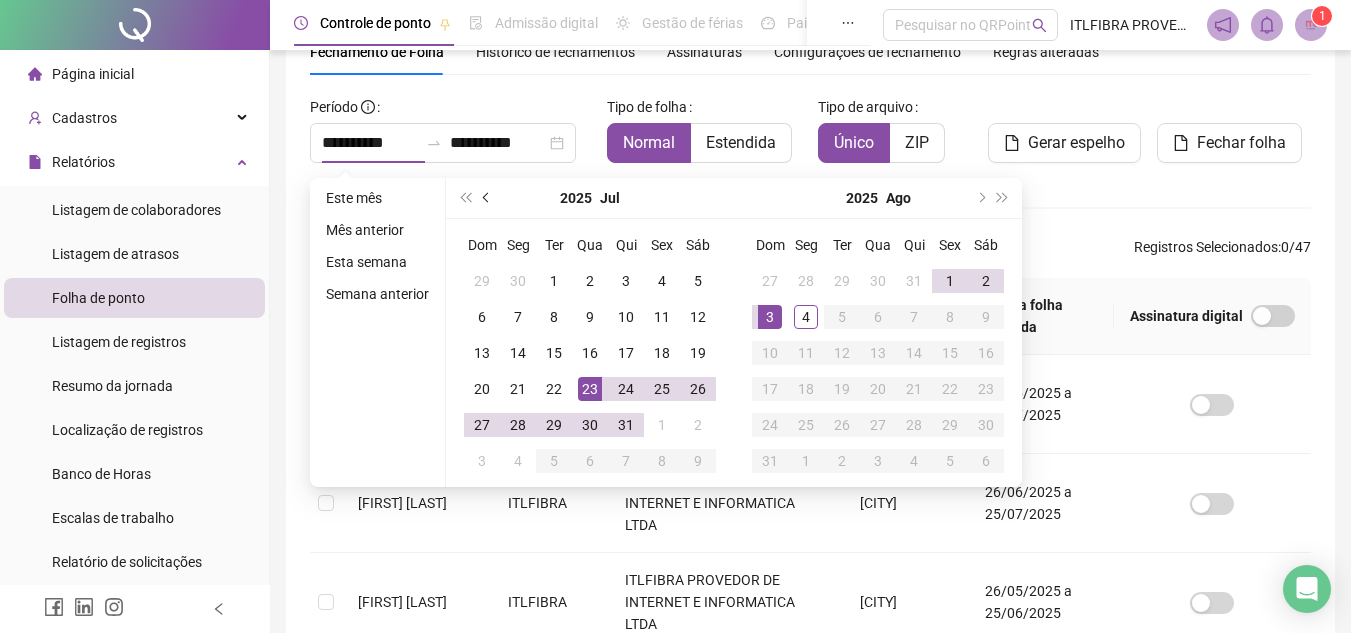click at bounding box center (487, 198) 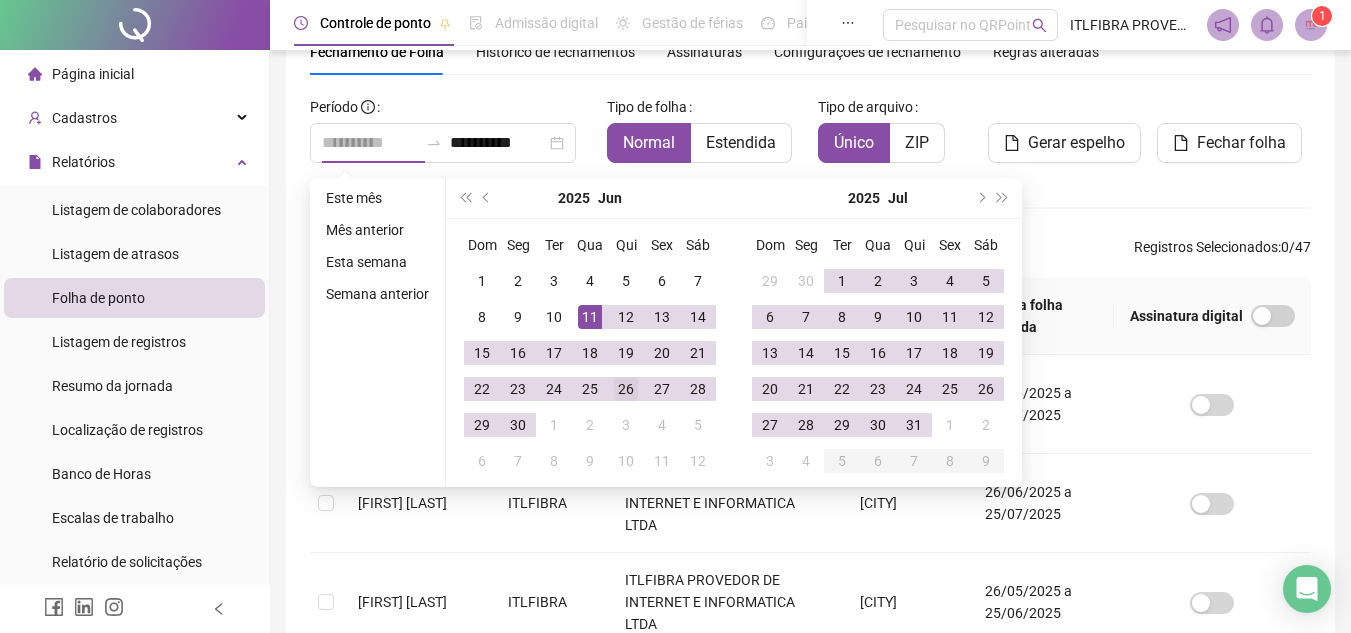 type on "**********" 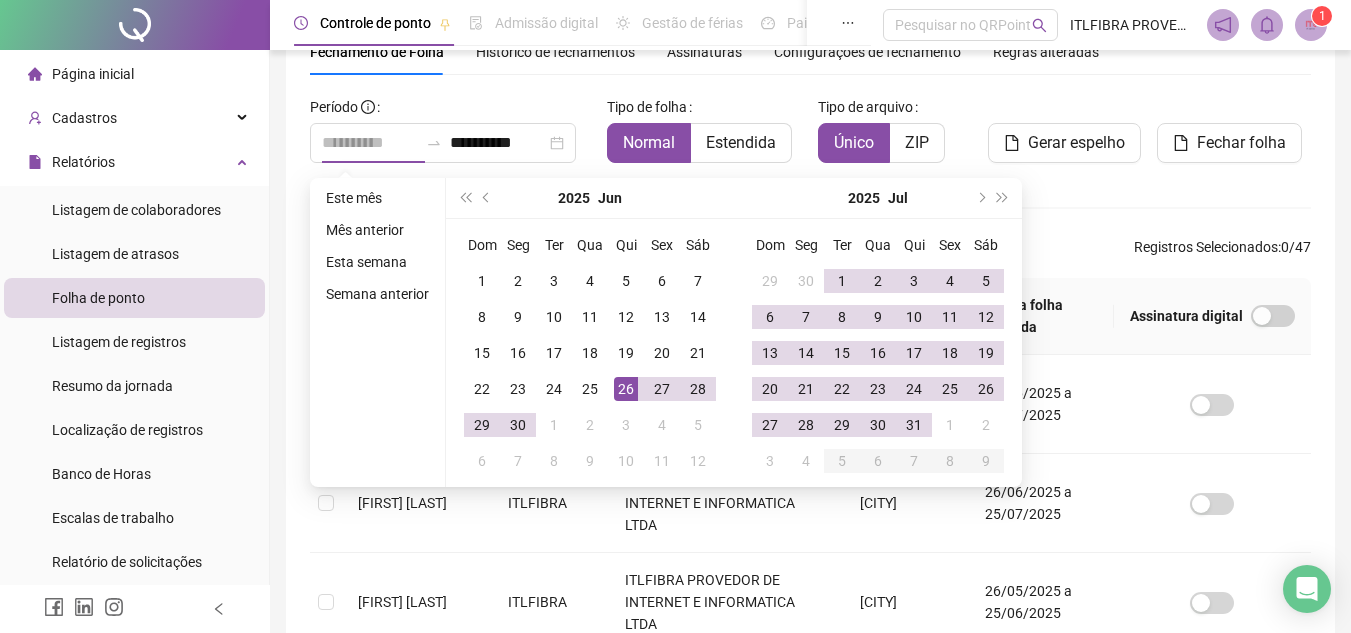 click on "26" at bounding box center (626, 389) 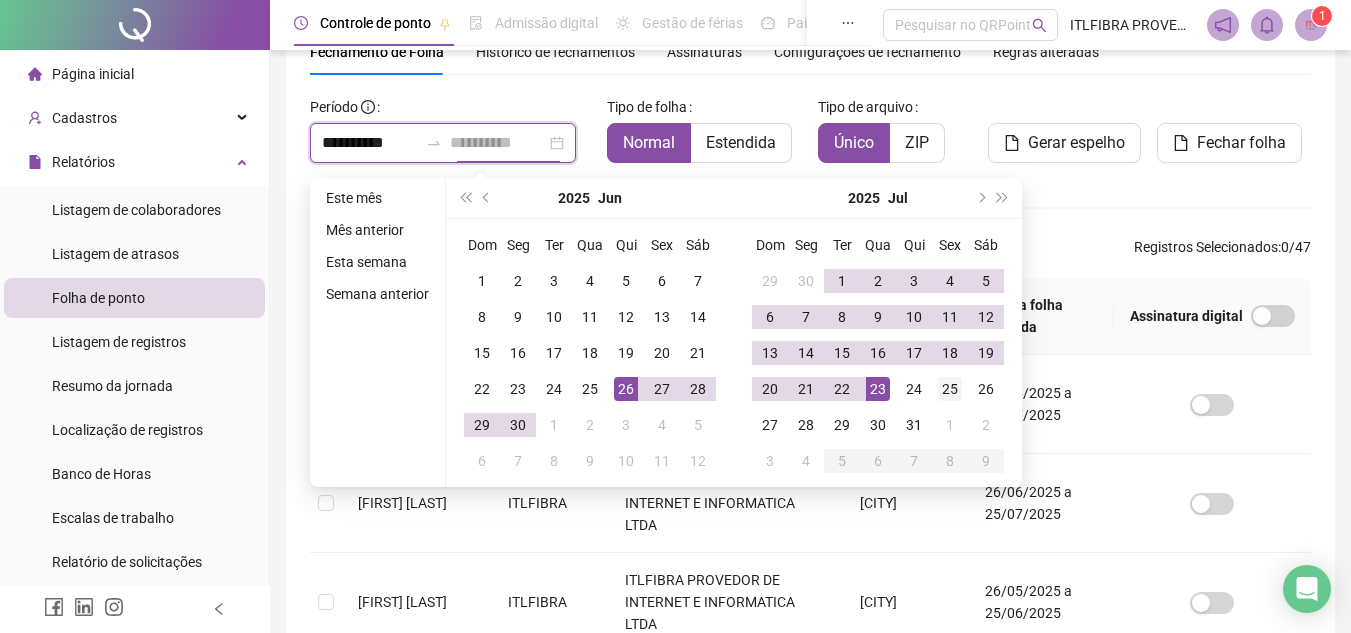 type on "**********" 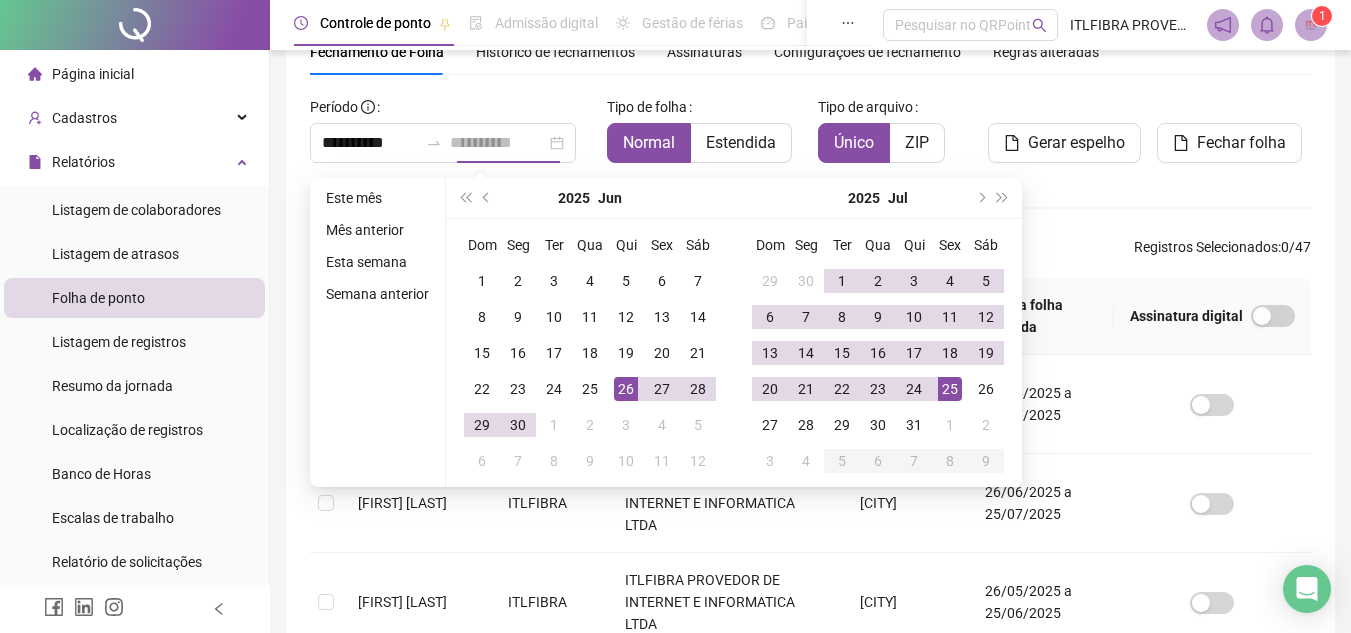 click on "25" at bounding box center (950, 389) 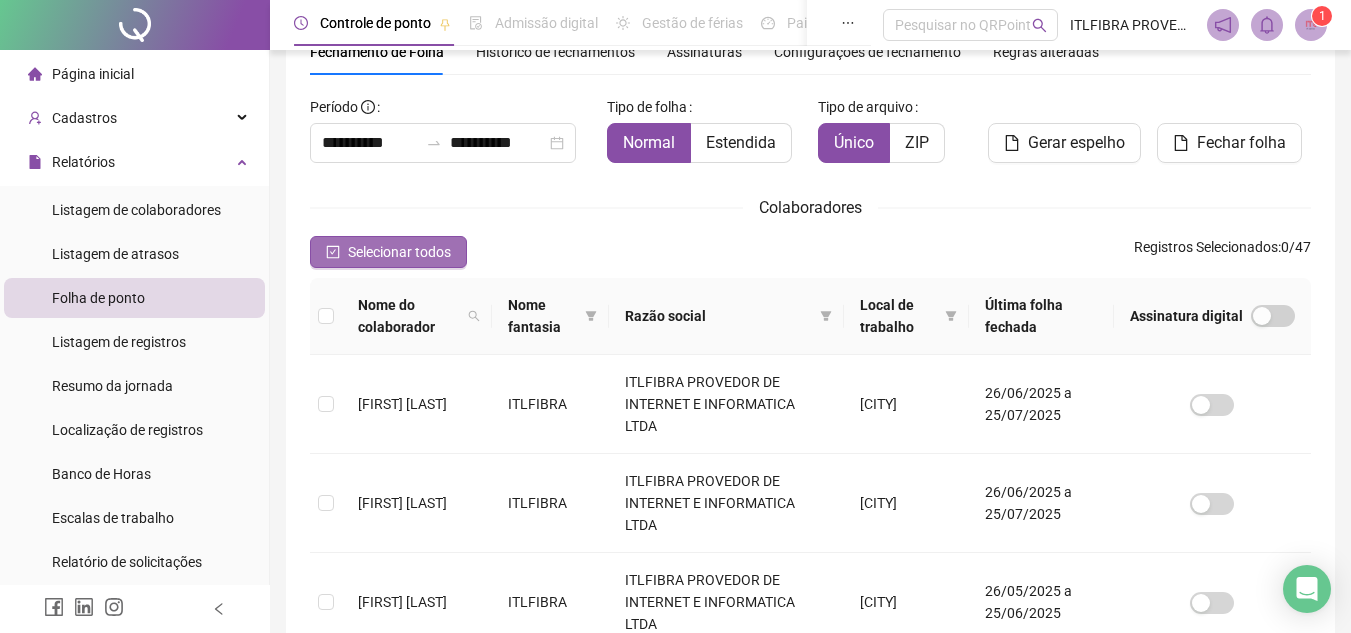 click on "Selecionar todos" at bounding box center (399, 252) 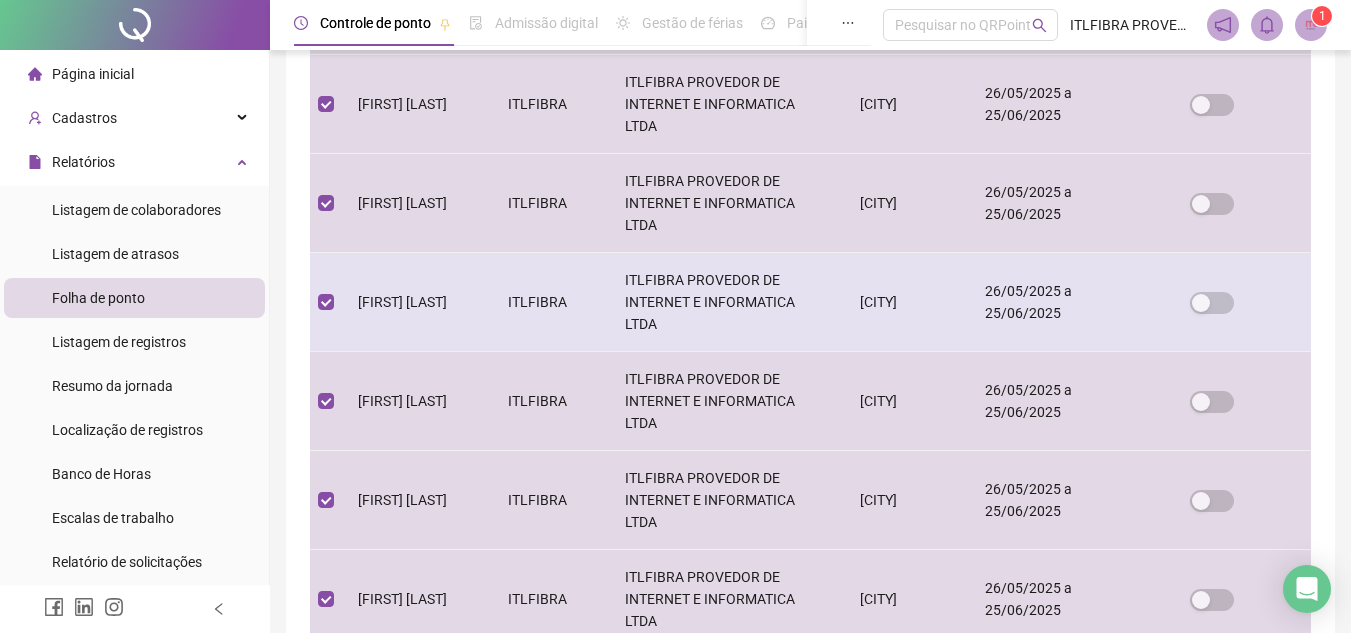 scroll, scrollTop: 693, scrollLeft: 0, axis: vertical 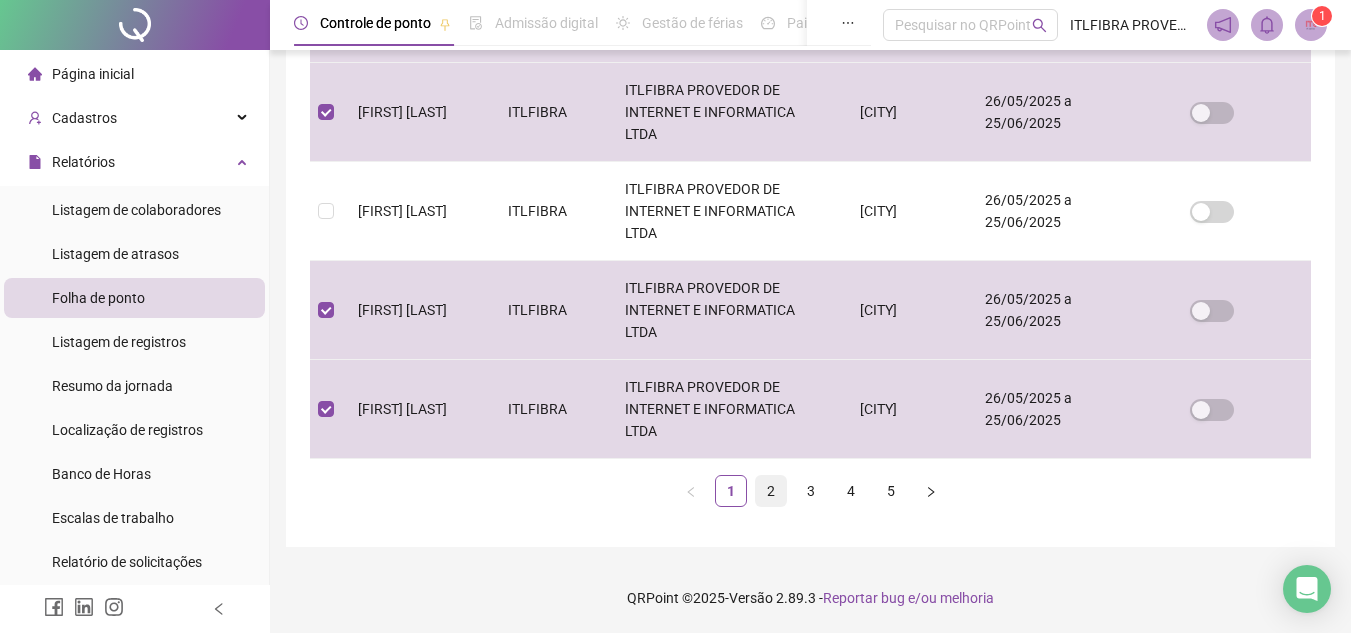 click on "2" at bounding box center [771, 491] 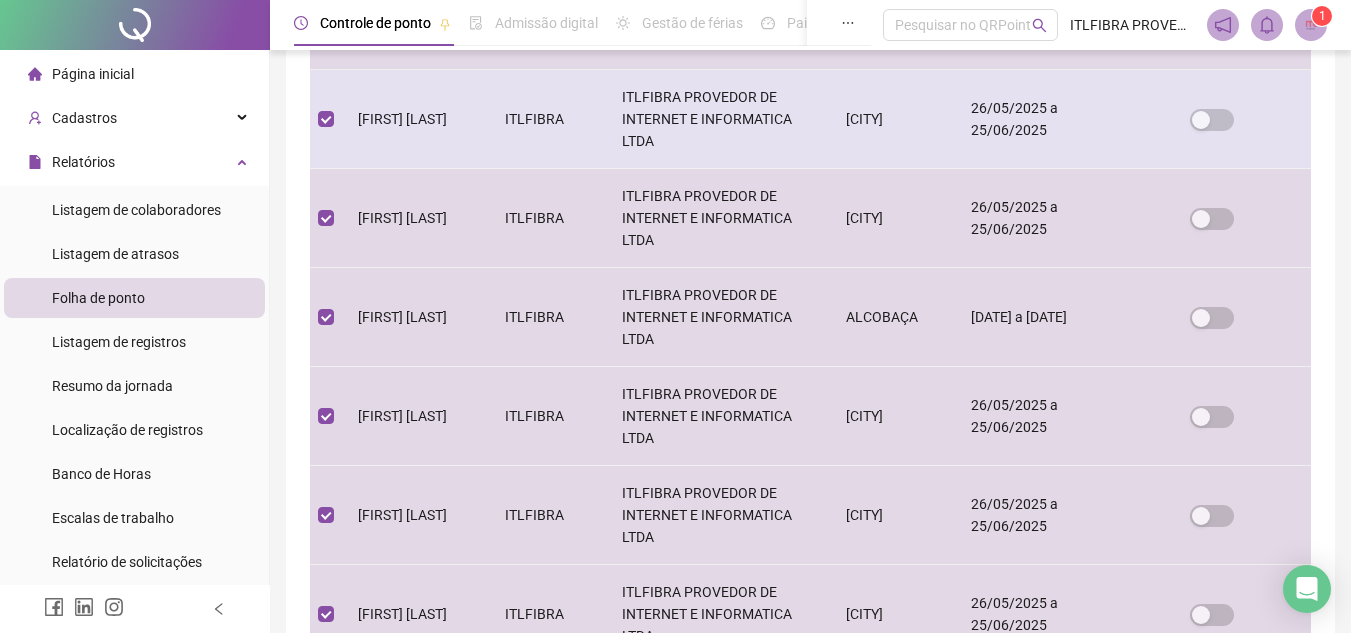 scroll, scrollTop: 593, scrollLeft: 0, axis: vertical 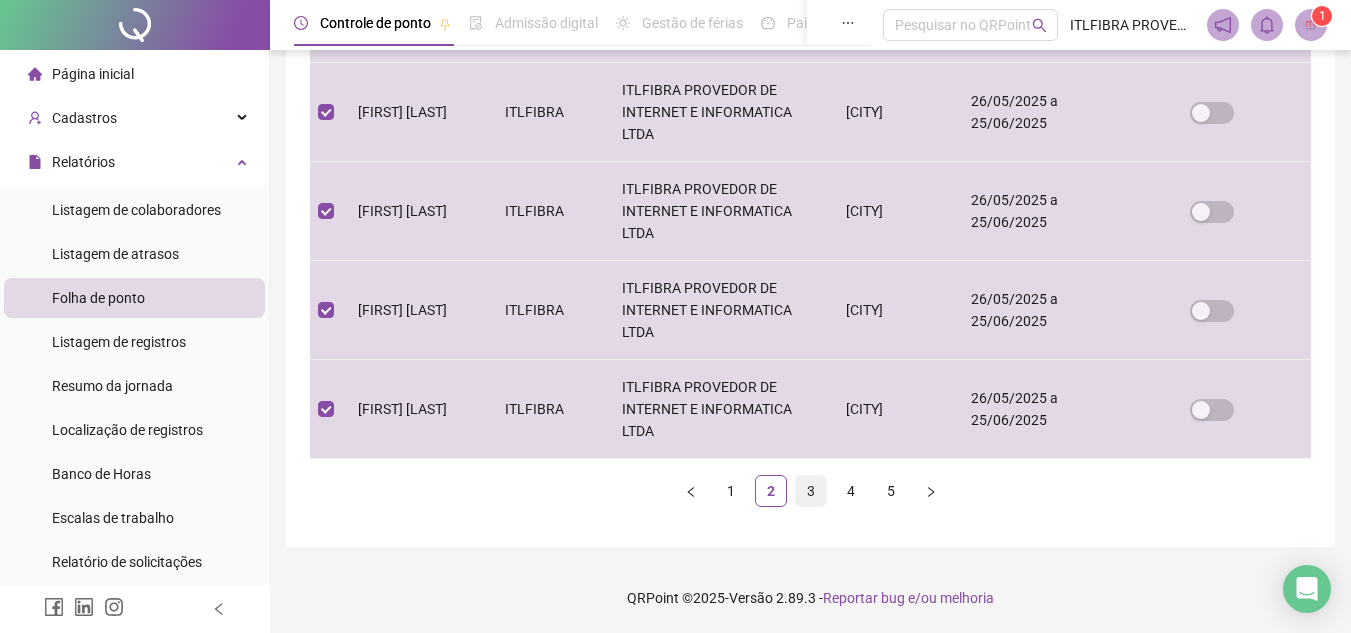 click on "3" at bounding box center [811, 491] 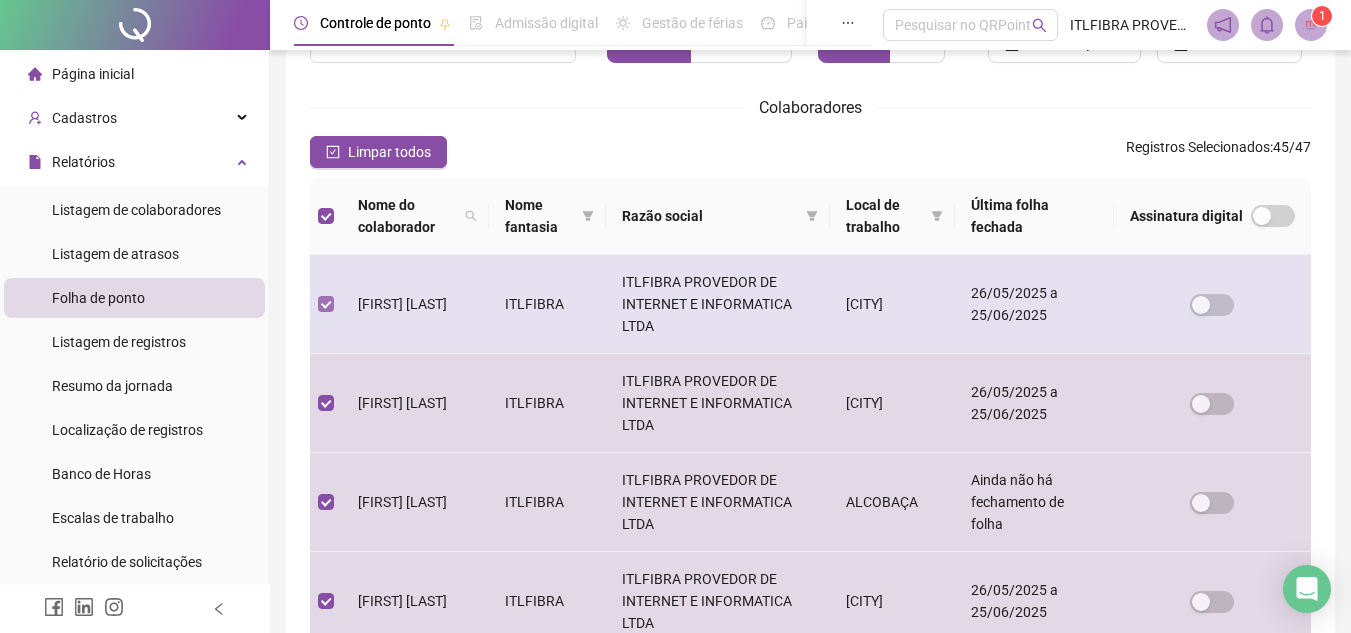 click at bounding box center (326, 304) 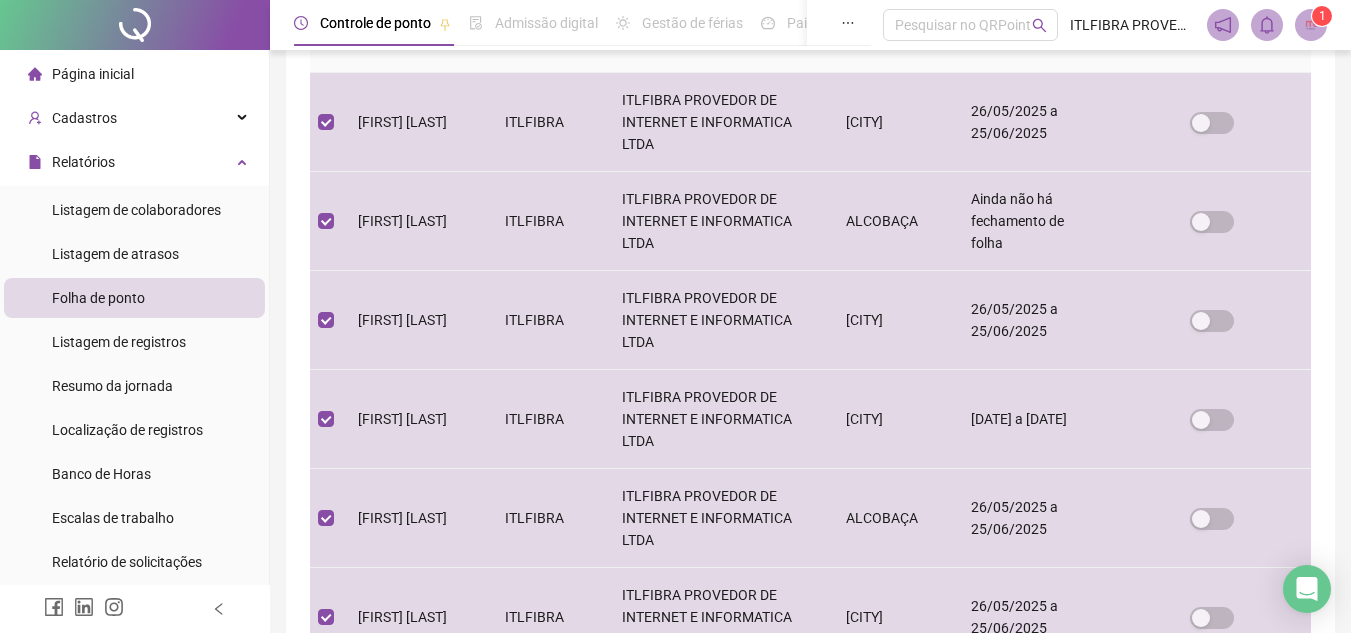 scroll, scrollTop: 493, scrollLeft: 0, axis: vertical 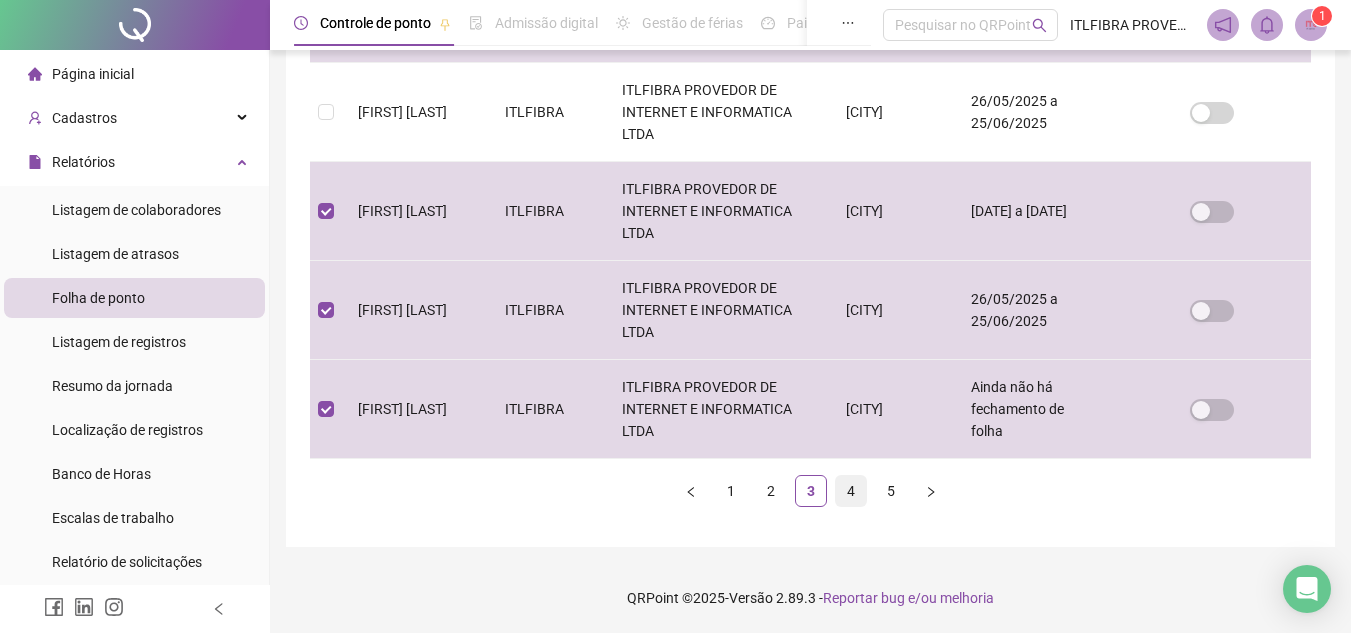 click on "4" at bounding box center (851, 491) 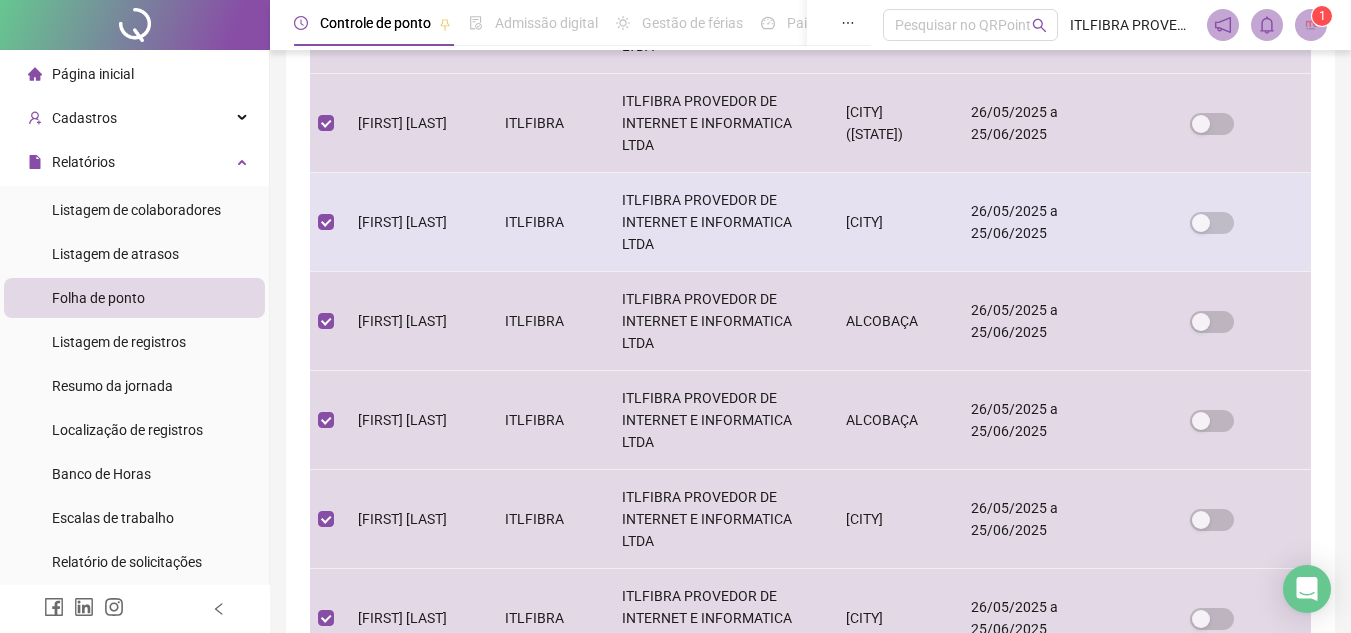 scroll, scrollTop: 593, scrollLeft: 0, axis: vertical 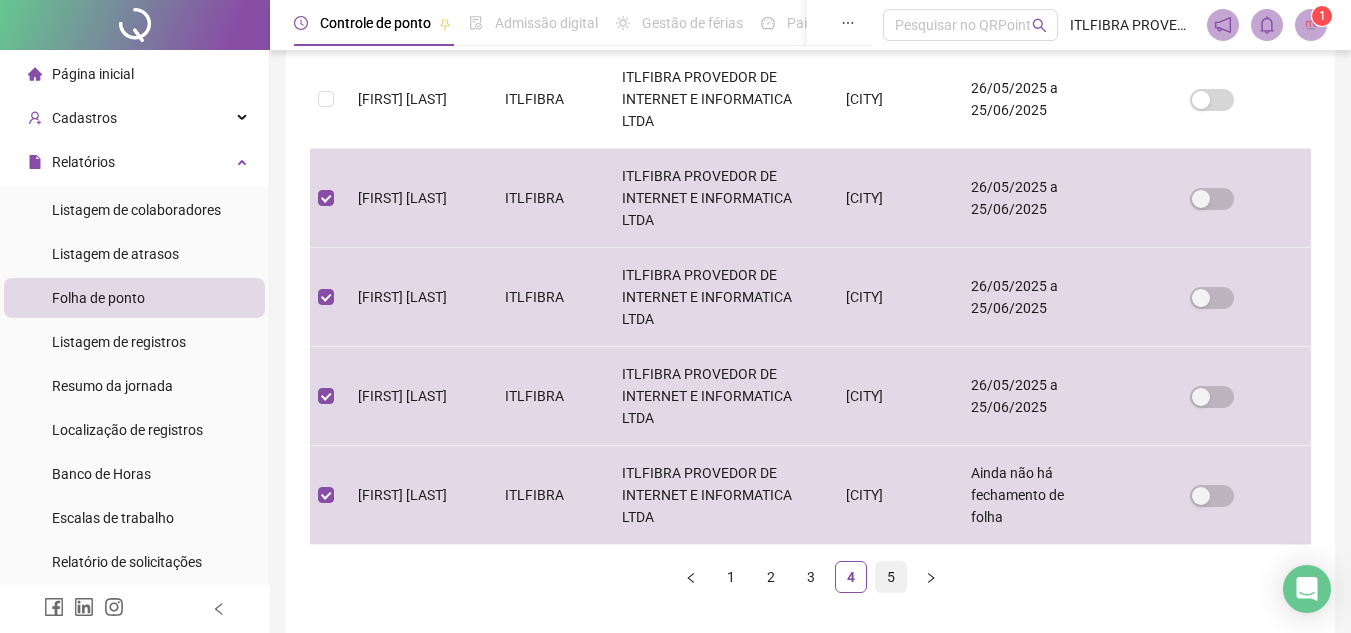 click on "5" at bounding box center [891, 577] 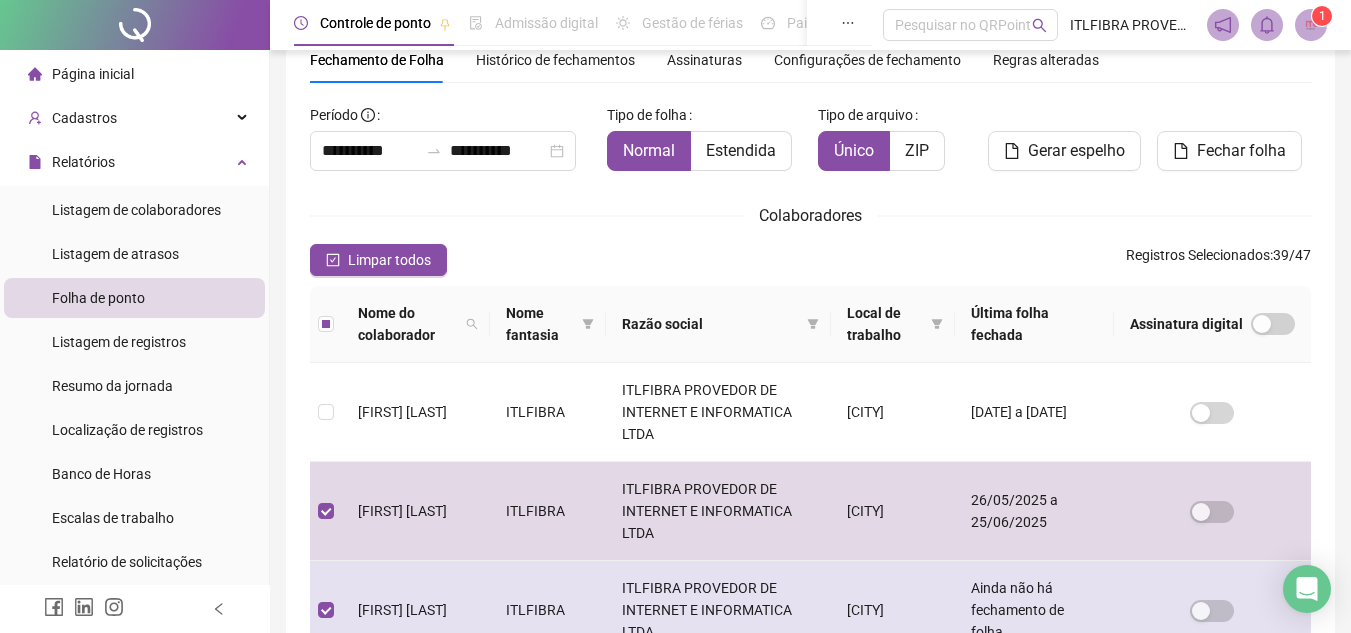 scroll, scrollTop: 0, scrollLeft: 0, axis: both 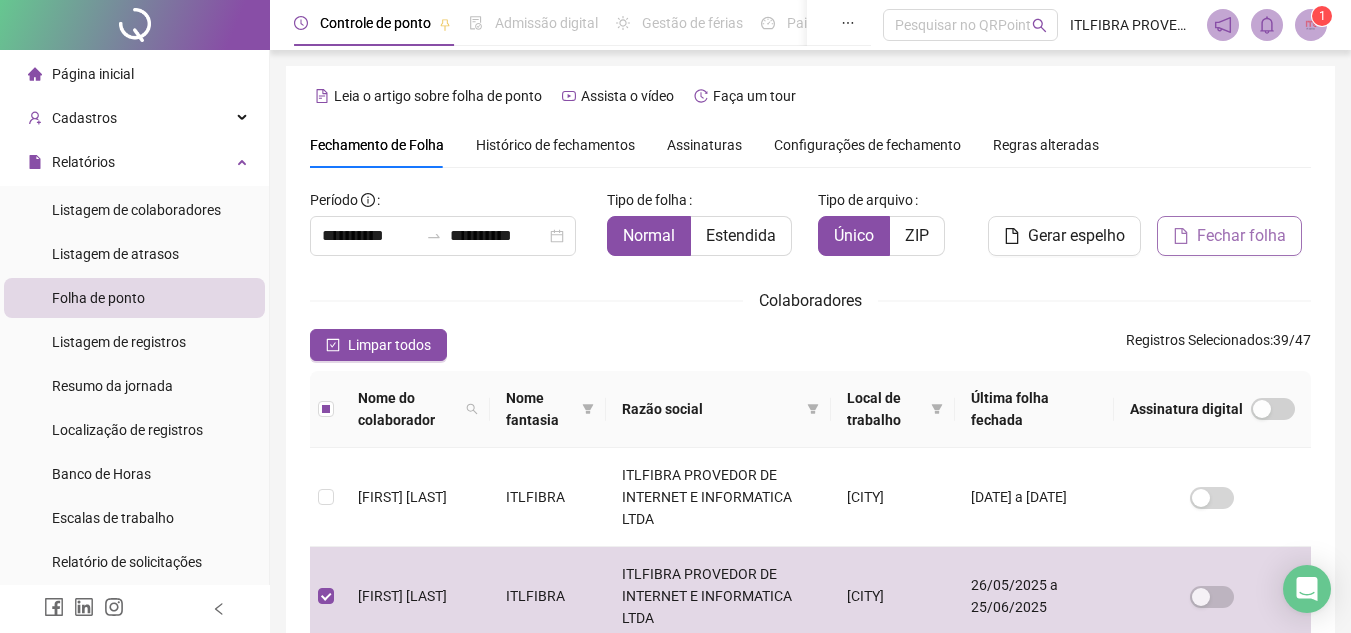 click on "Fechar folha" at bounding box center [1241, 236] 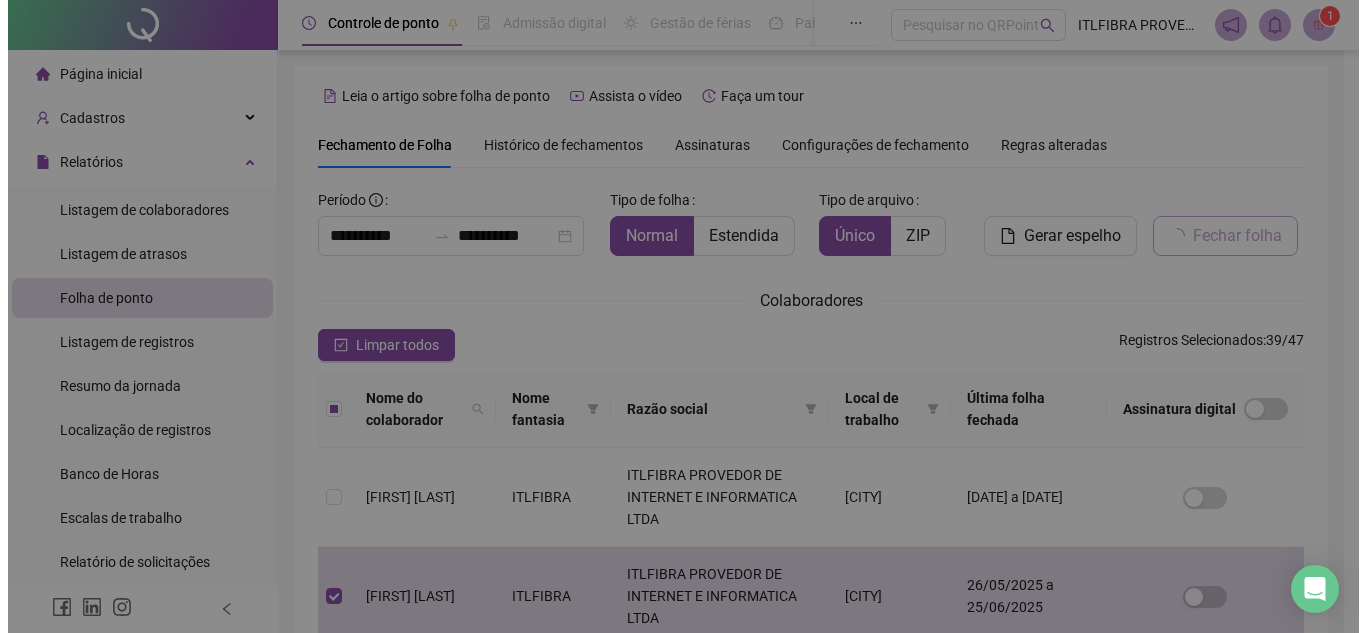 scroll, scrollTop: 93, scrollLeft: 0, axis: vertical 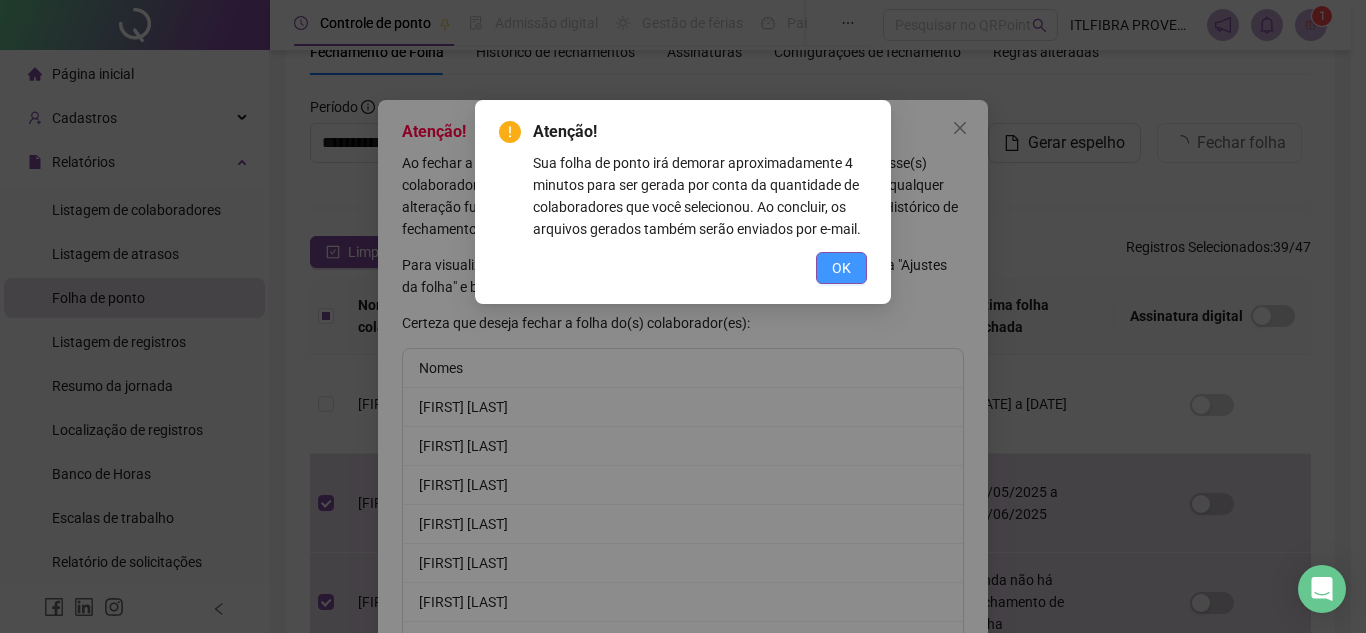 click on "OK" at bounding box center (841, 268) 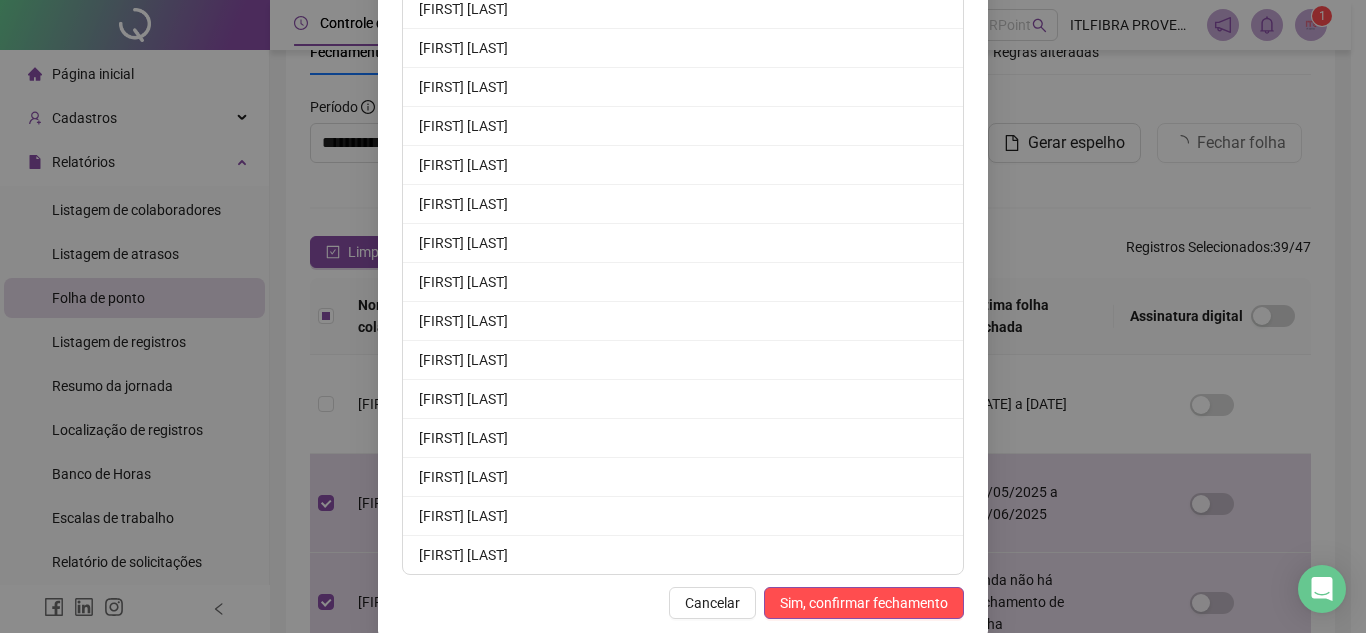 scroll, scrollTop: 1286, scrollLeft: 0, axis: vertical 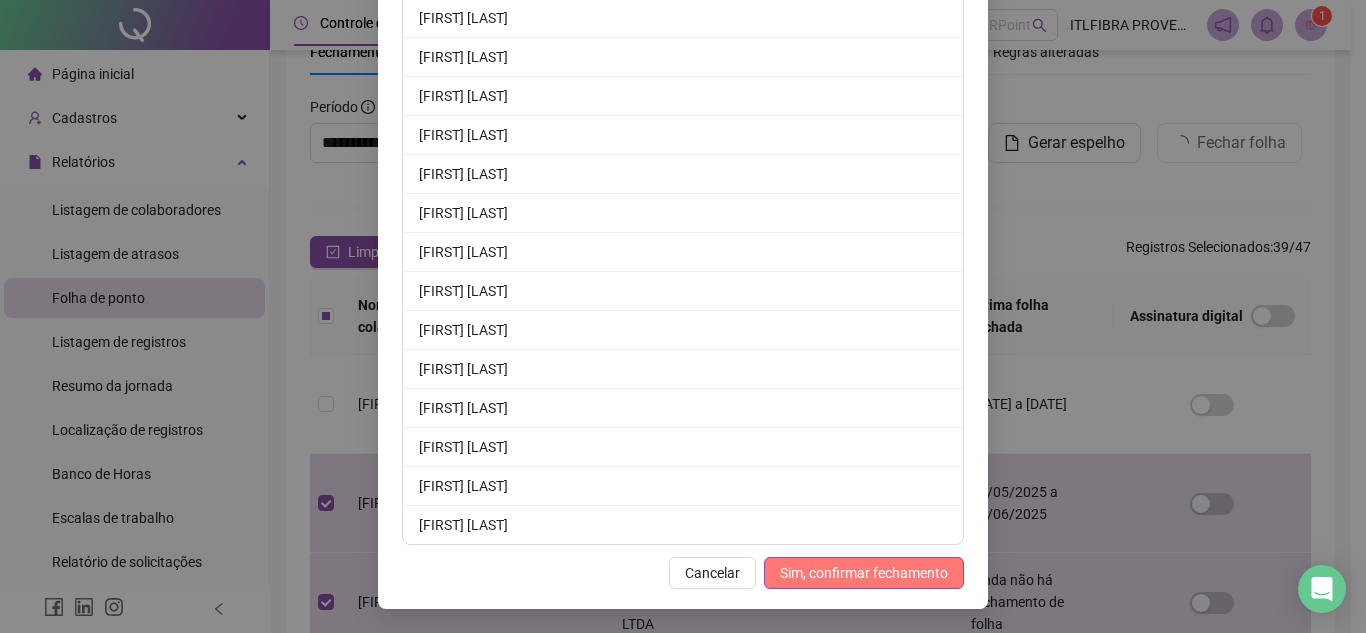 click on "Sim, confirmar fechamento" at bounding box center (864, 573) 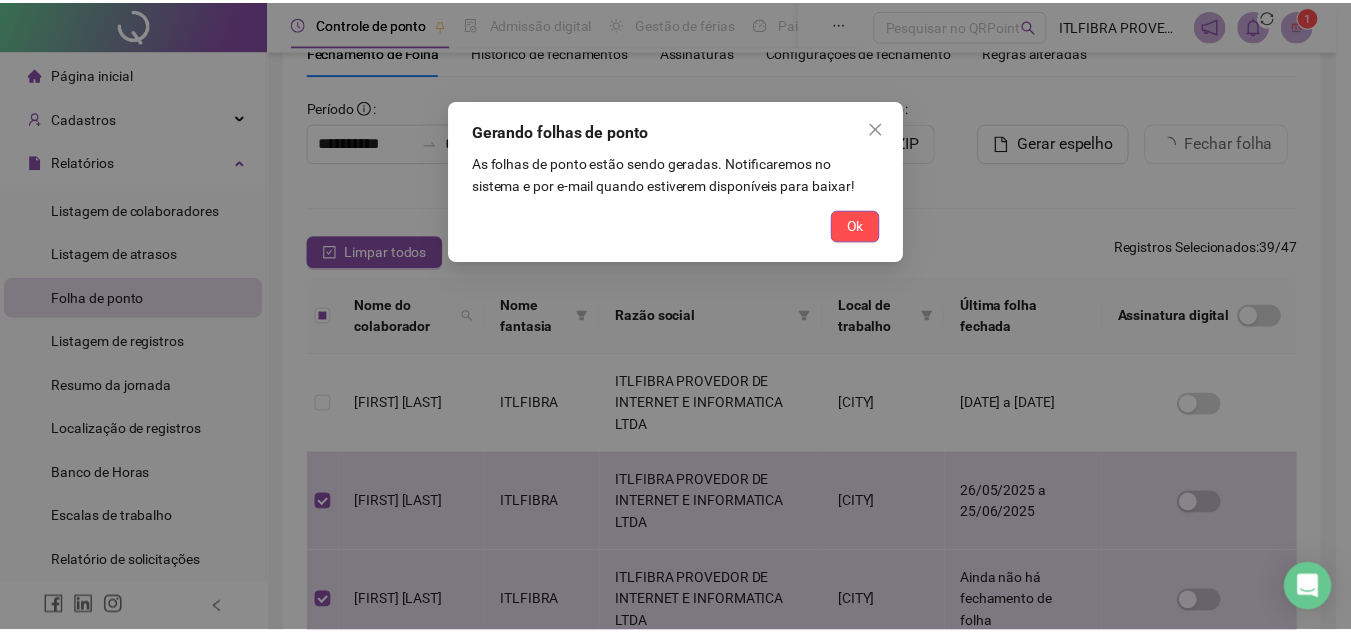 scroll, scrollTop: 1188, scrollLeft: 0, axis: vertical 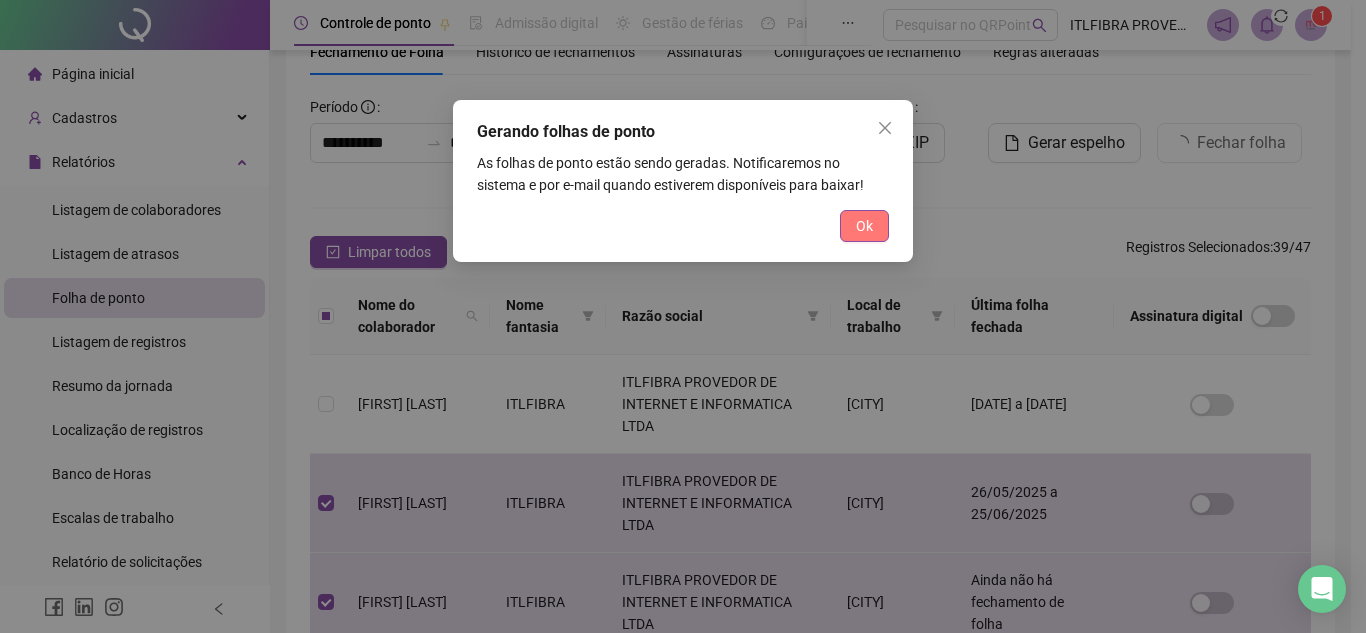 click on "Ok" at bounding box center [864, 226] 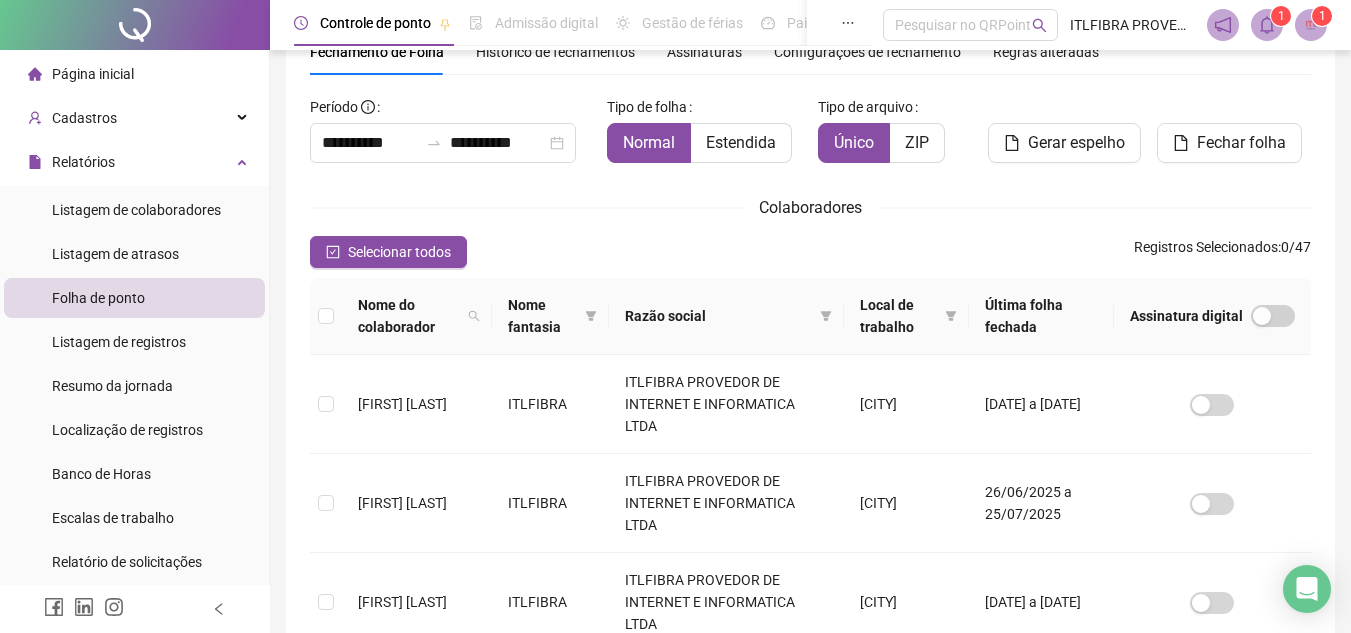 click on "1" at bounding box center [1281, 16] 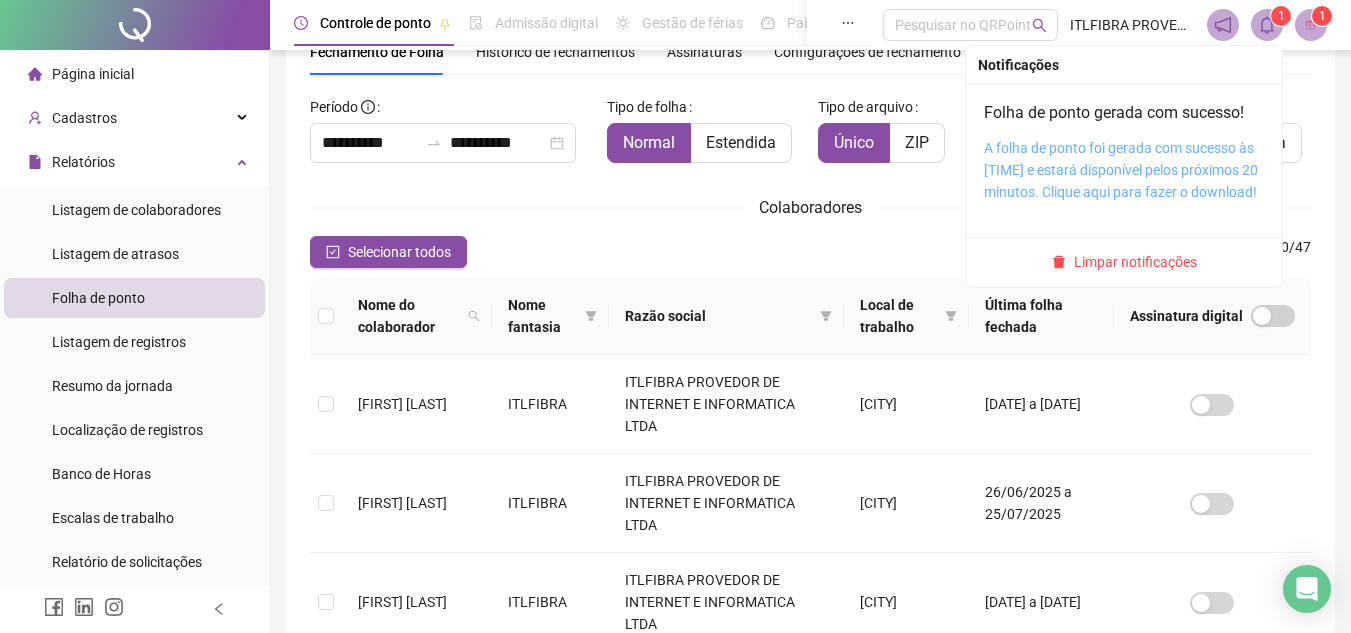 click on "A folha de ponto foi gerada com sucesso às [TIME] e estará disponível pelos próximos 20 minutos.
Clique aqui para fazer o download!" at bounding box center (1121, 170) 